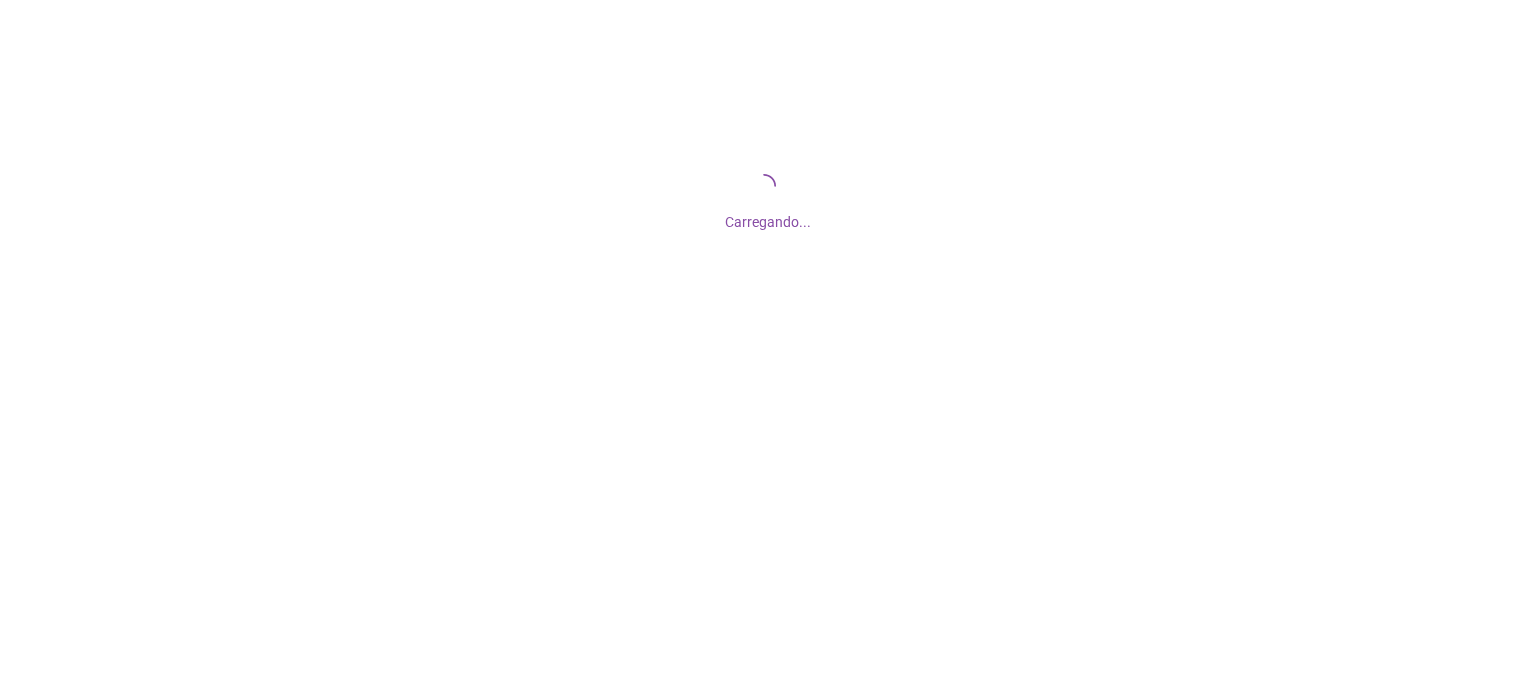 scroll, scrollTop: 0, scrollLeft: 0, axis: both 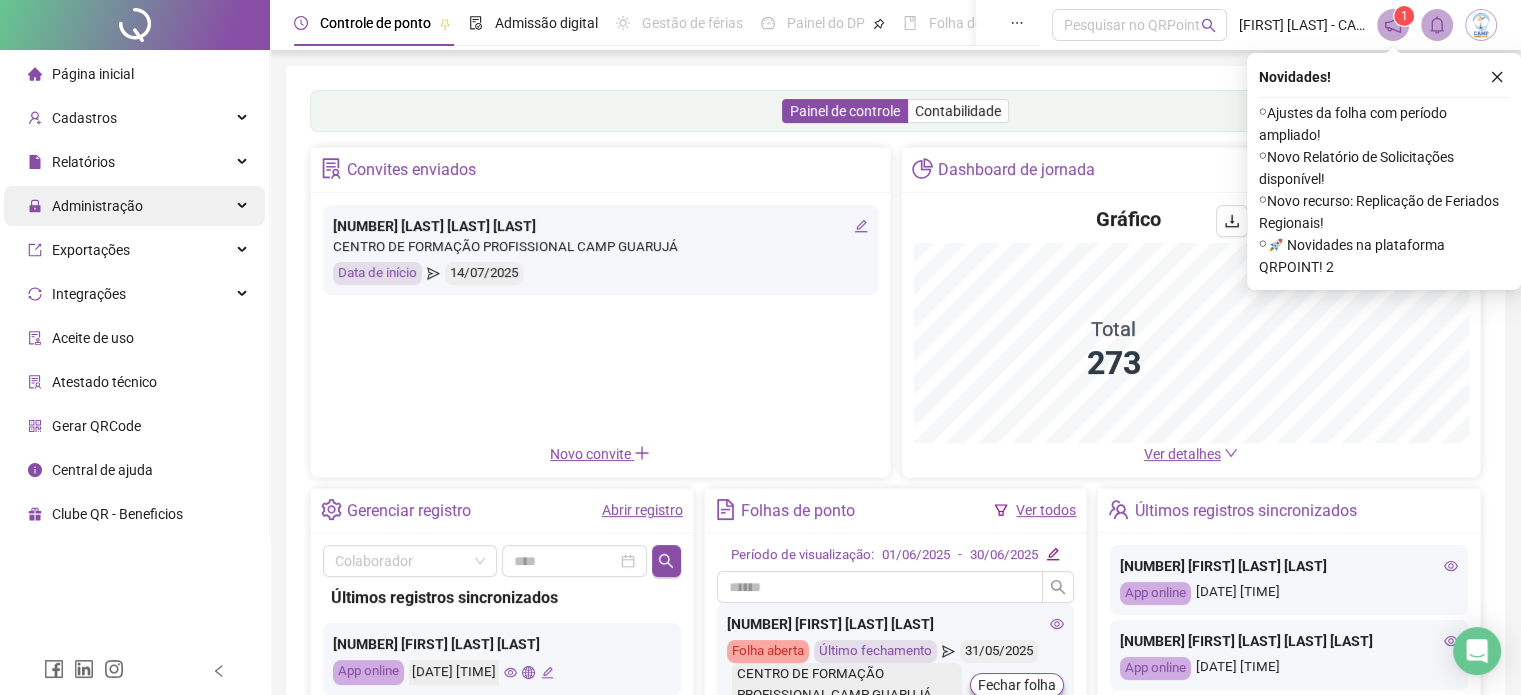 click on "Administração" at bounding box center [97, 206] 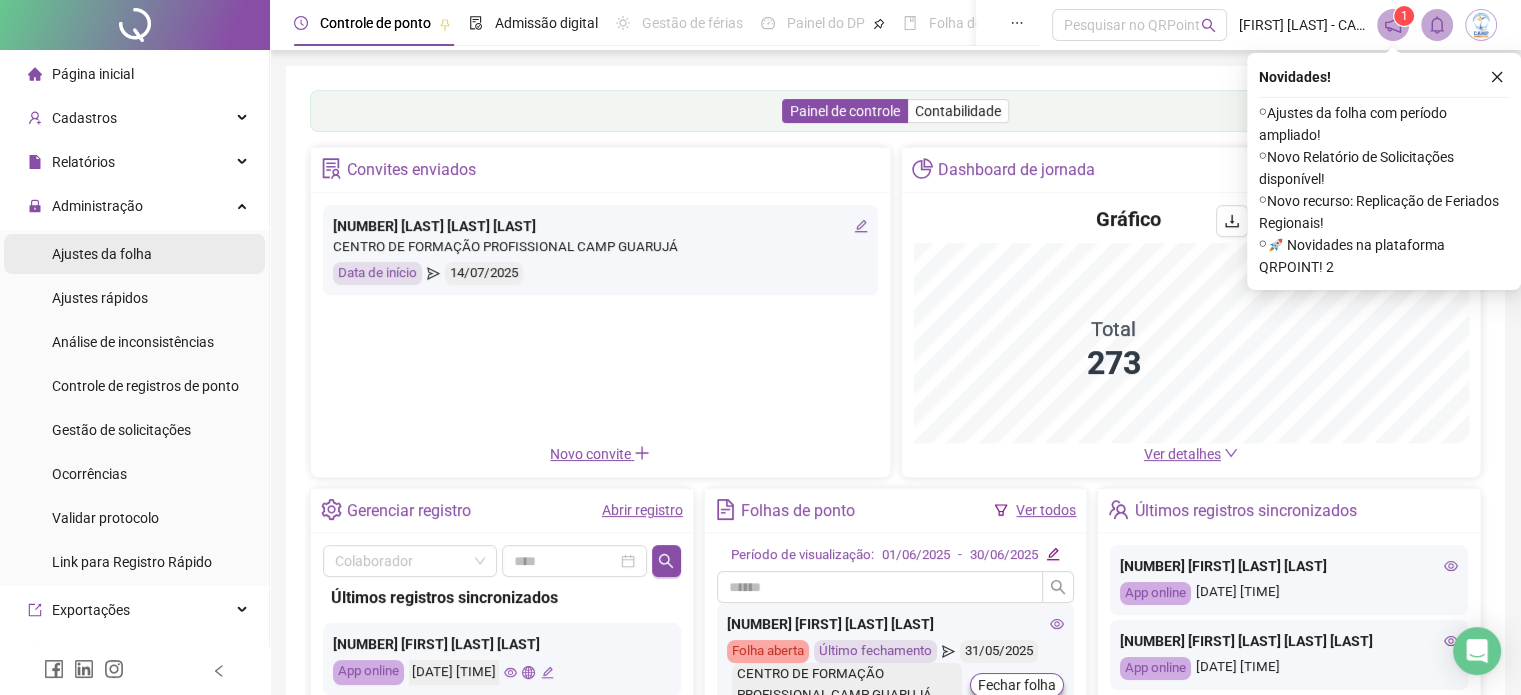 click on "Ajustes da folha" at bounding box center [102, 254] 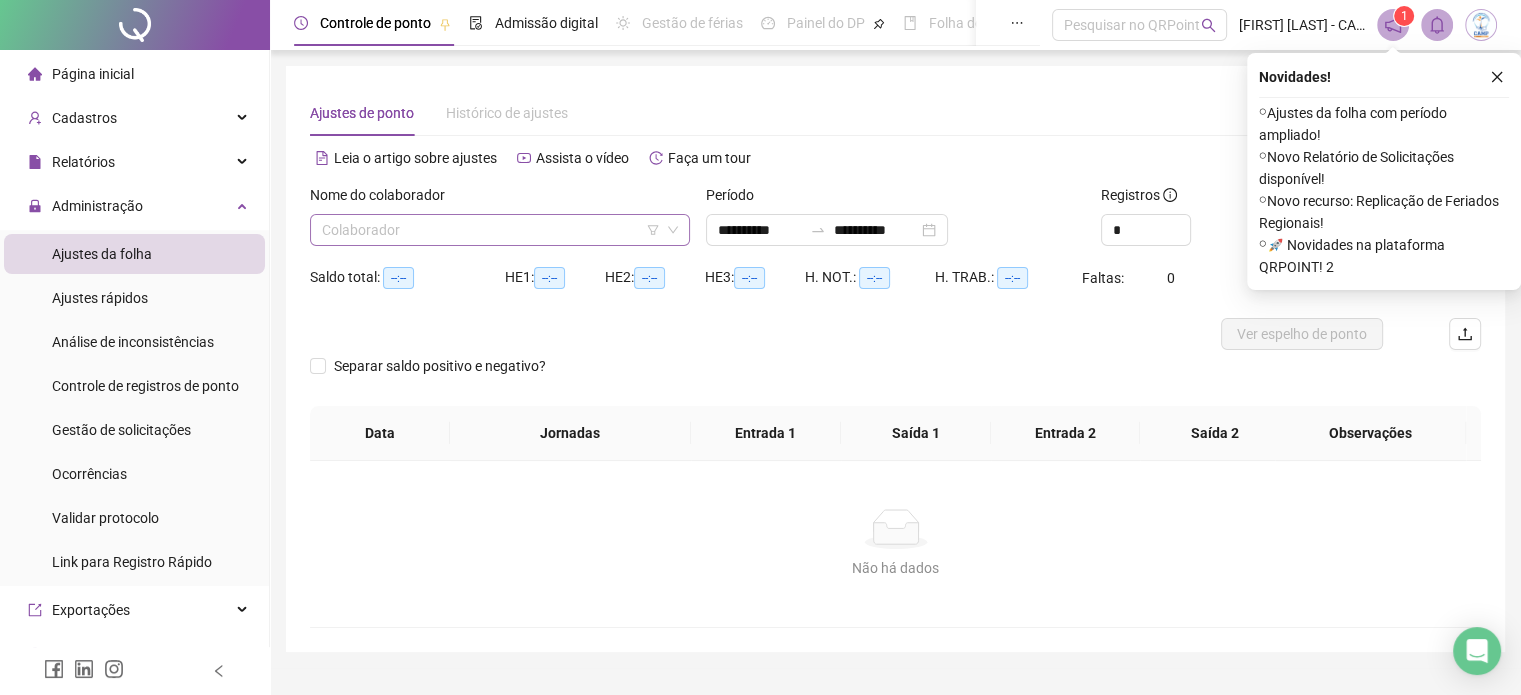 click at bounding box center [494, 230] 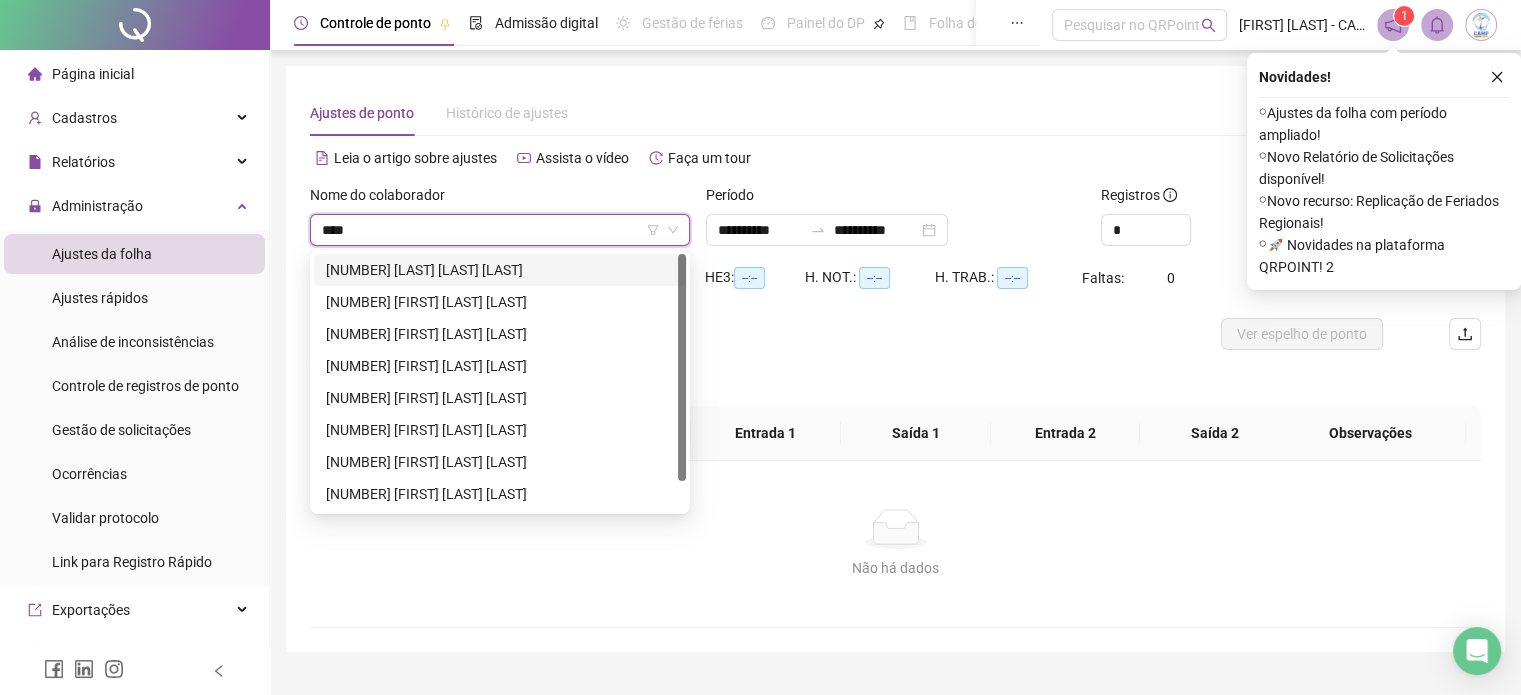 type on "*****" 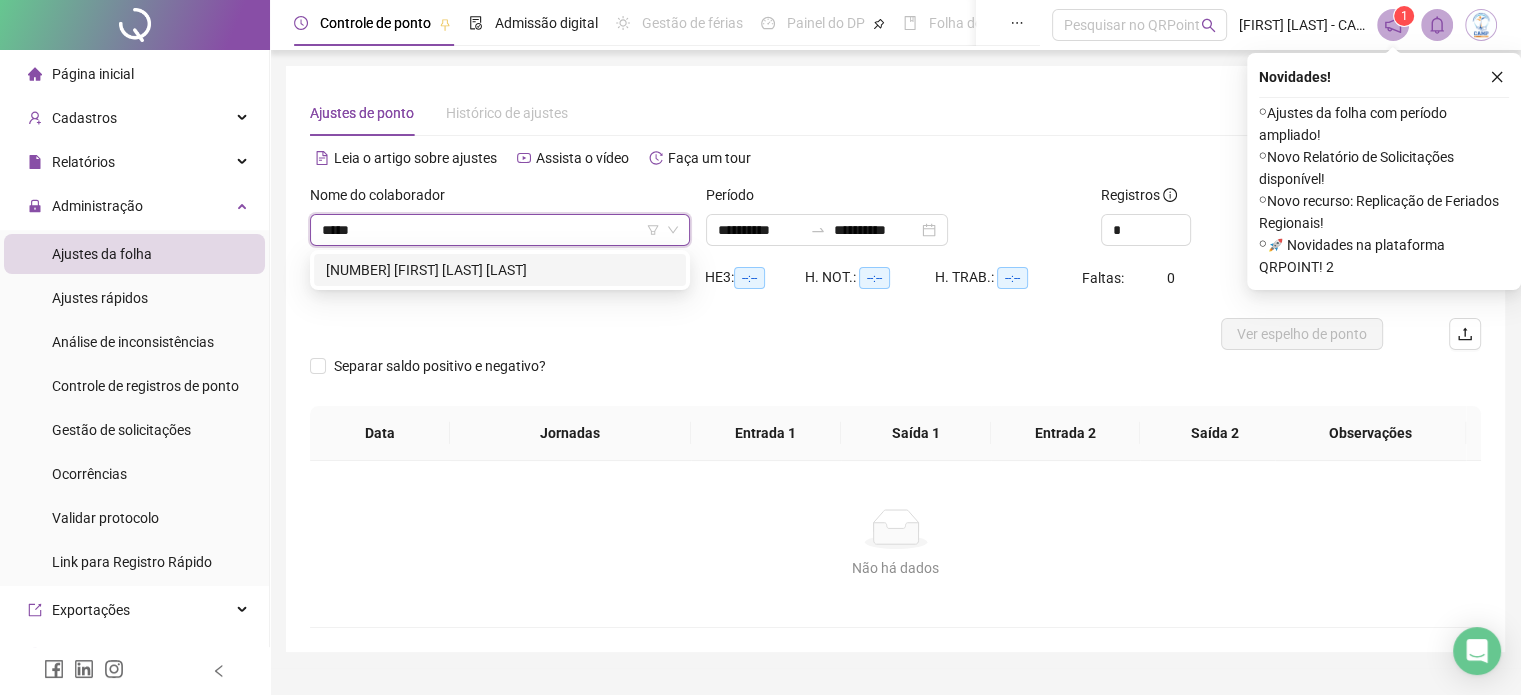 click on "[NUMBER] [FIRST] [LAST] [LAST]" at bounding box center (500, 270) 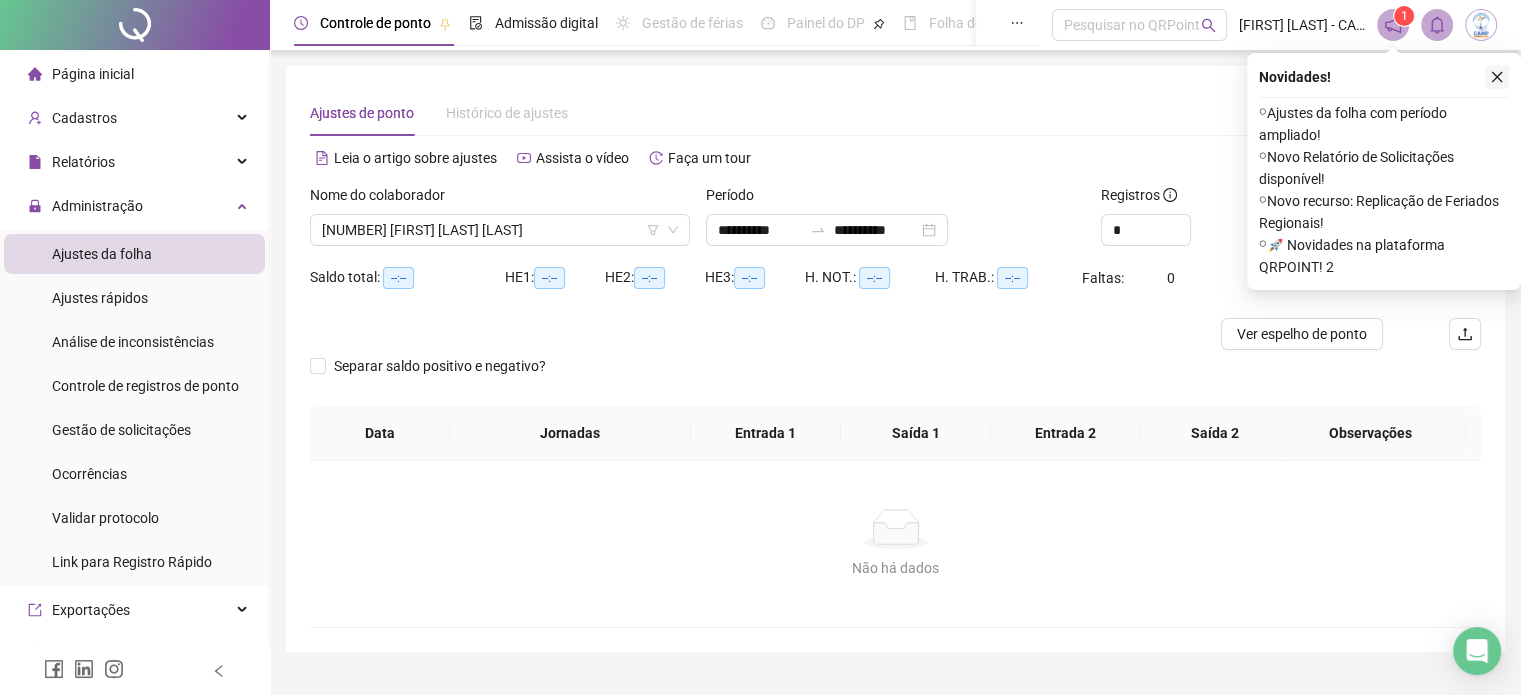 click 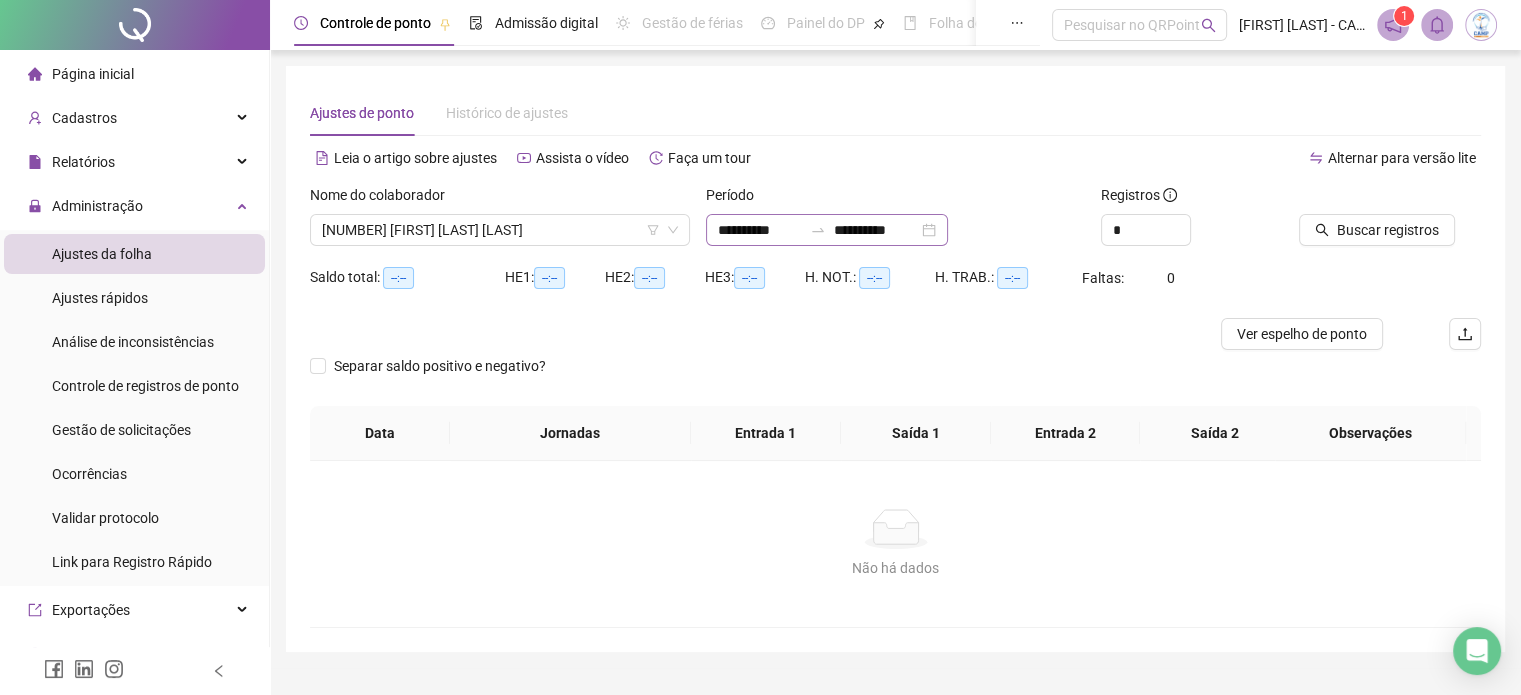 click on "**********" at bounding box center [827, 230] 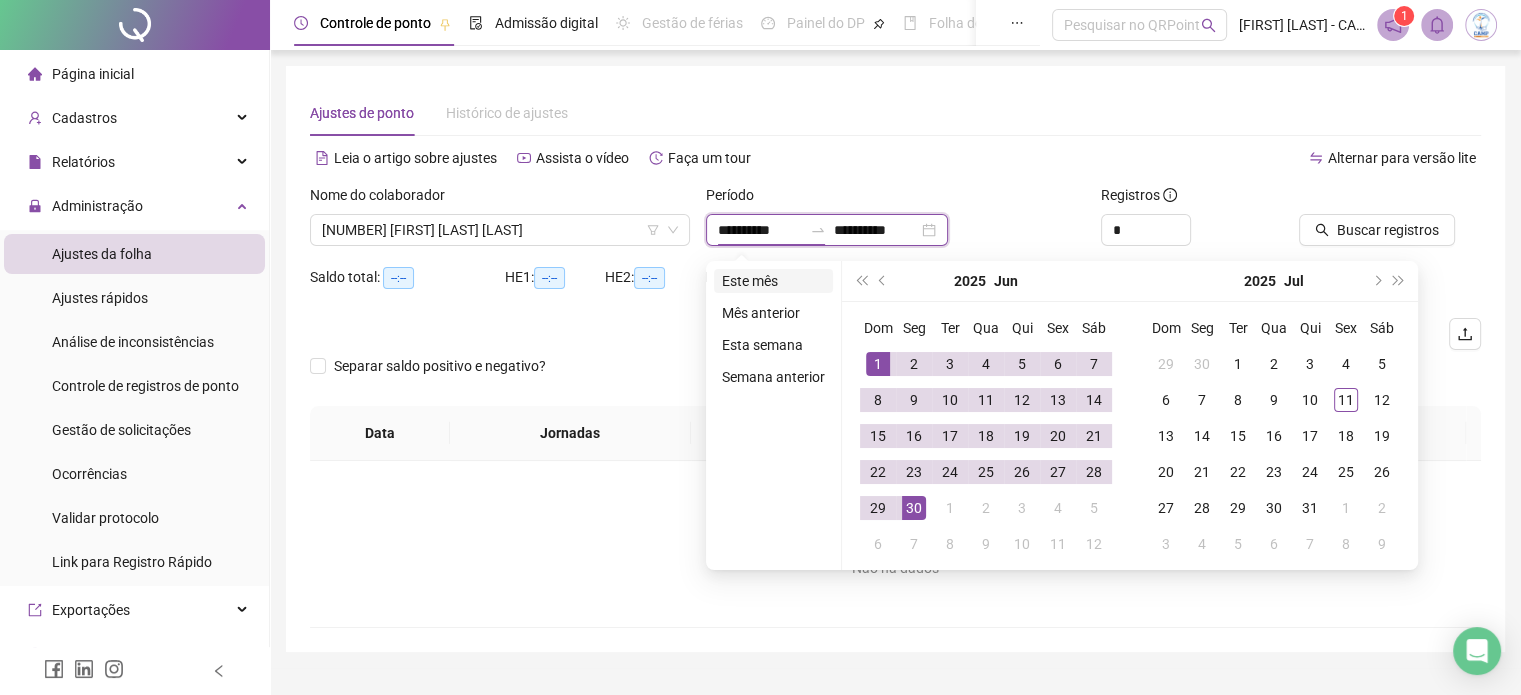 type on "**********" 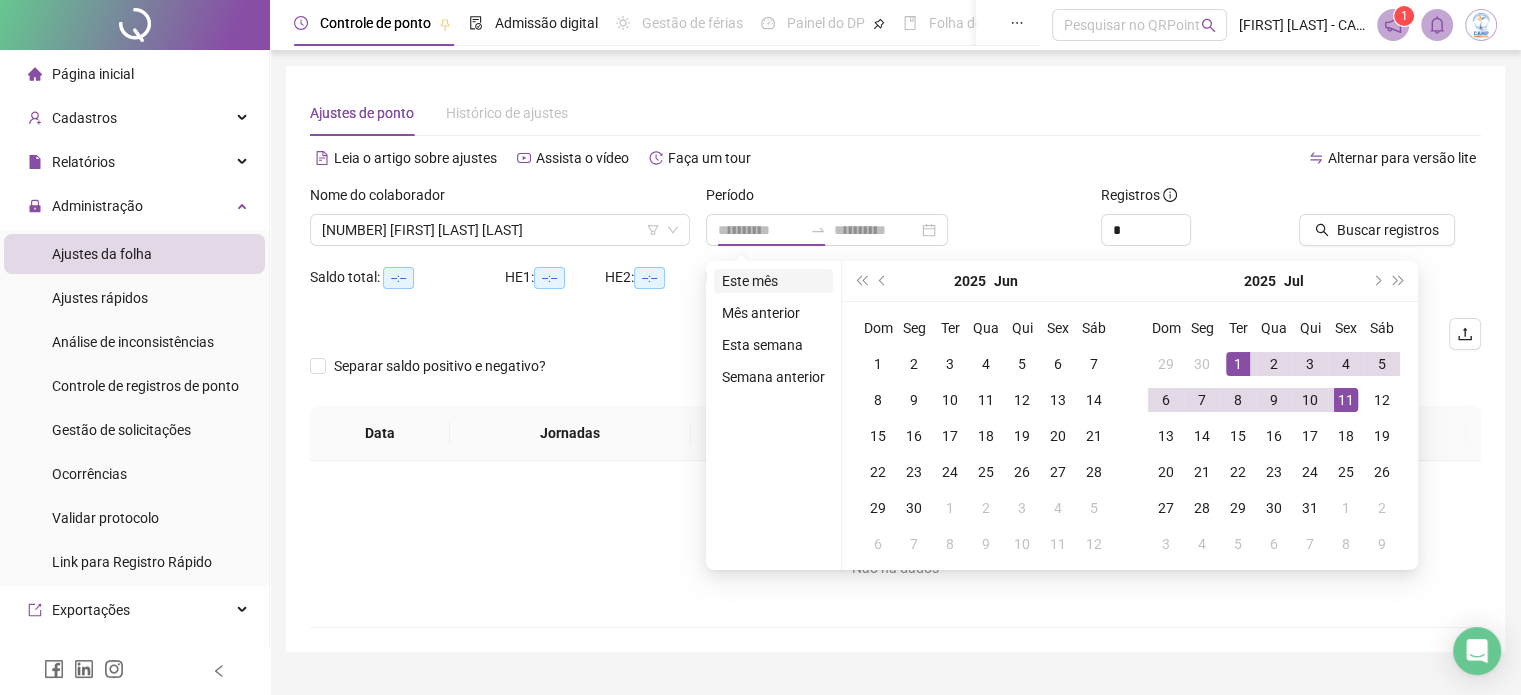 click on "Este mês" at bounding box center (773, 281) 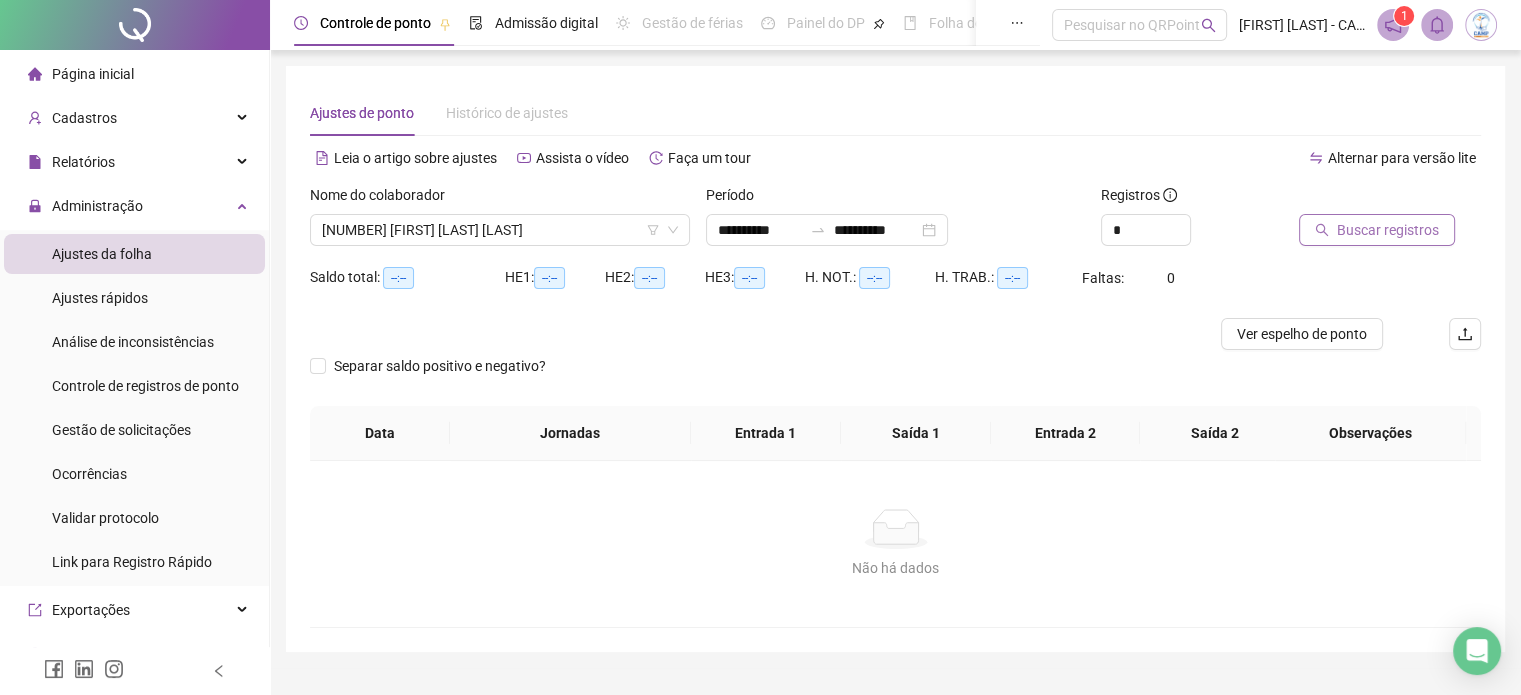 click on "Buscar registros" at bounding box center [1388, 230] 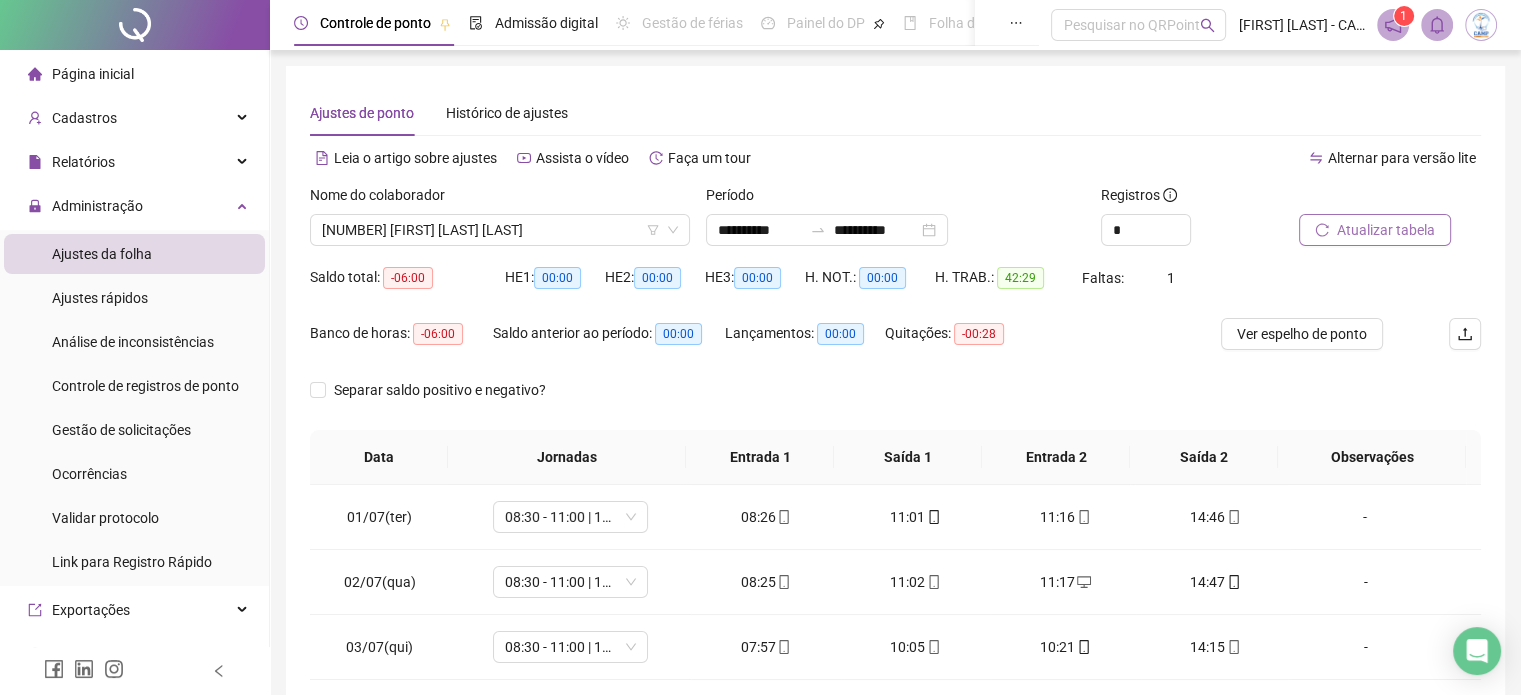 scroll, scrollTop: 200, scrollLeft: 0, axis: vertical 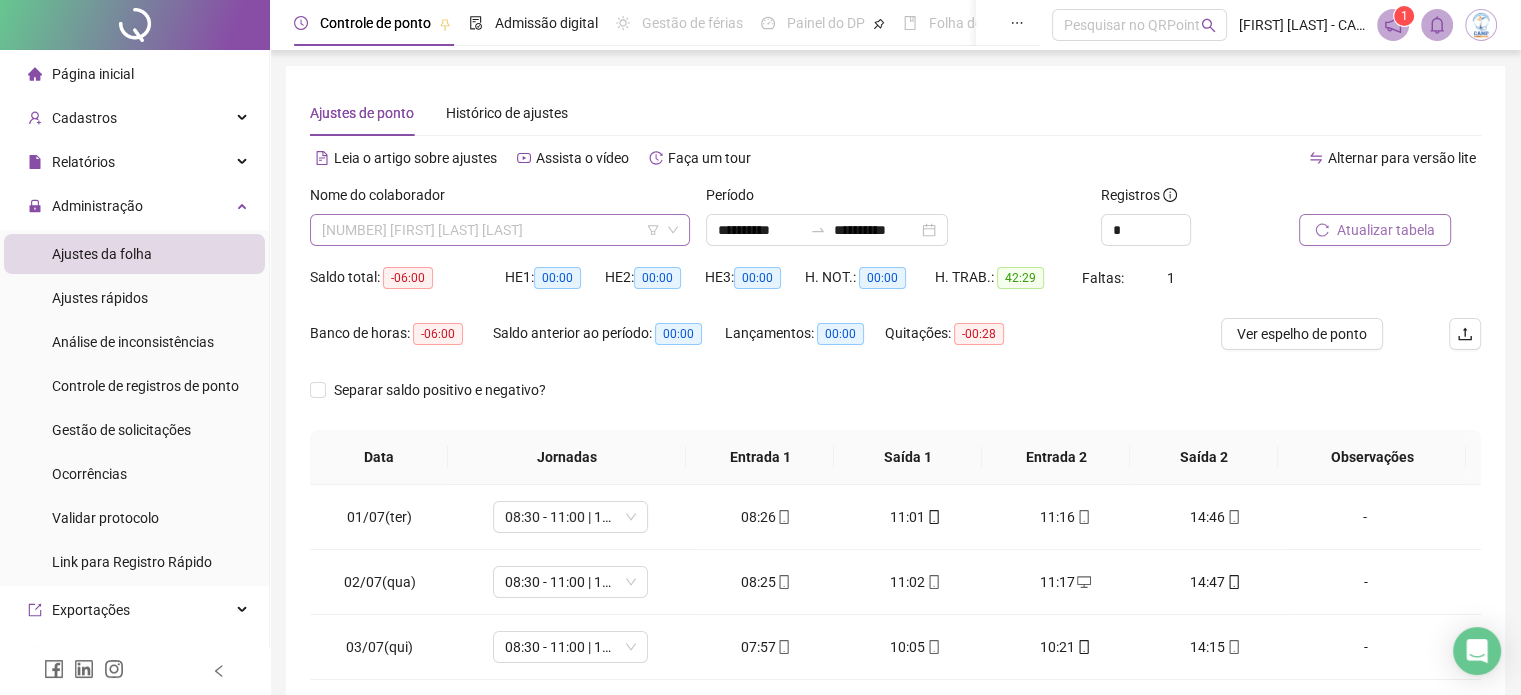 click on "[NUMBER] [FIRST] [LAST] [LAST]" at bounding box center [500, 230] 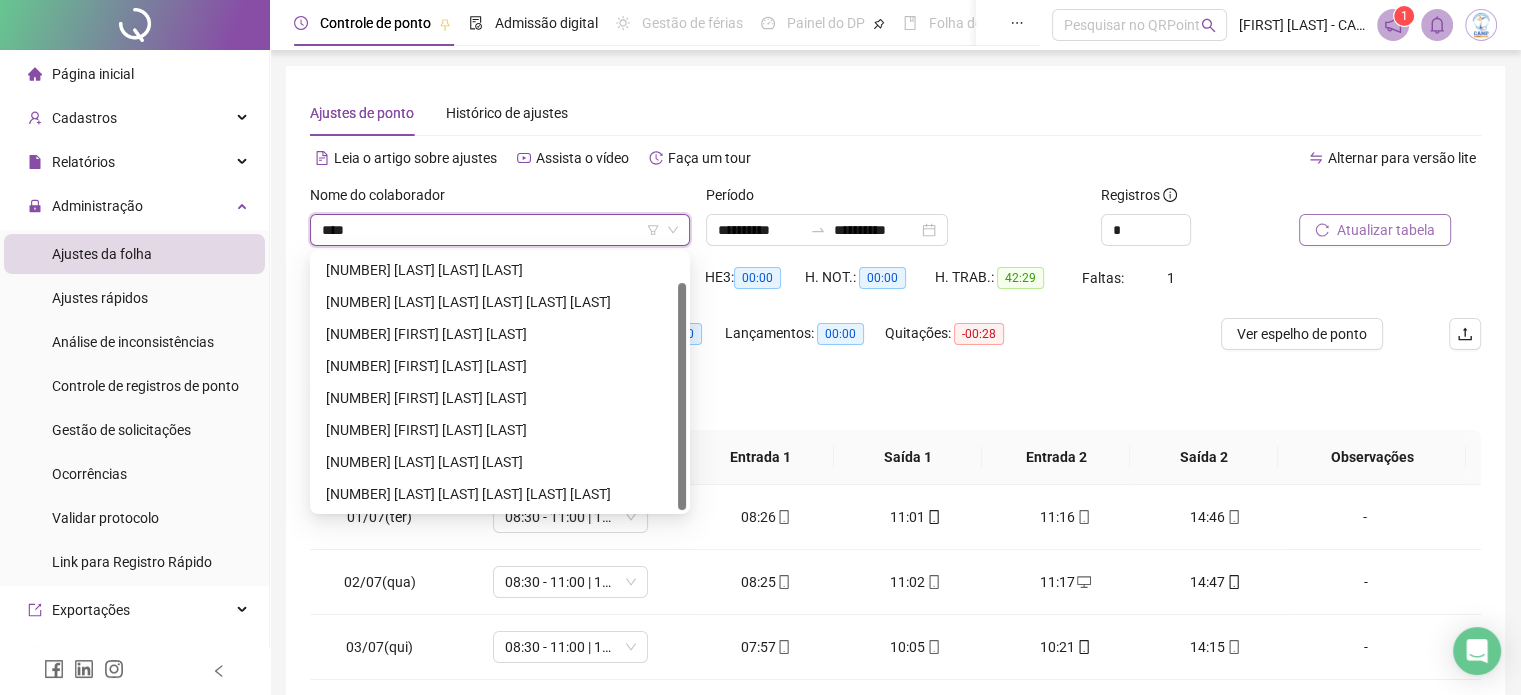 scroll, scrollTop: 32, scrollLeft: 0, axis: vertical 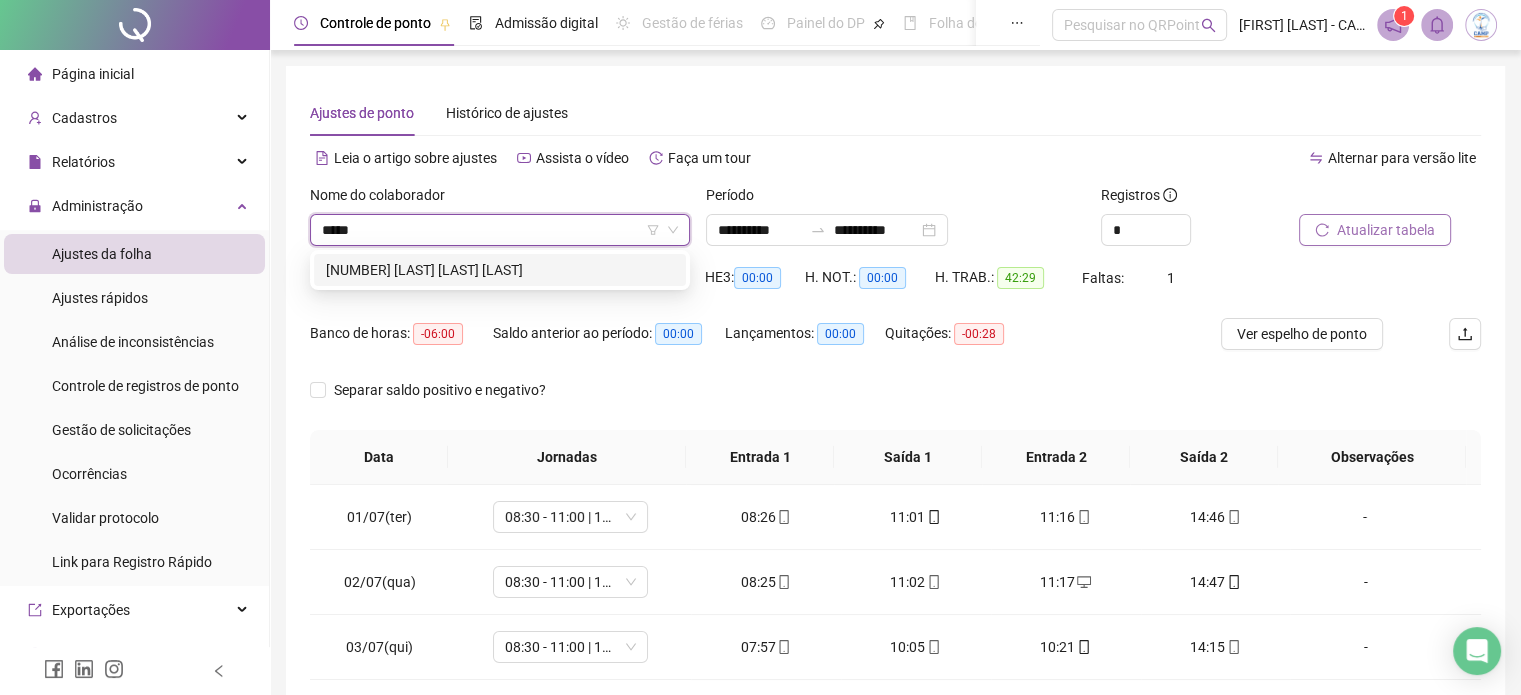 click on "[NUMBER] [LAST] [LAST] [LAST]" at bounding box center [500, 270] 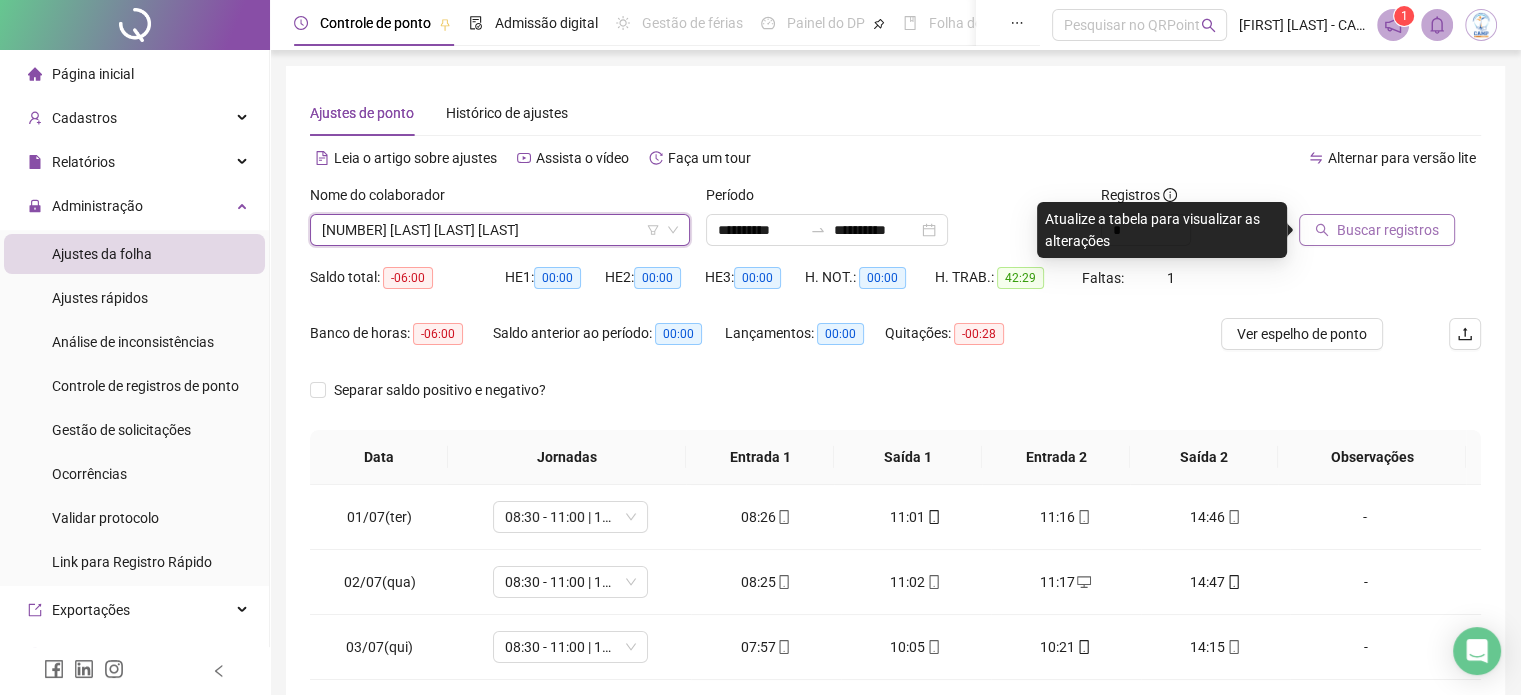 click on "Buscar registros" at bounding box center [1388, 230] 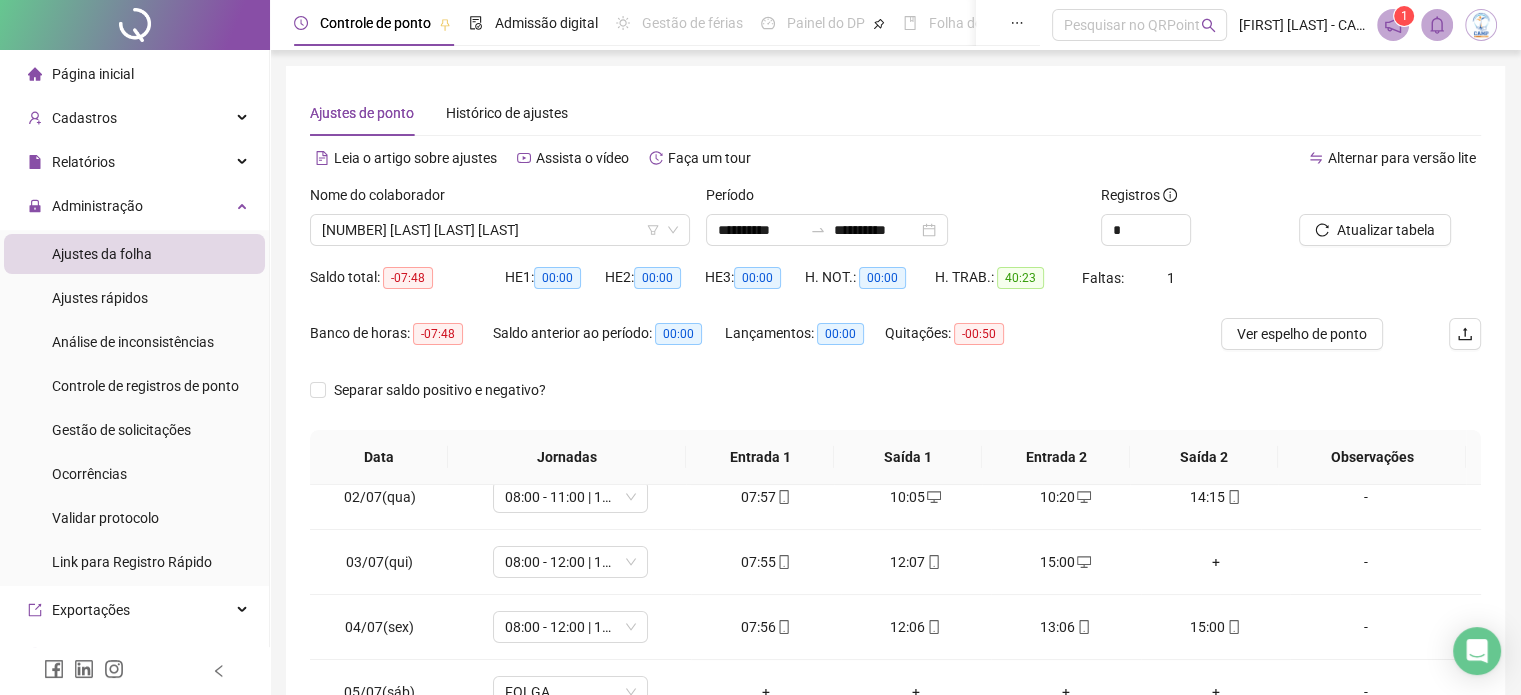 scroll, scrollTop: 285, scrollLeft: 0, axis: vertical 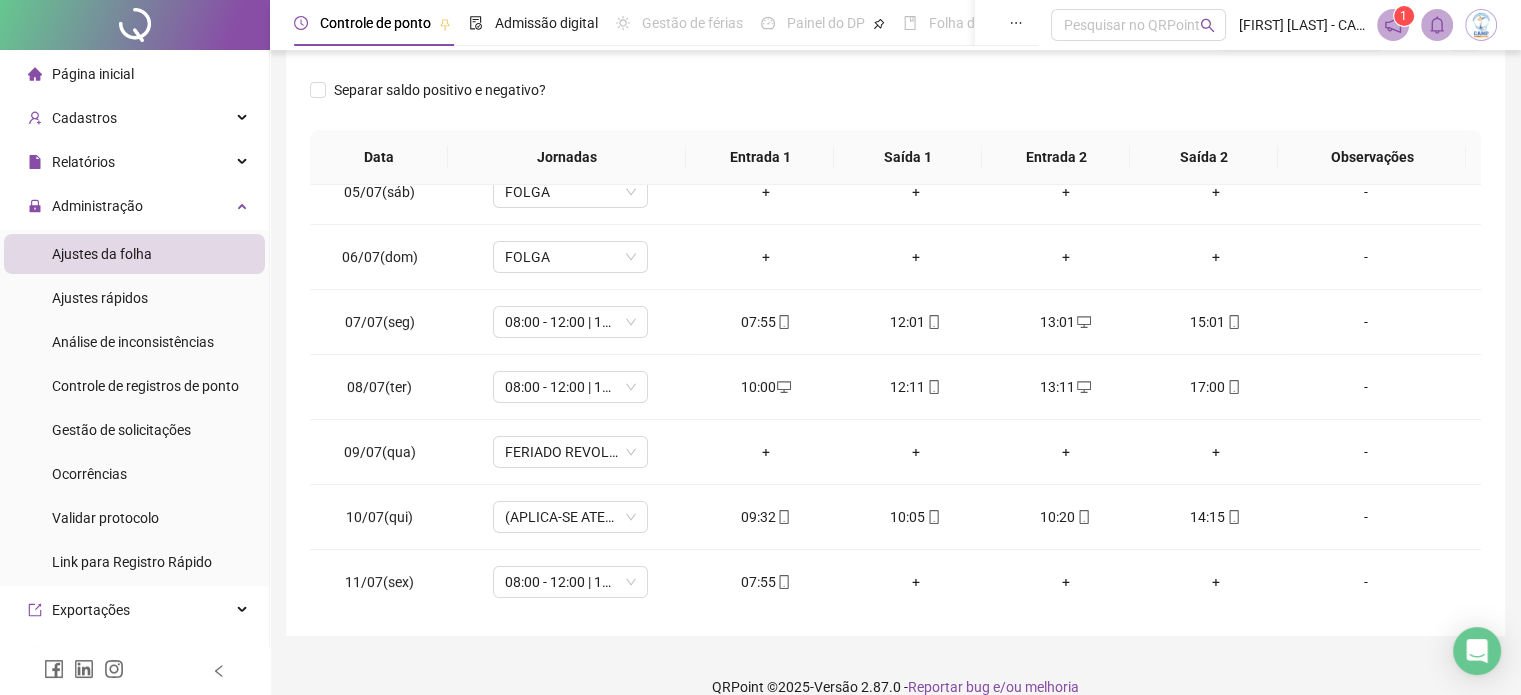 click on "Separar saldo positivo e negativo?" at bounding box center [895, 102] 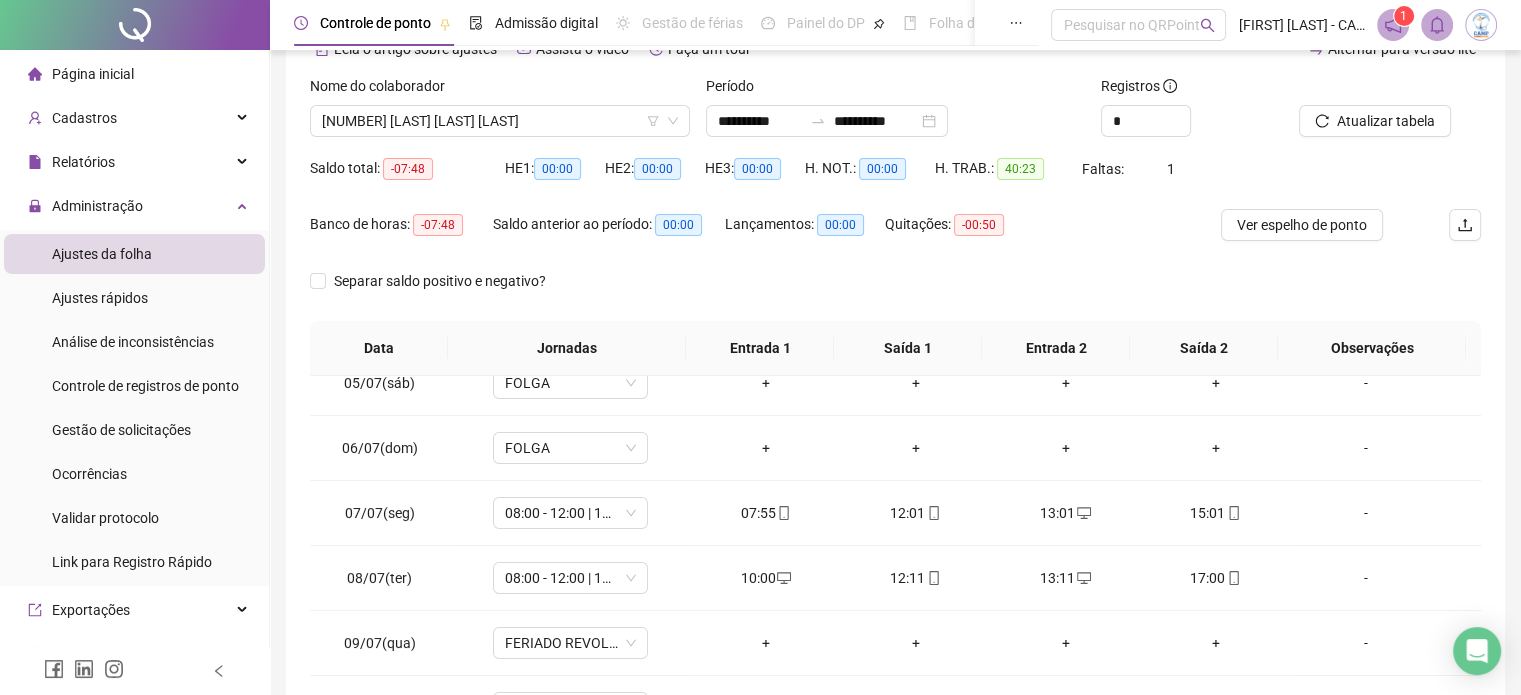 scroll, scrollTop: 0, scrollLeft: 0, axis: both 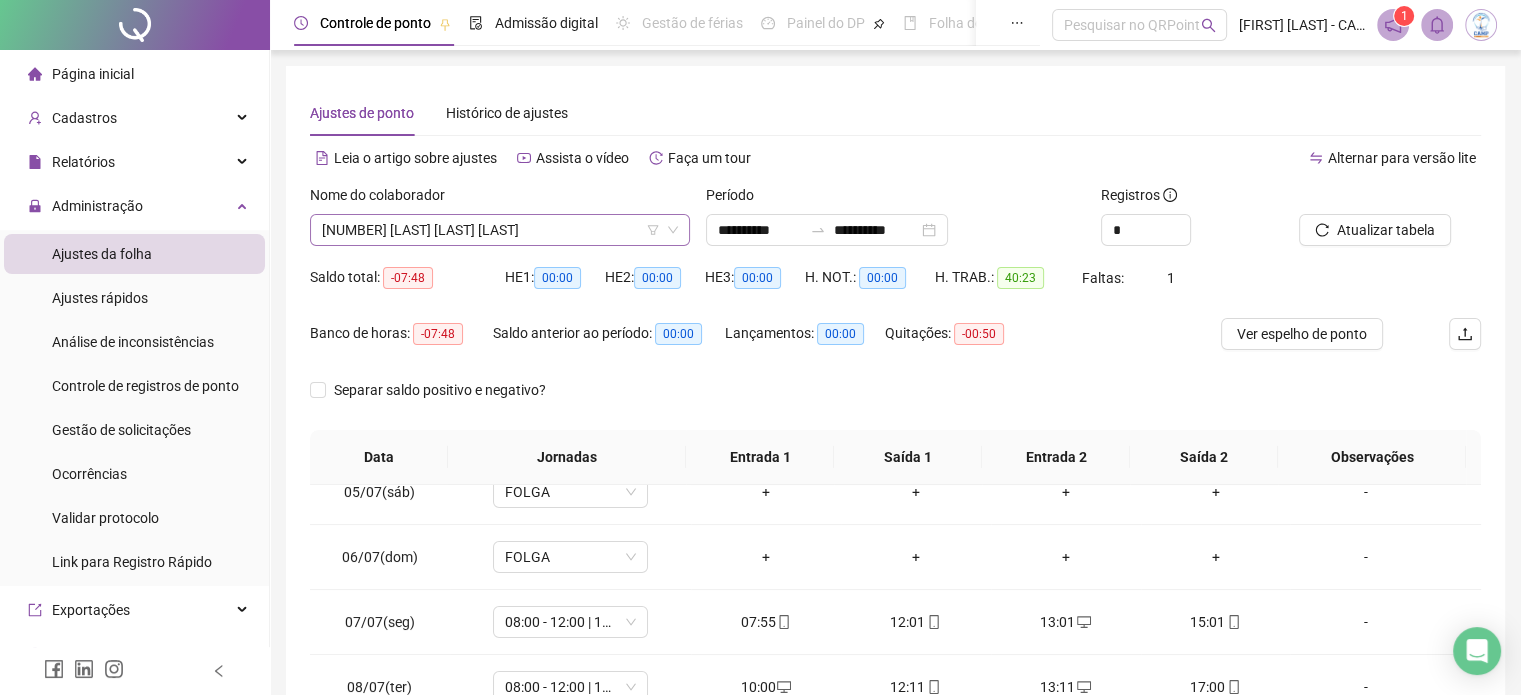 click on "[NUMBER] [LAST] [LAST] [LAST]" at bounding box center [500, 230] 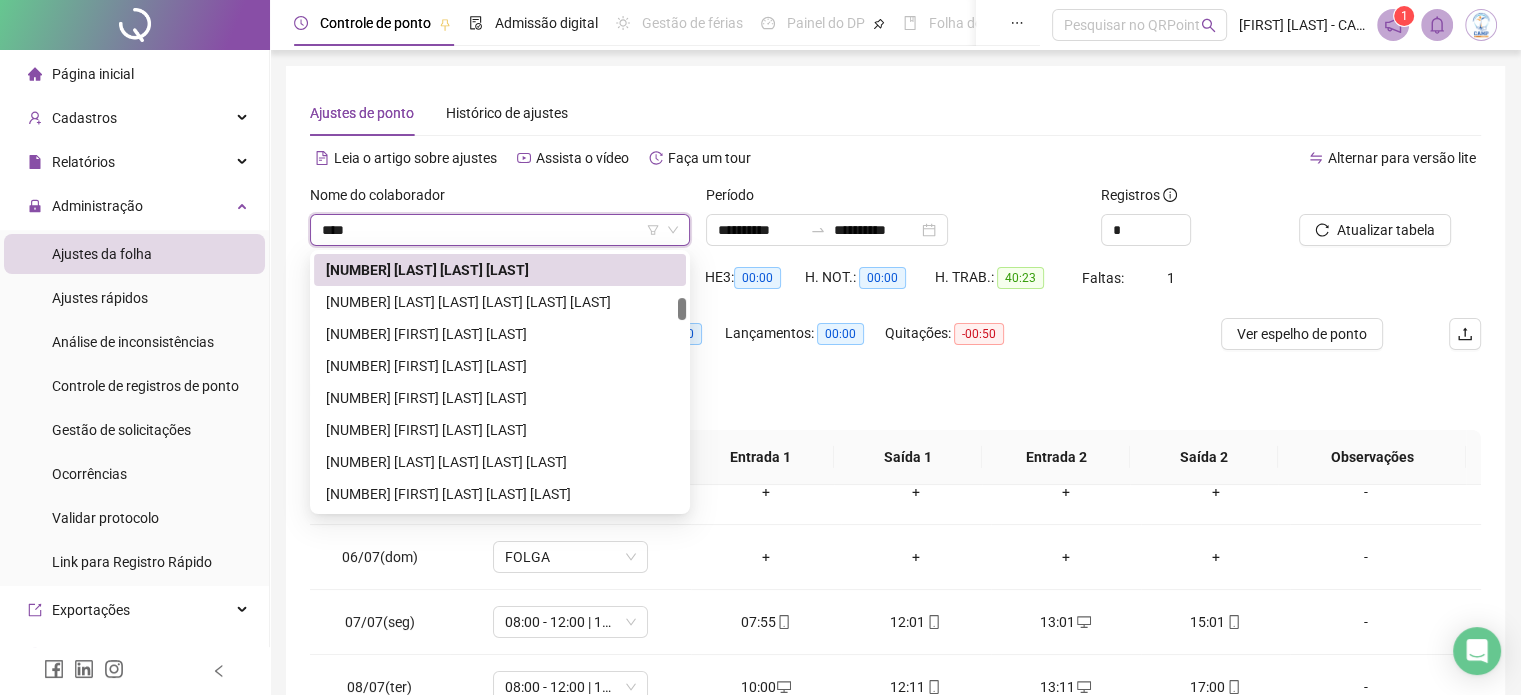 scroll, scrollTop: 32, scrollLeft: 0, axis: vertical 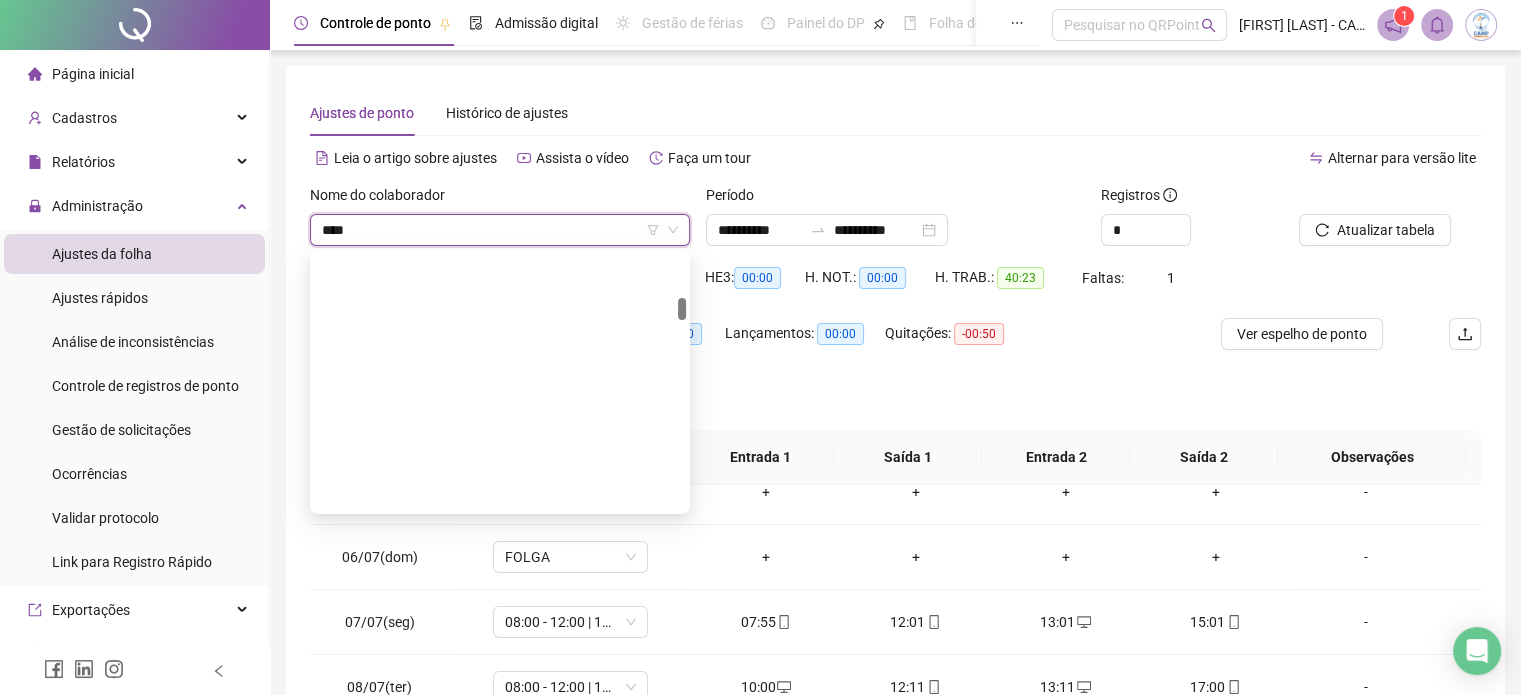 type on "*****" 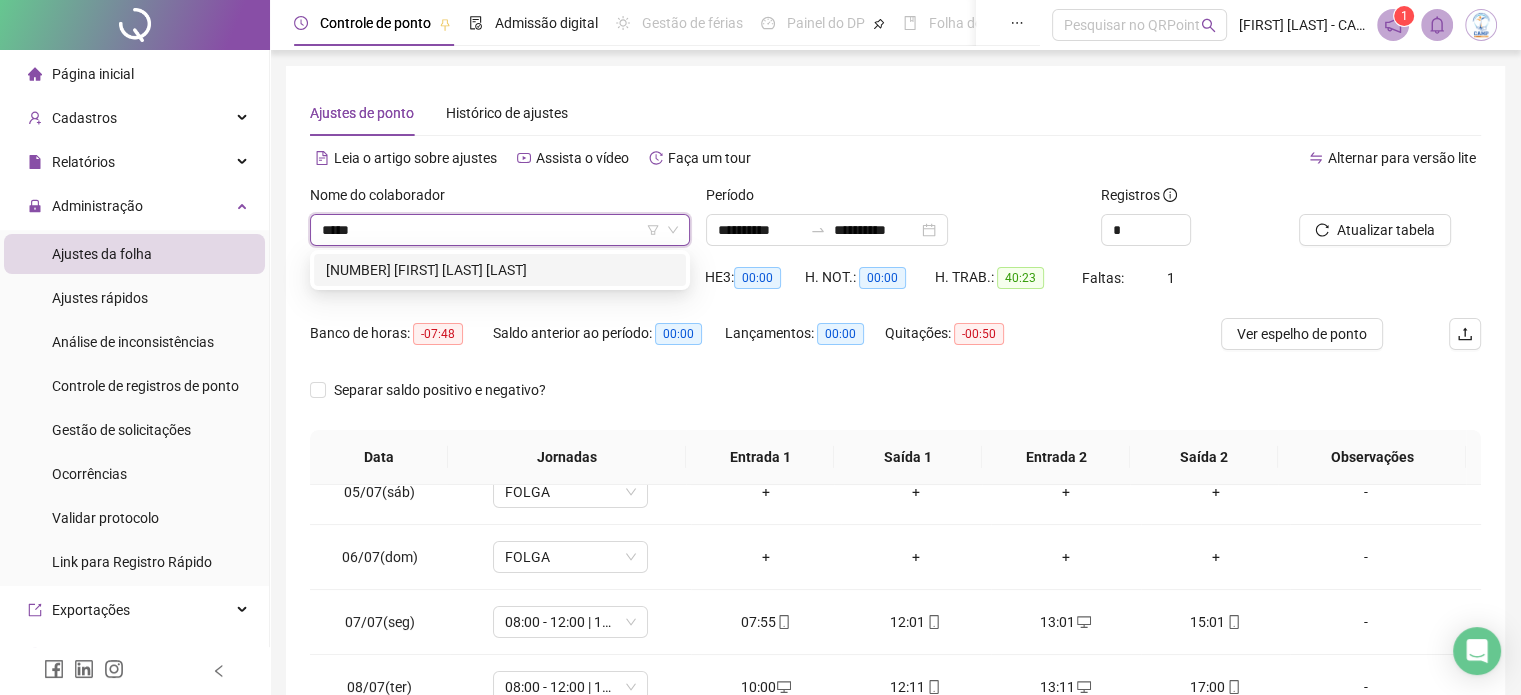 scroll, scrollTop: 0, scrollLeft: 0, axis: both 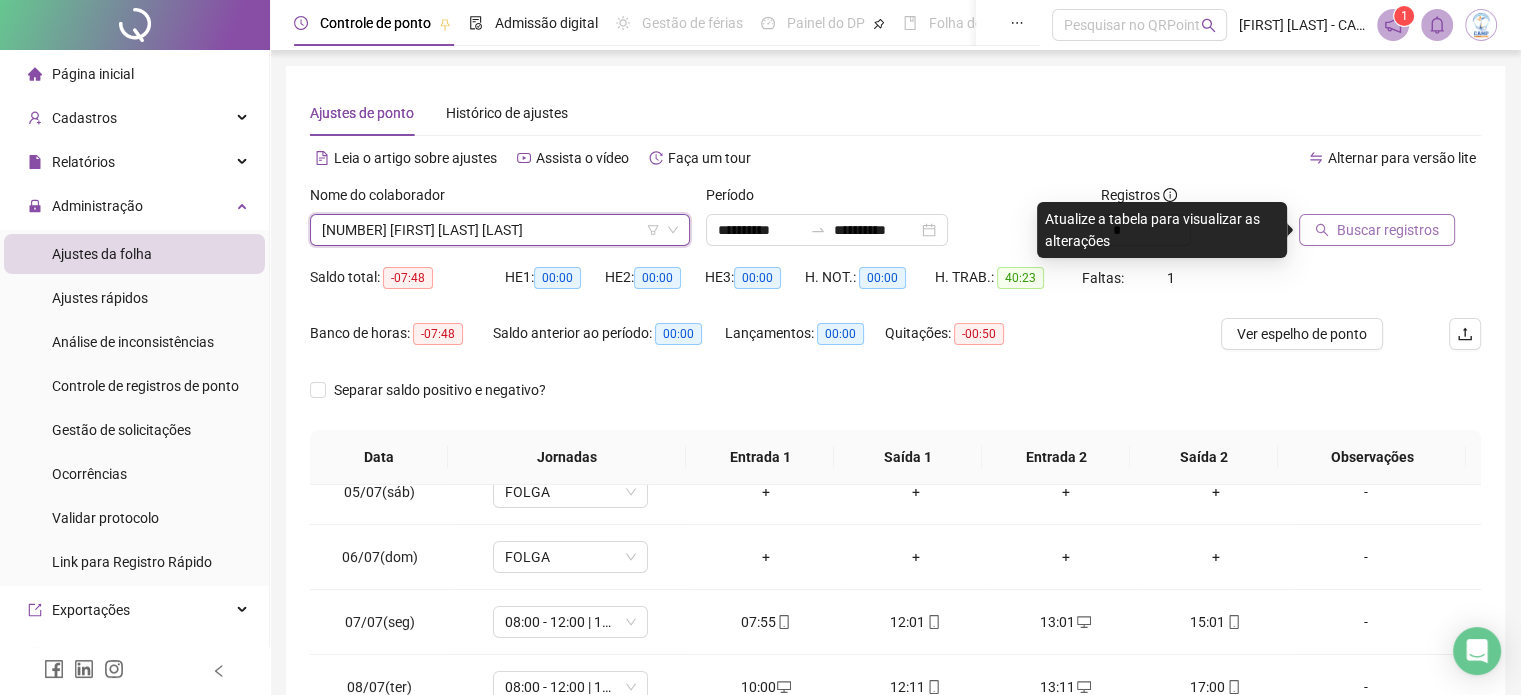 click on "Buscar registros" at bounding box center (1388, 230) 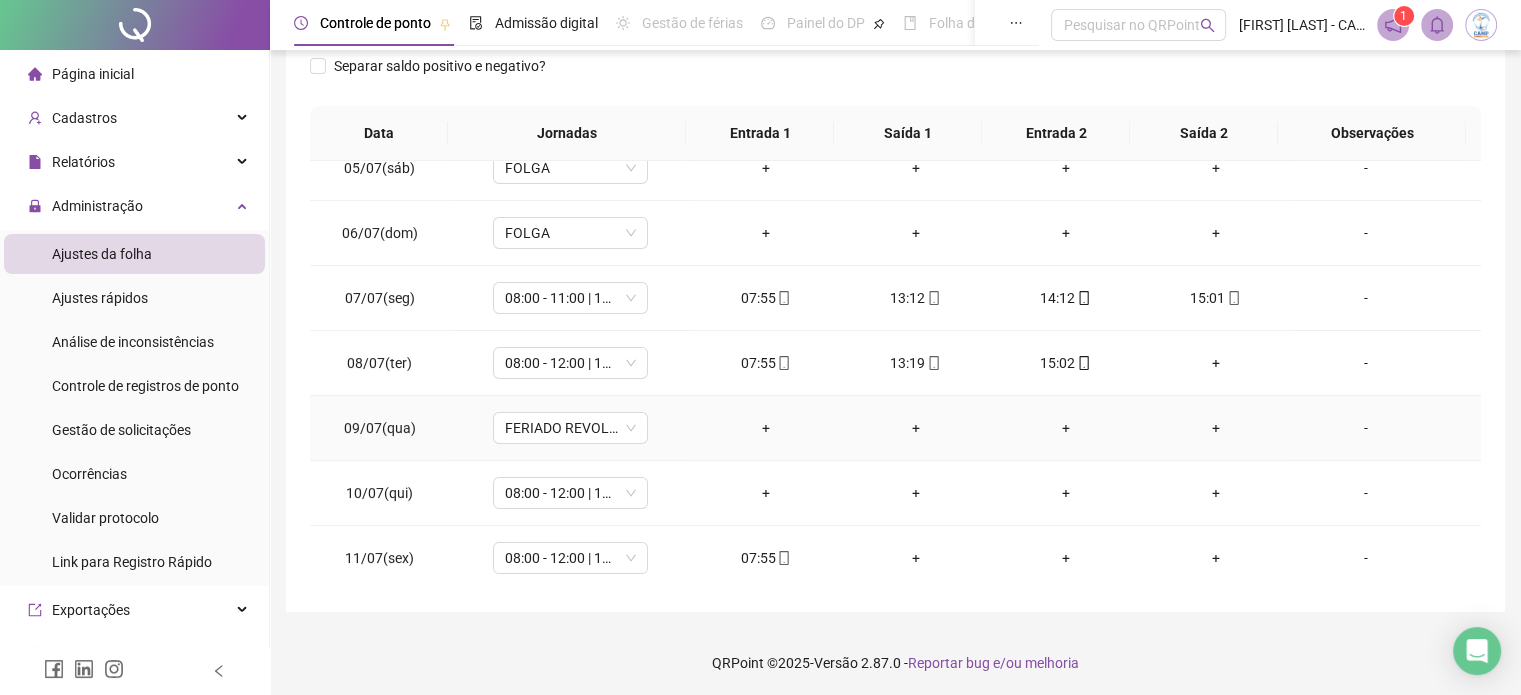 scroll, scrollTop: 326, scrollLeft: 0, axis: vertical 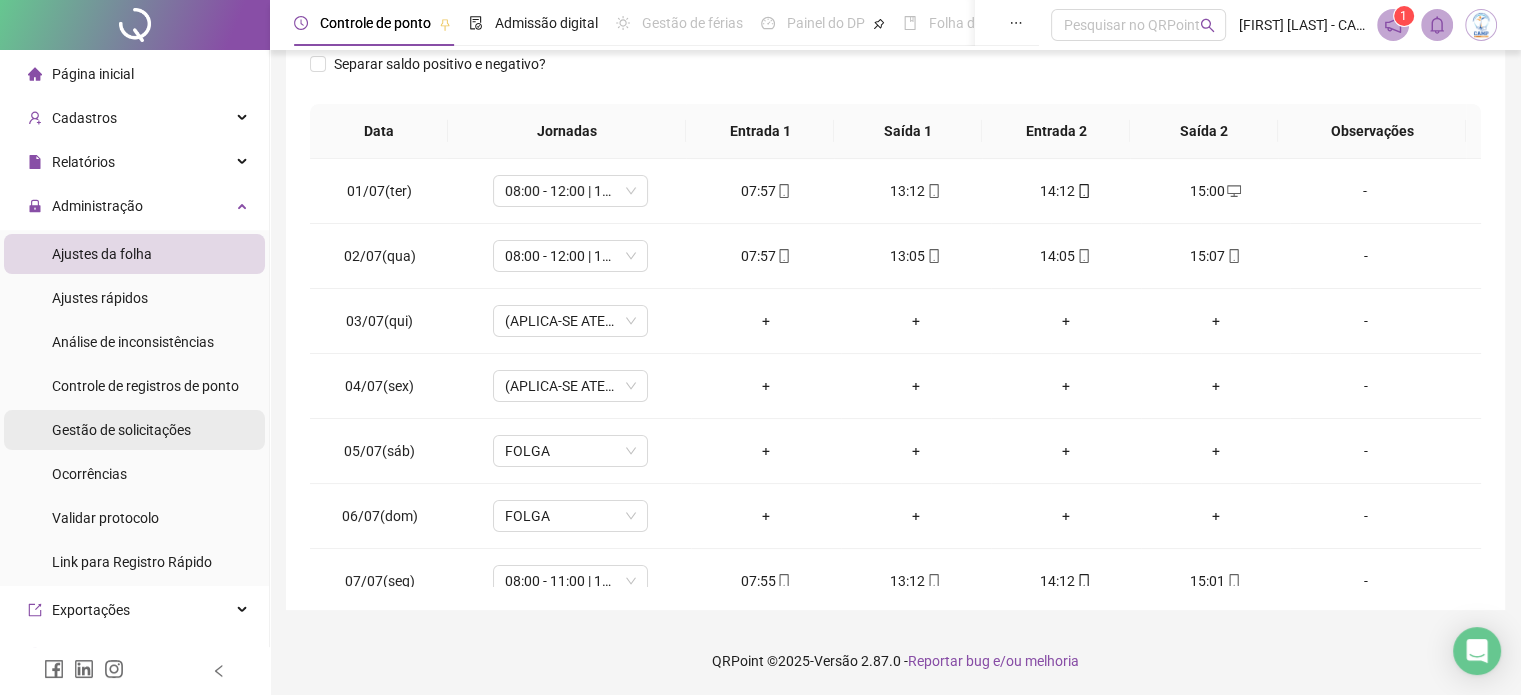 click on "Gestão de solicitações" at bounding box center (121, 430) 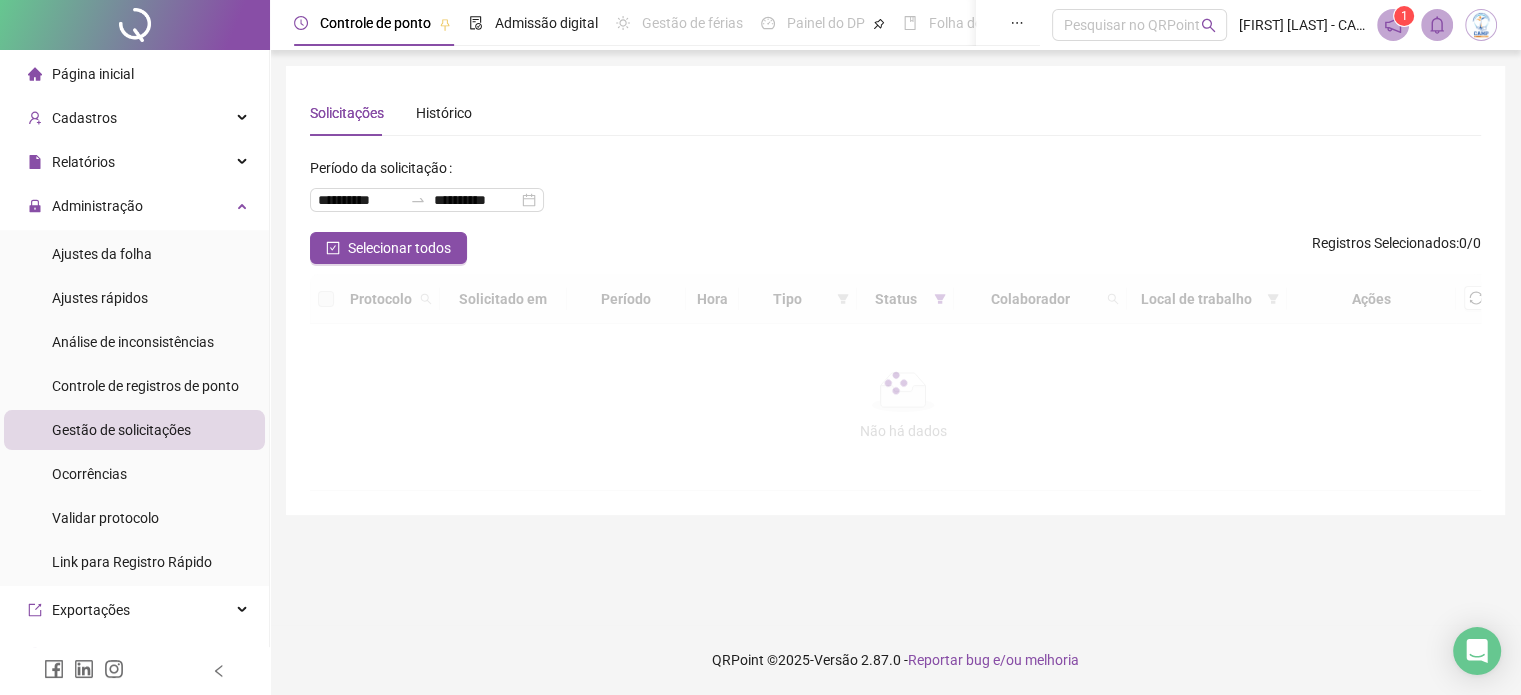 scroll, scrollTop: 0, scrollLeft: 0, axis: both 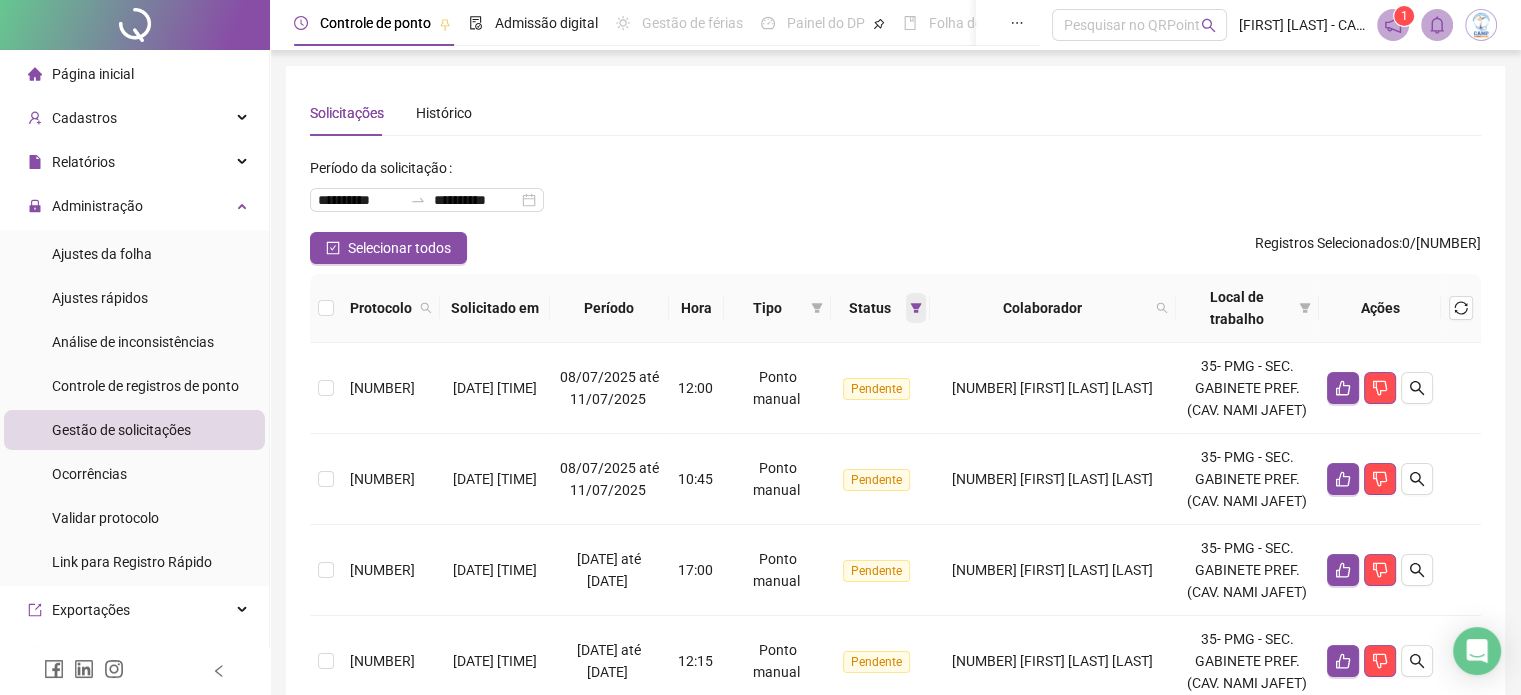click 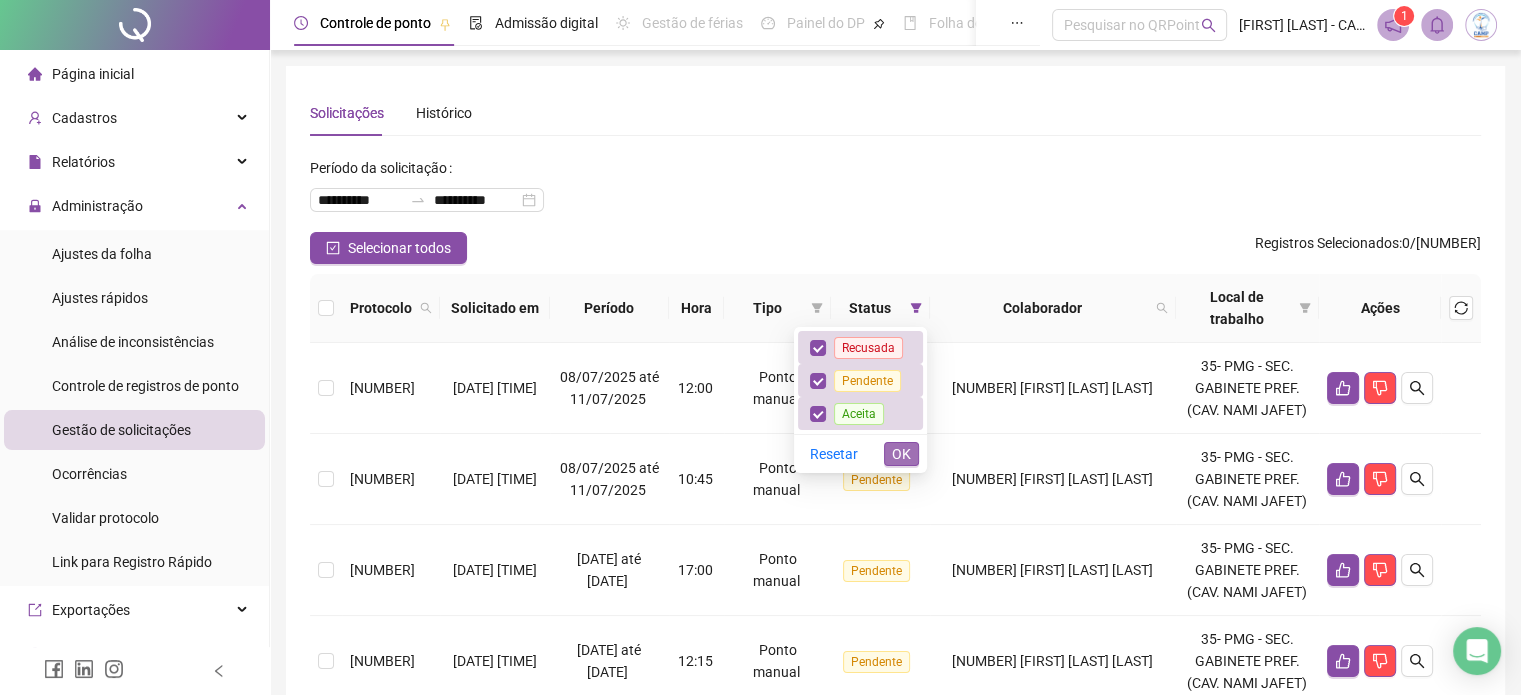 click on "OK" at bounding box center [901, 454] 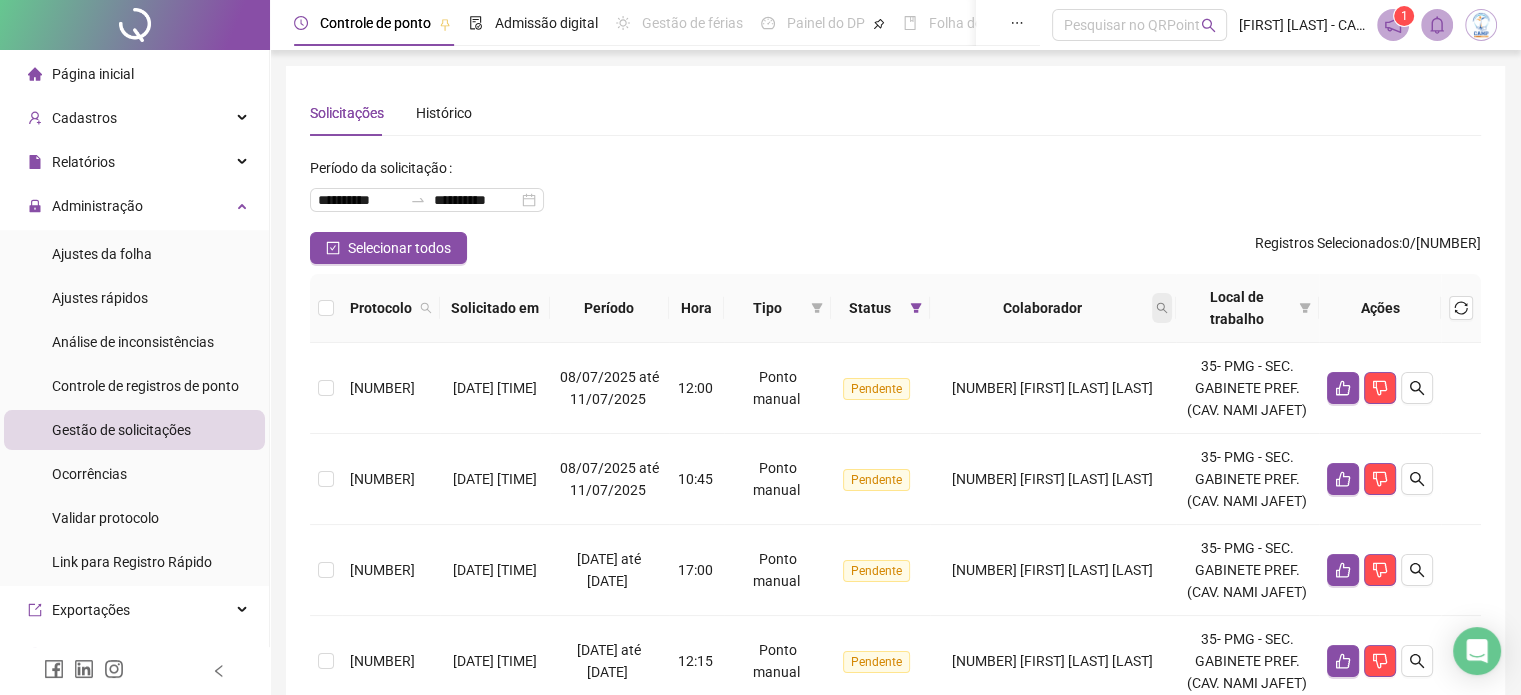 click 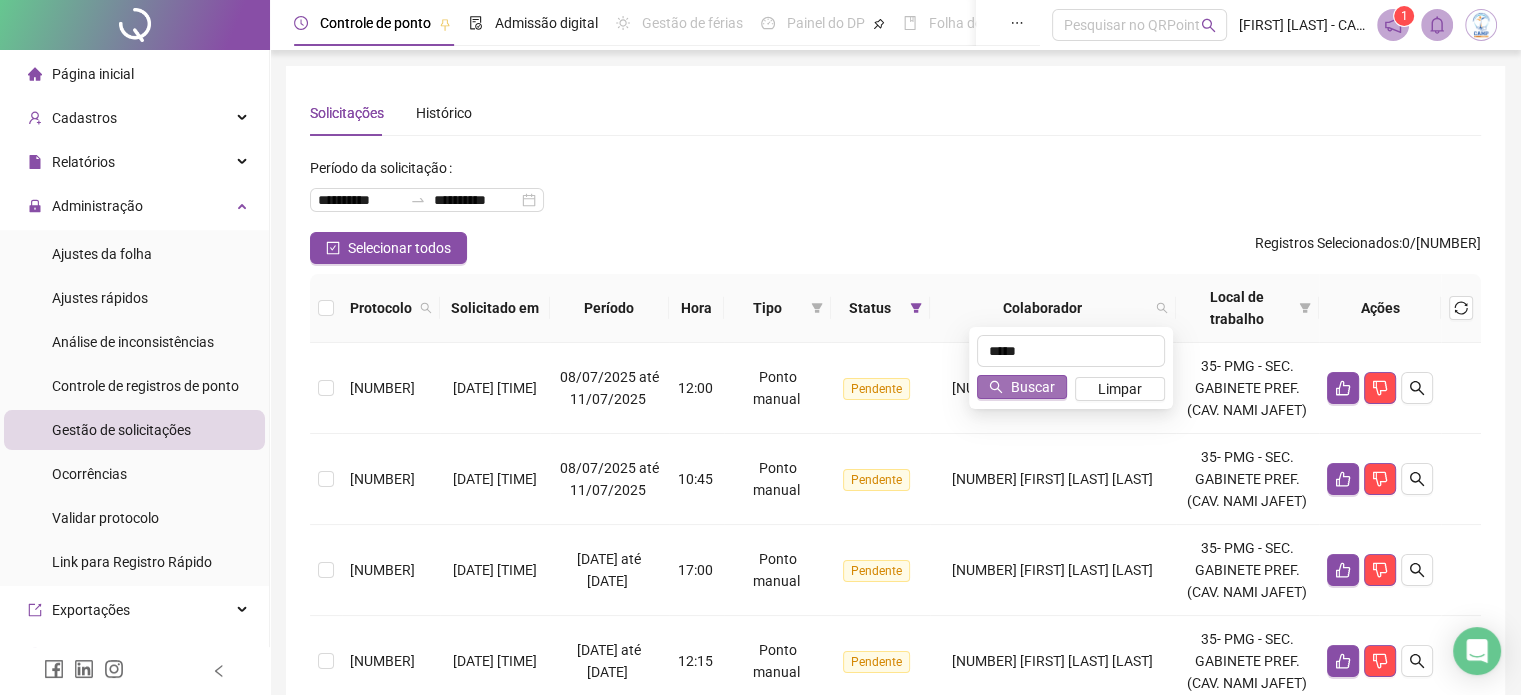 click on "Buscar" at bounding box center [1033, 387] 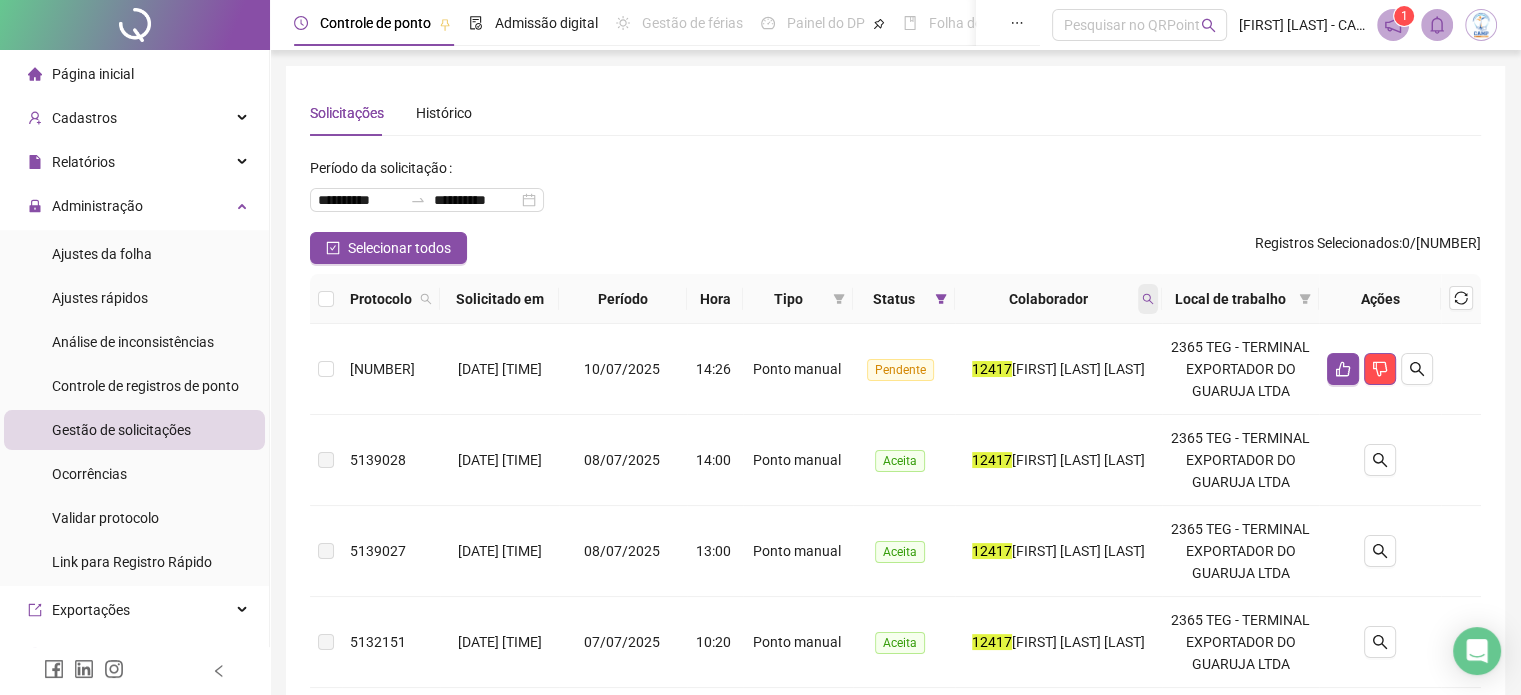click at bounding box center [1148, 299] 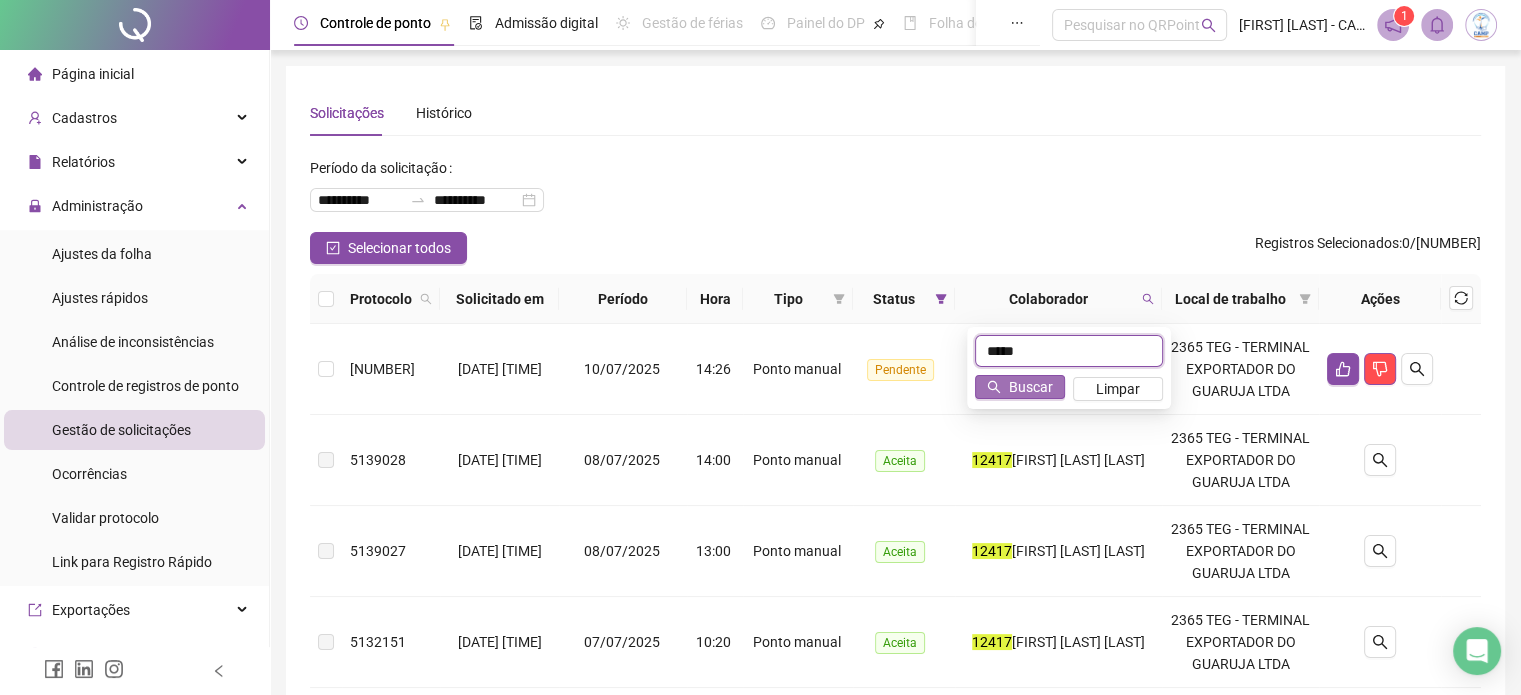type on "*****" 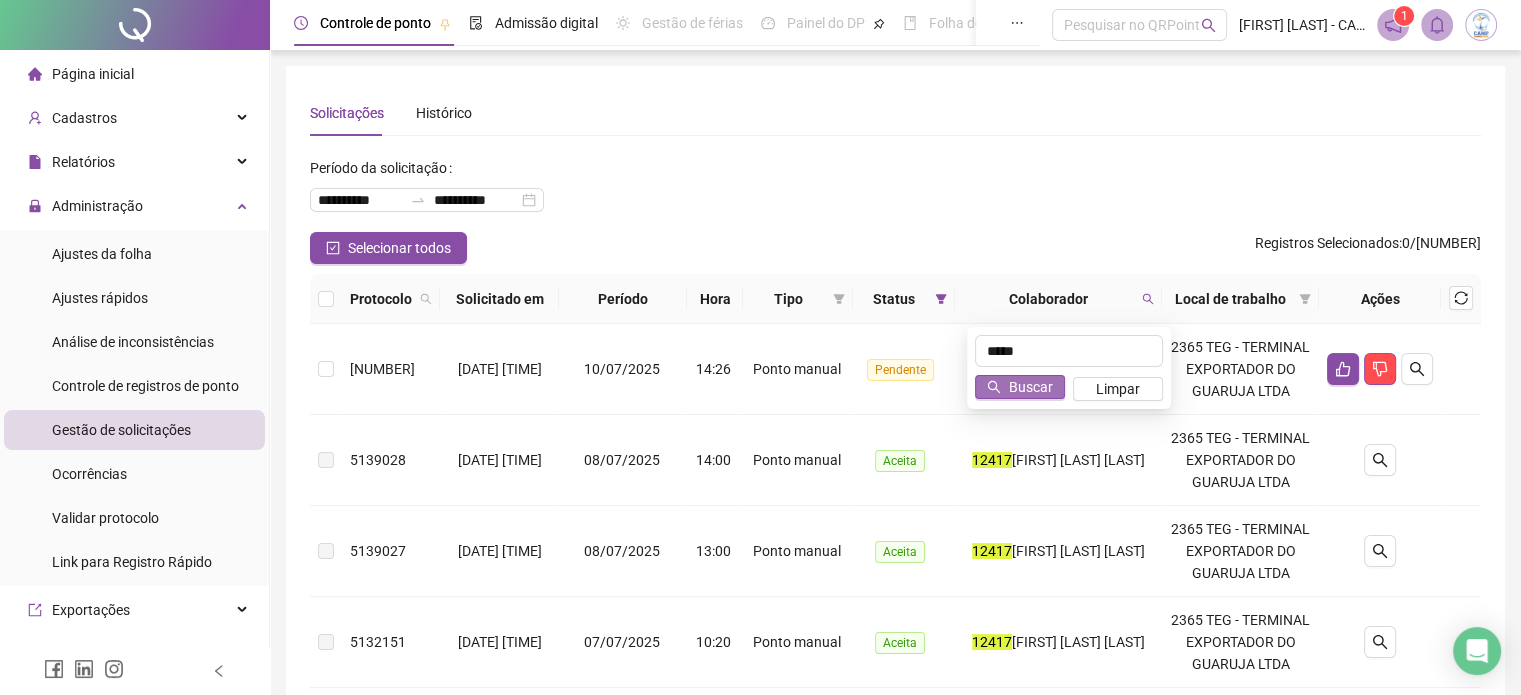 click on "Buscar" at bounding box center [1031, 387] 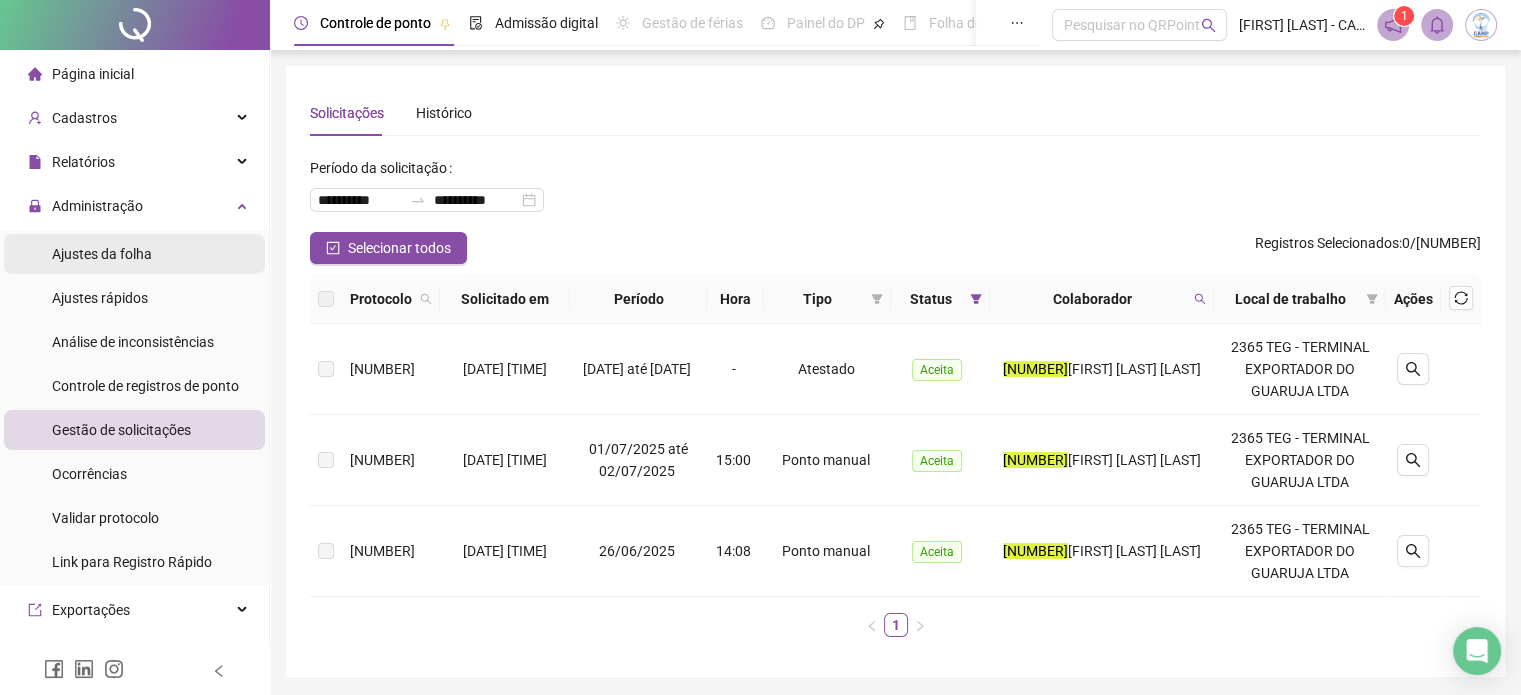 click on "Ajustes da folha" at bounding box center (102, 254) 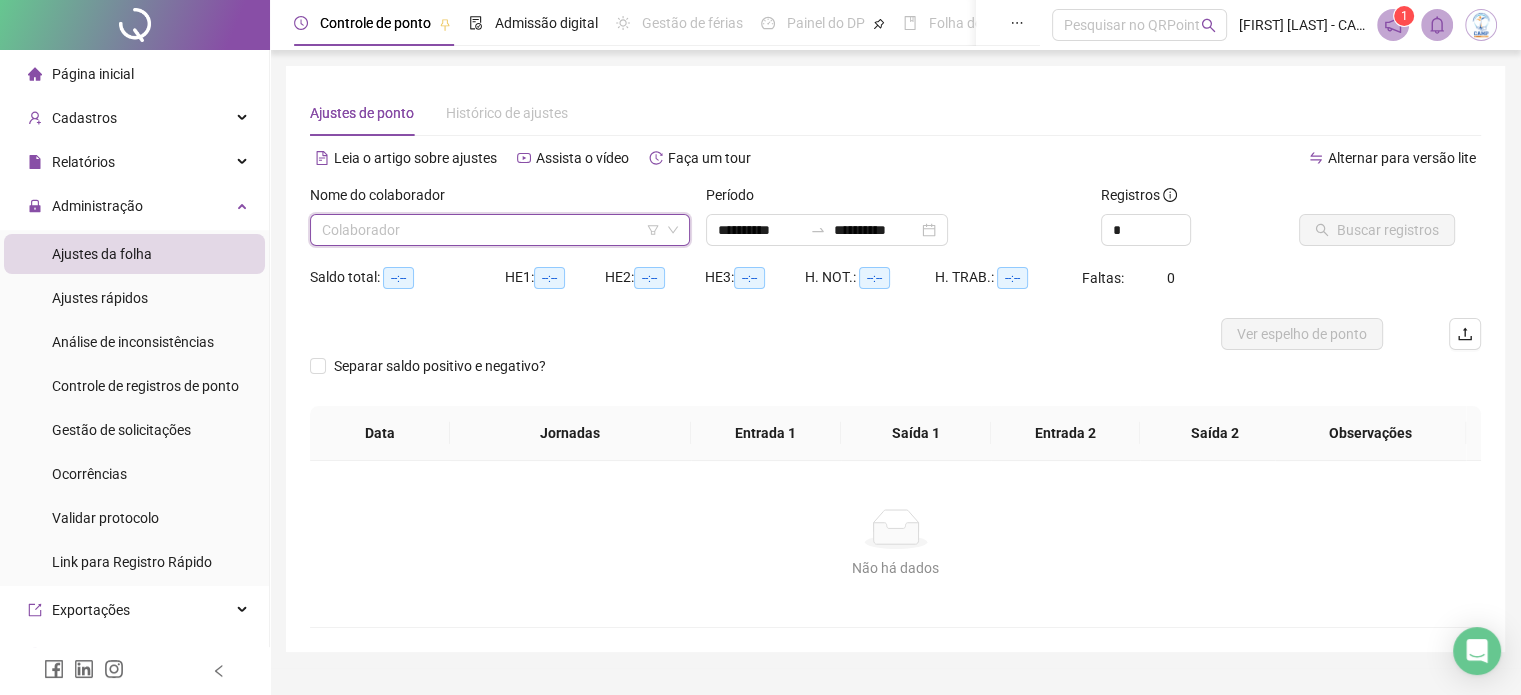 click at bounding box center (494, 230) 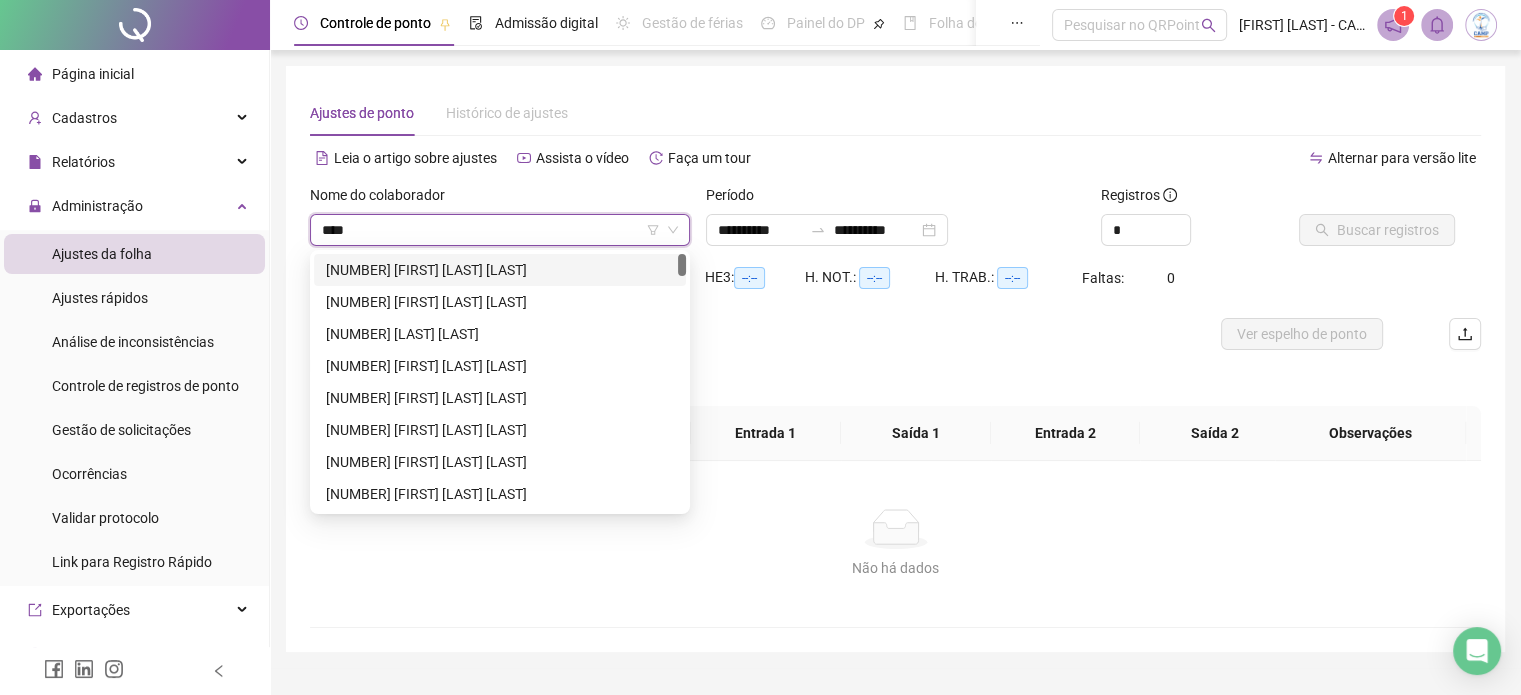 type on "*****" 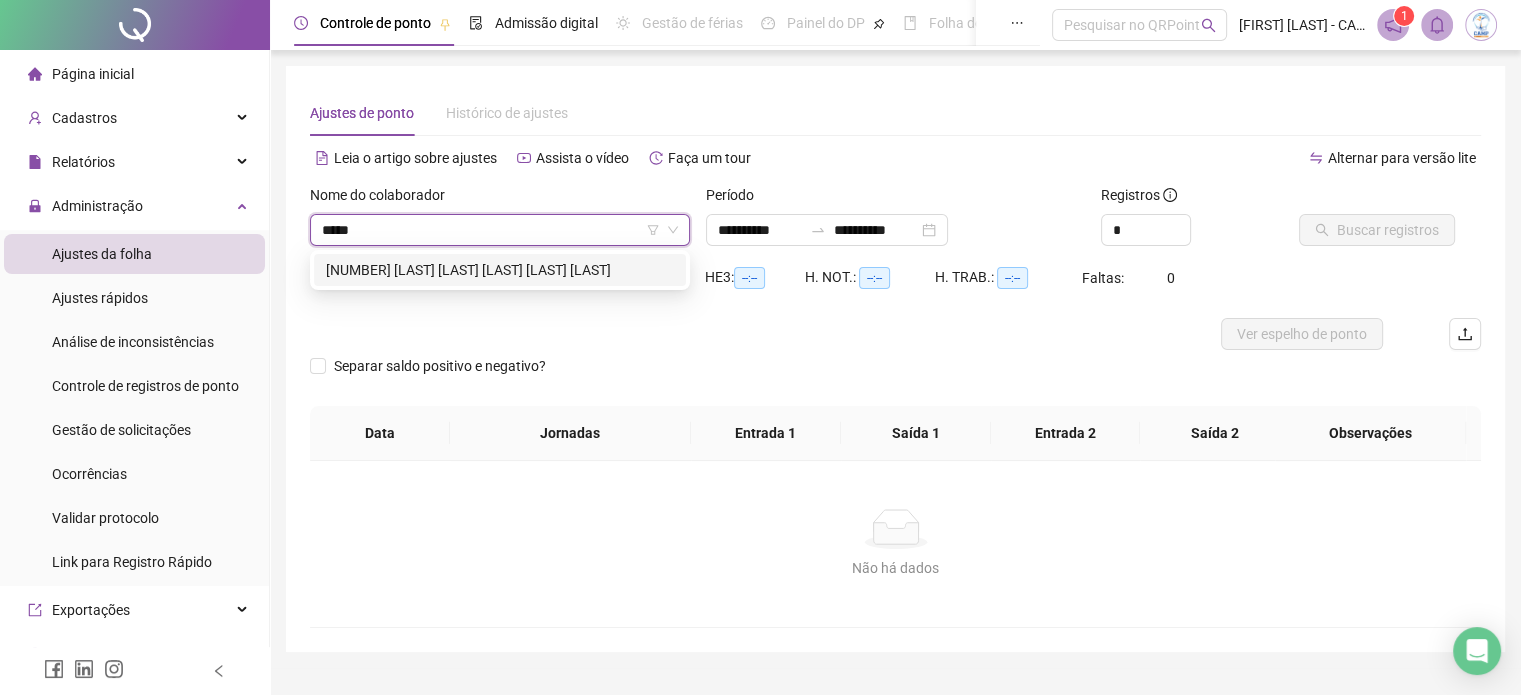 click on "[NUMBER] [LAST] [LAST] [LAST] [LAST] [LAST]" at bounding box center (500, 270) 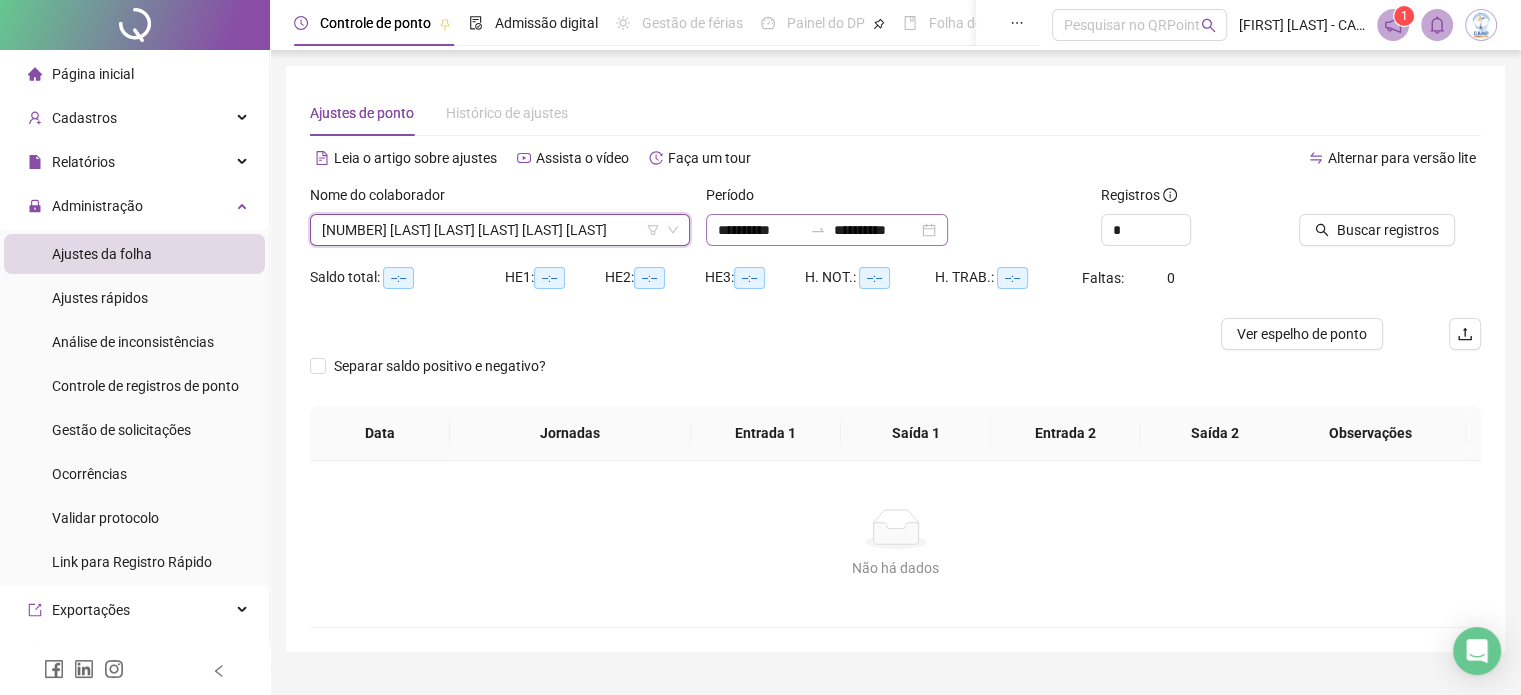 click on "**********" at bounding box center (827, 230) 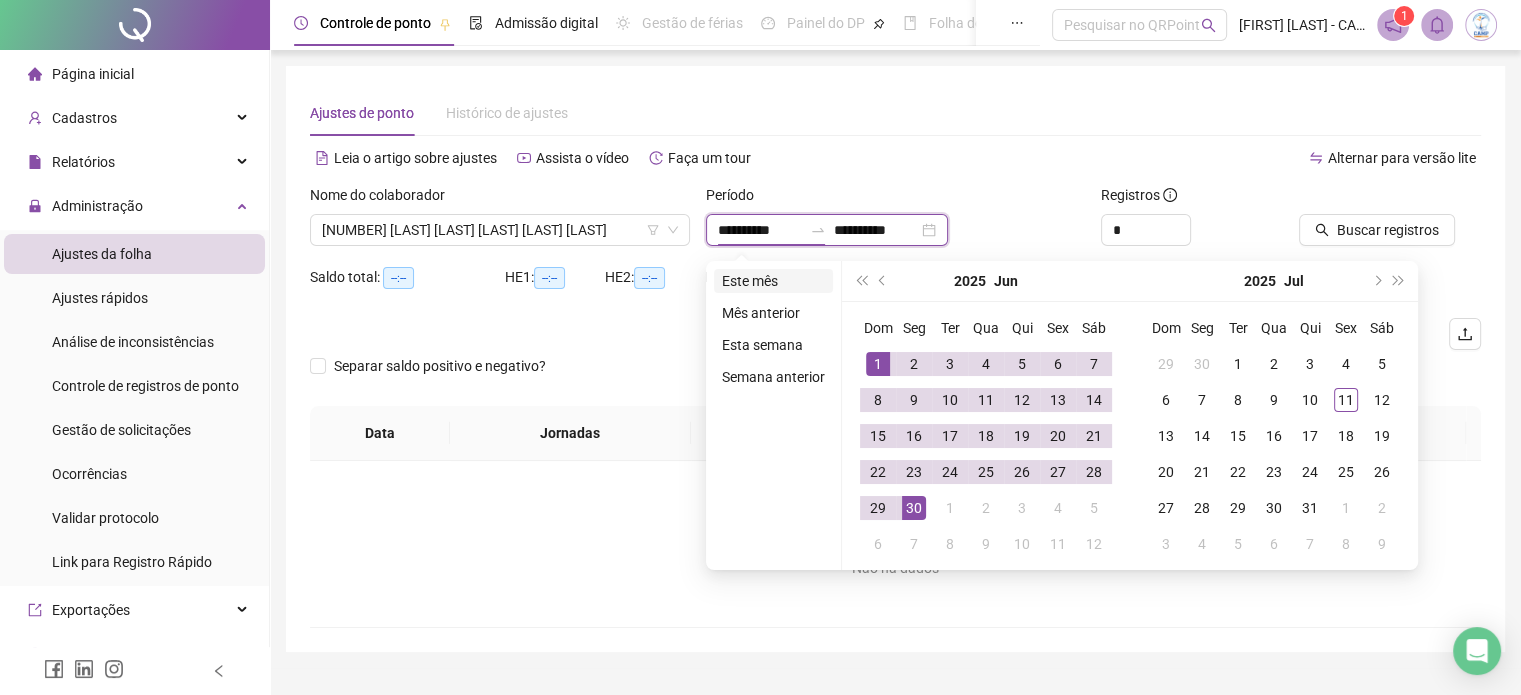 type on "**********" 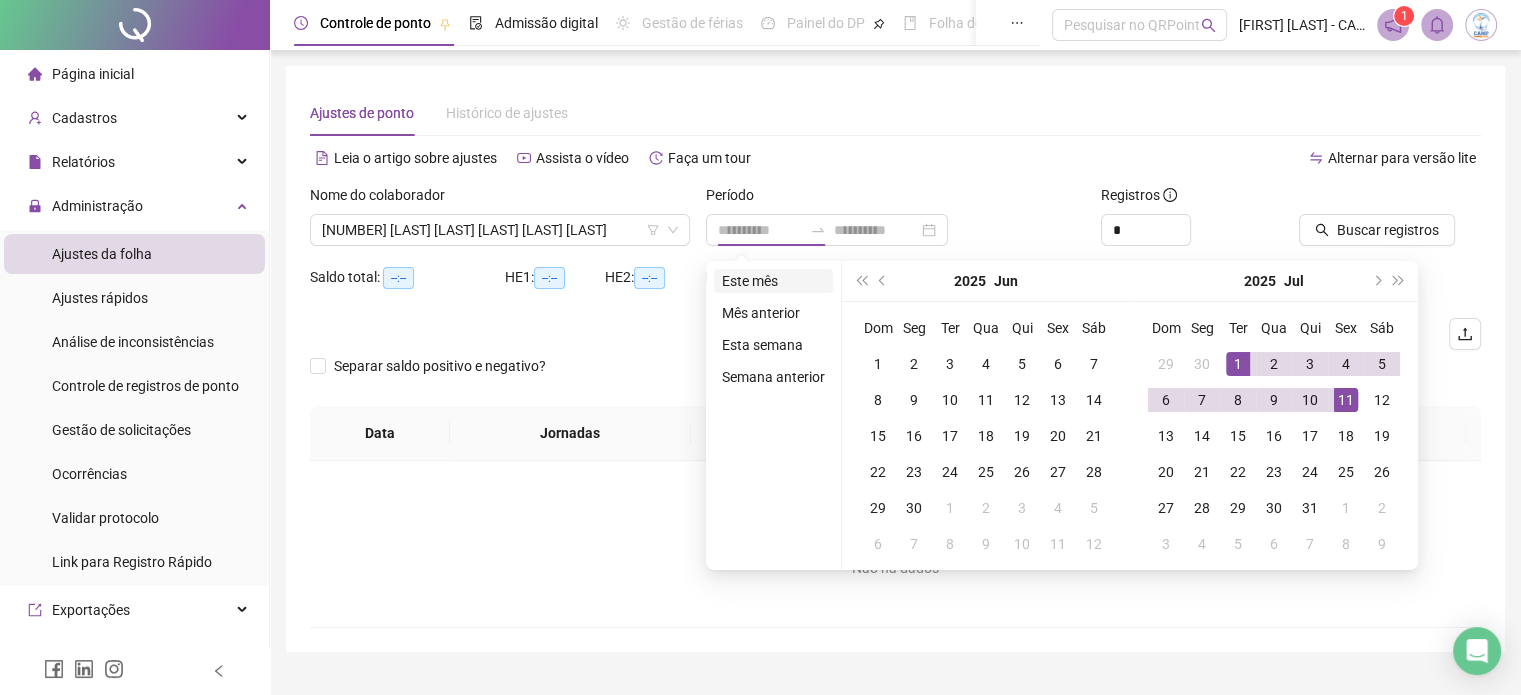 click on "Este mês" at bounding box center [773, 281] 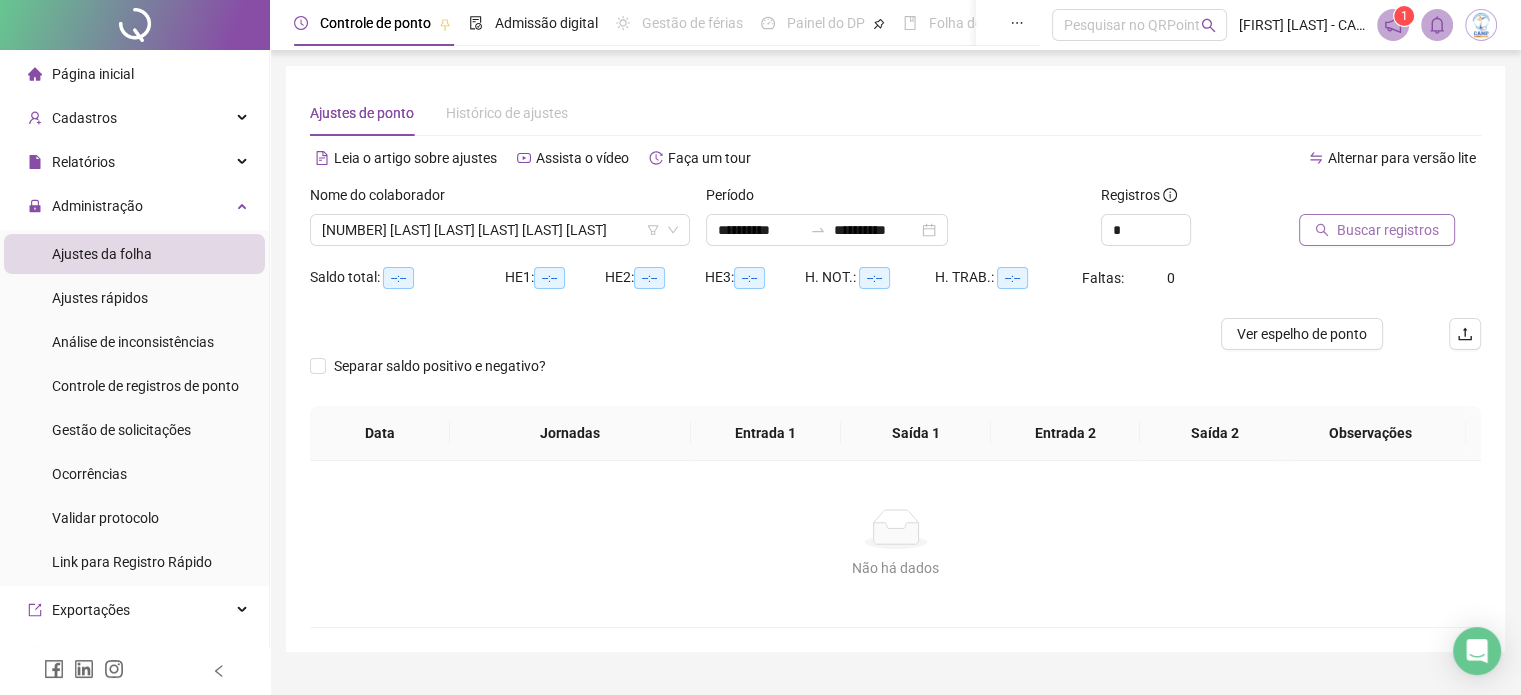 click on "Buscar registros" at bounding box center [1388, 230] 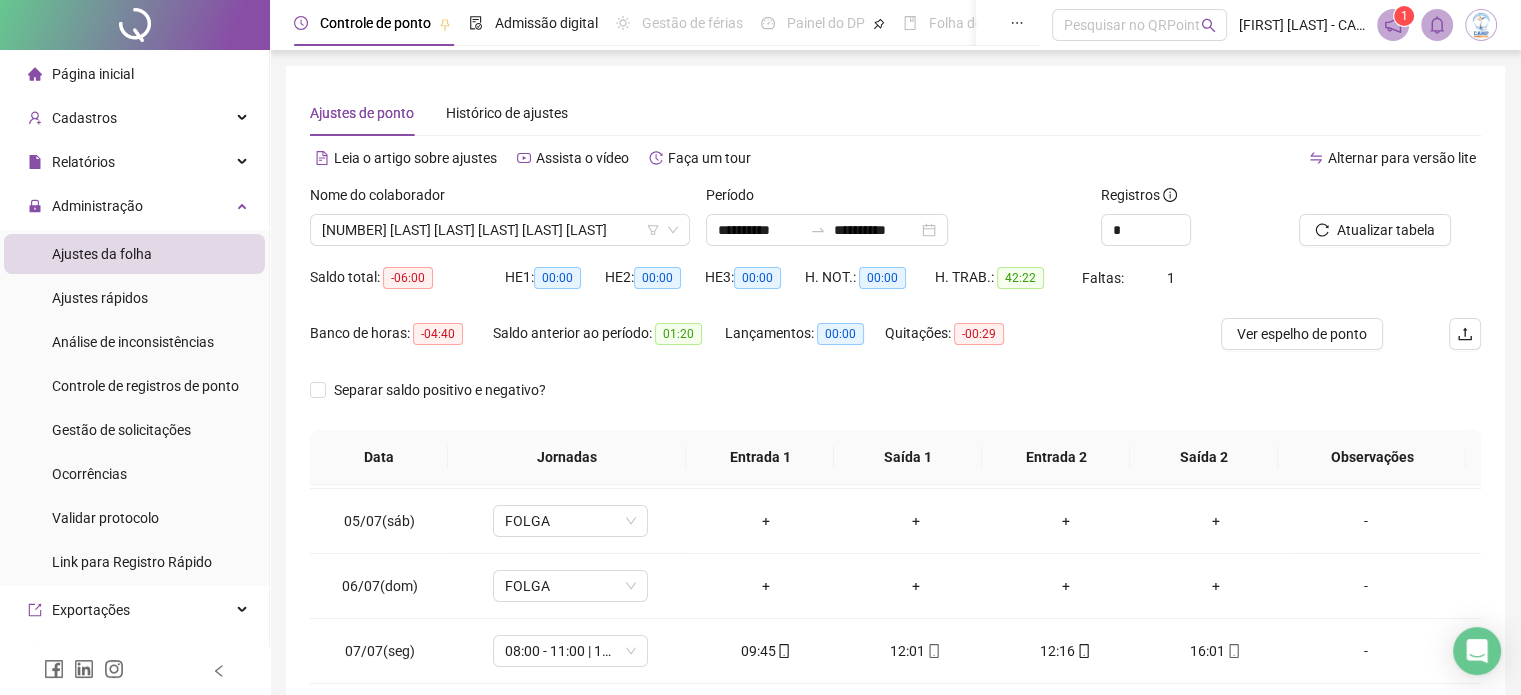 scroll, scrollTop: 285, scrollLeft: 0, axis: vertical 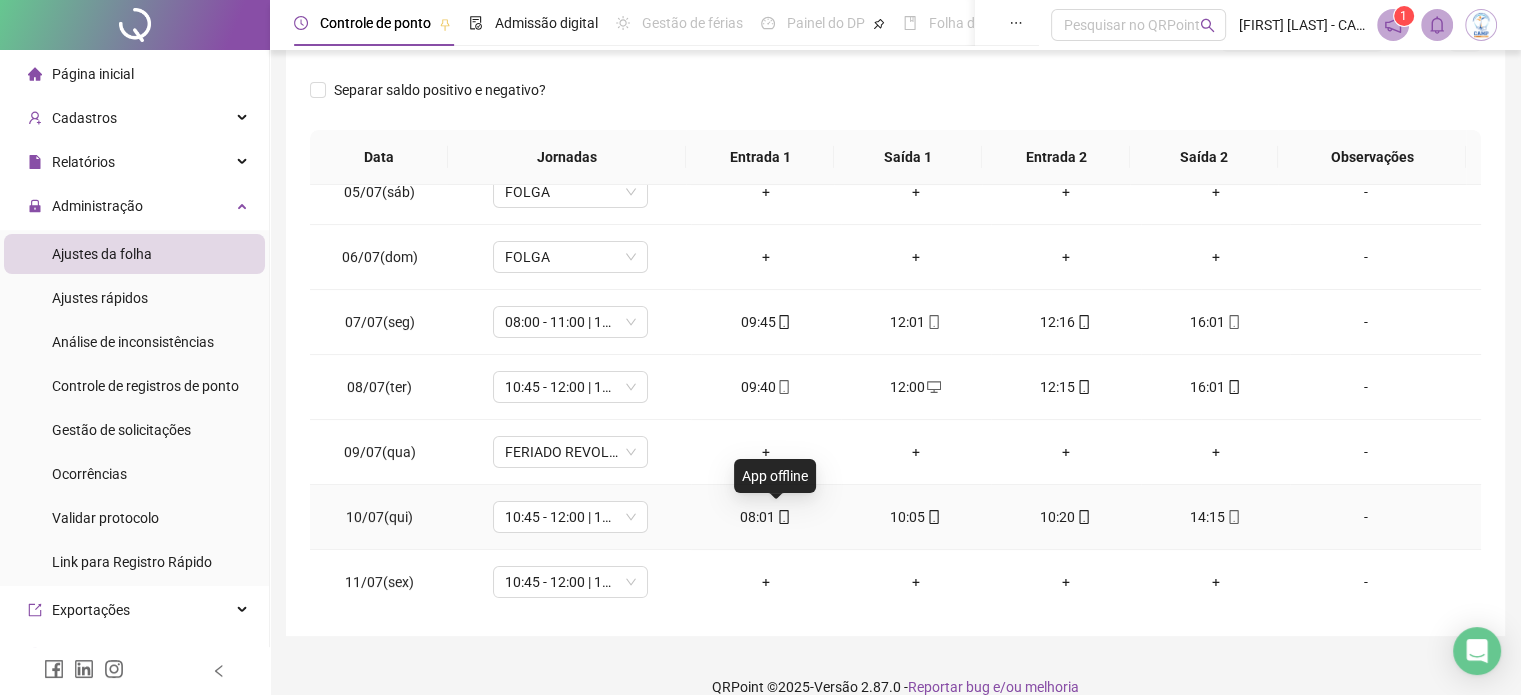 click 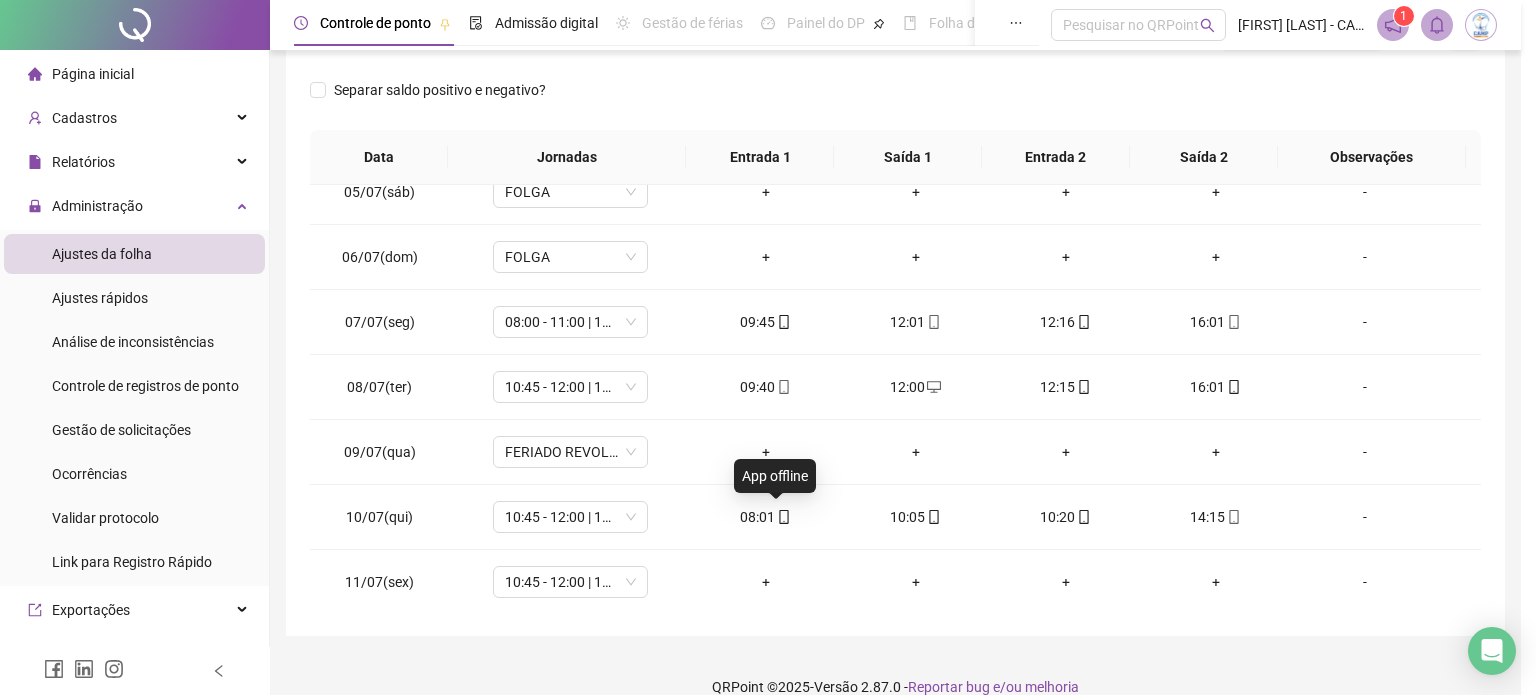 type on "**********" 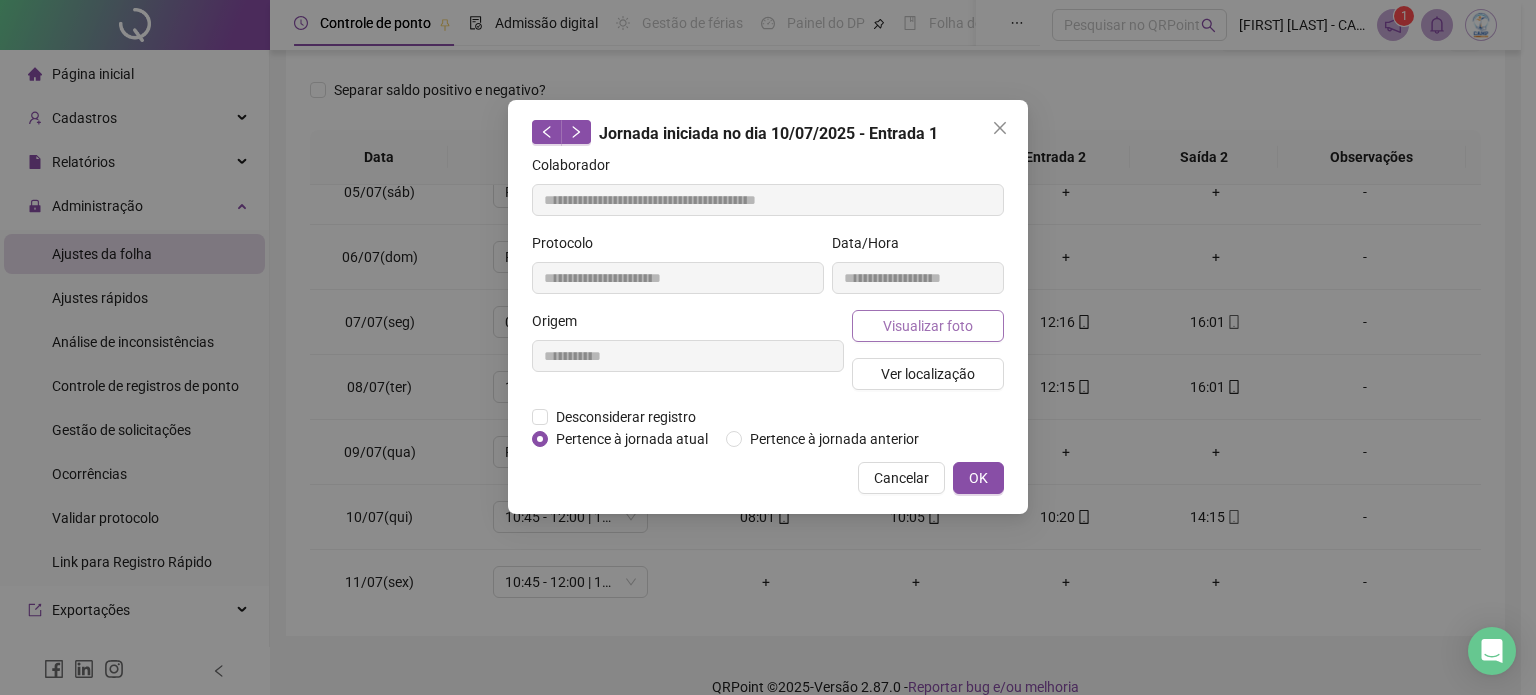click on "Visualizar foto" at bounding box center [928, 326] 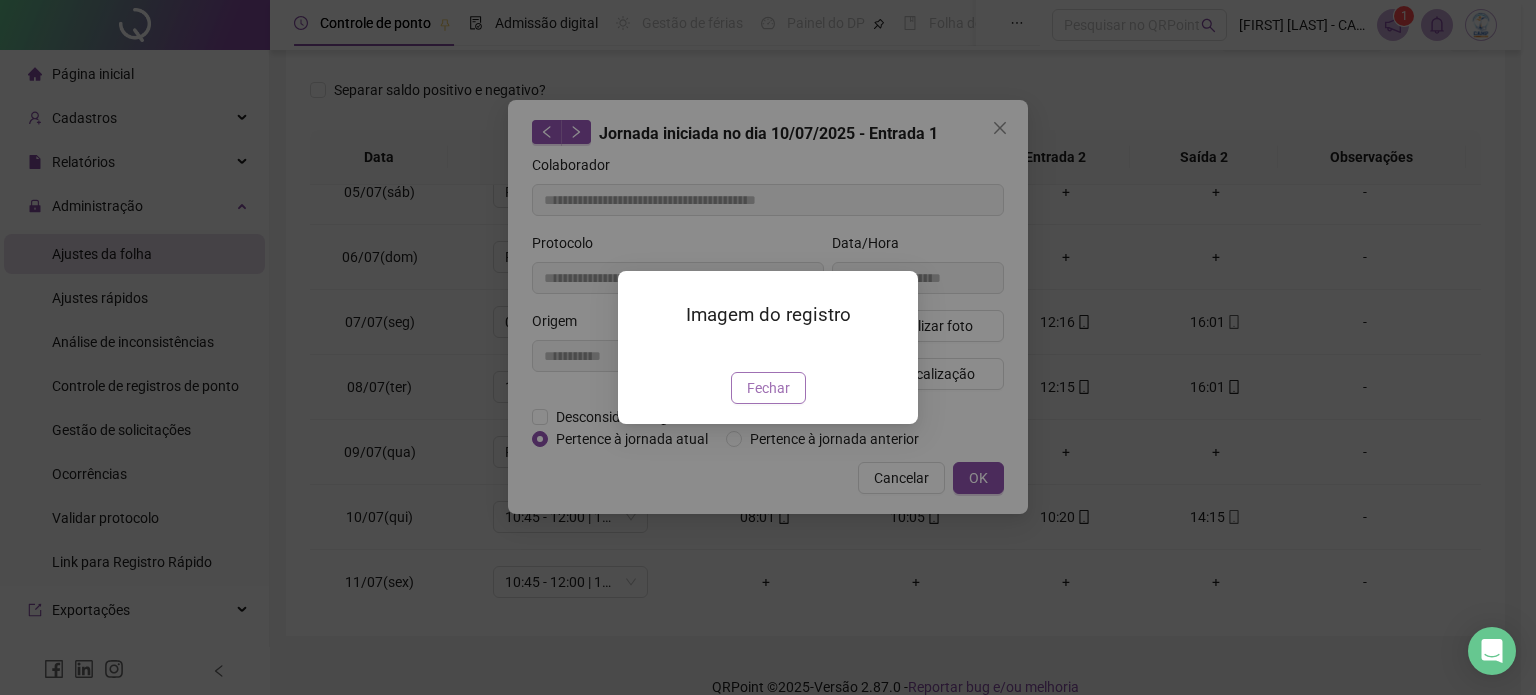 click on "Fechar" at bounding box center (768, 388) 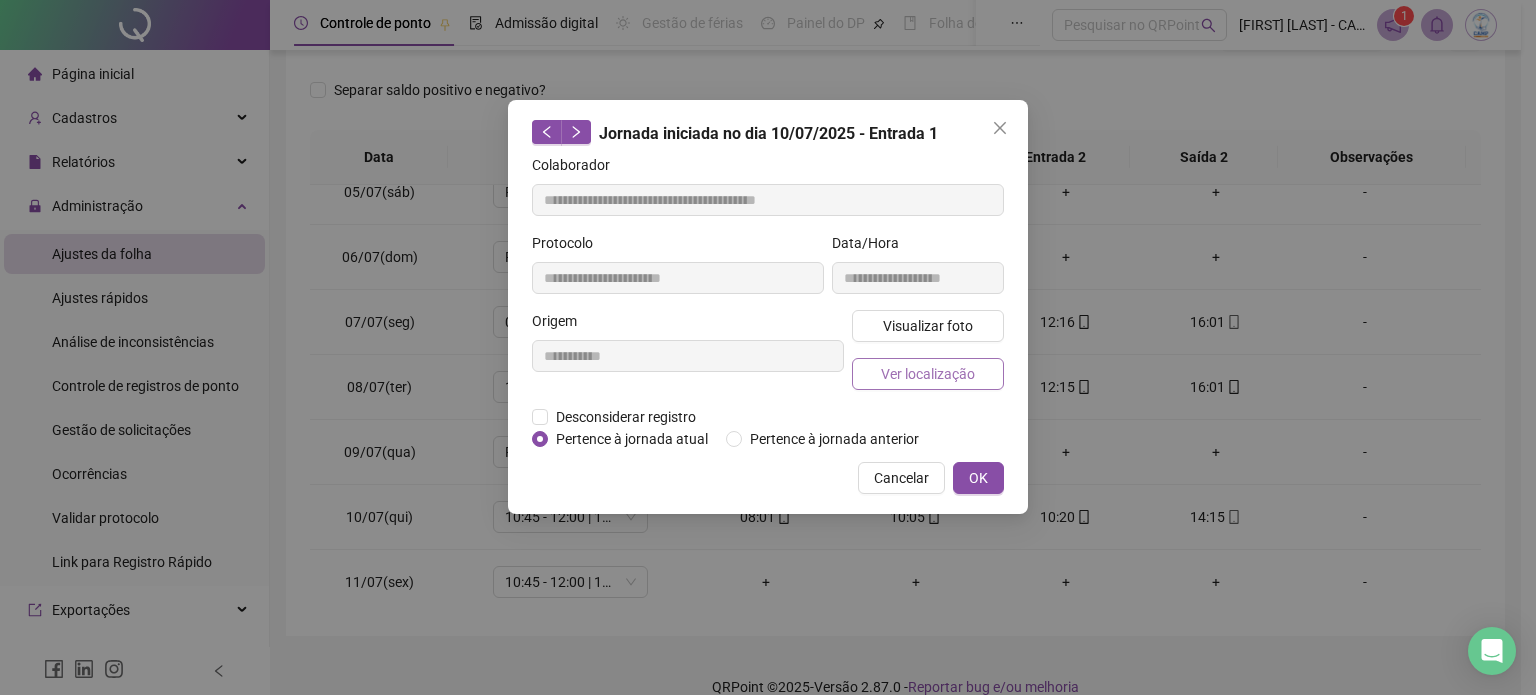click on "Ver localização" at bounding box center [928, 374] 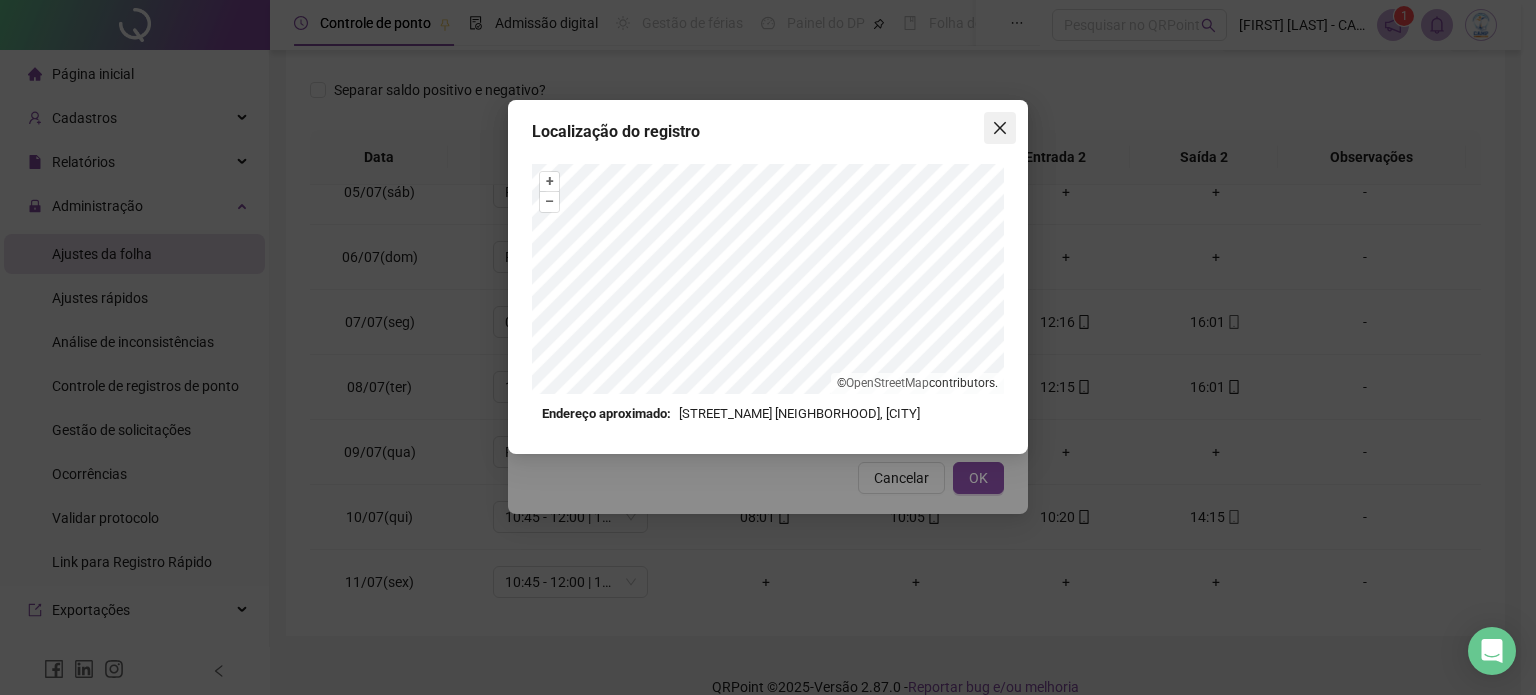 click 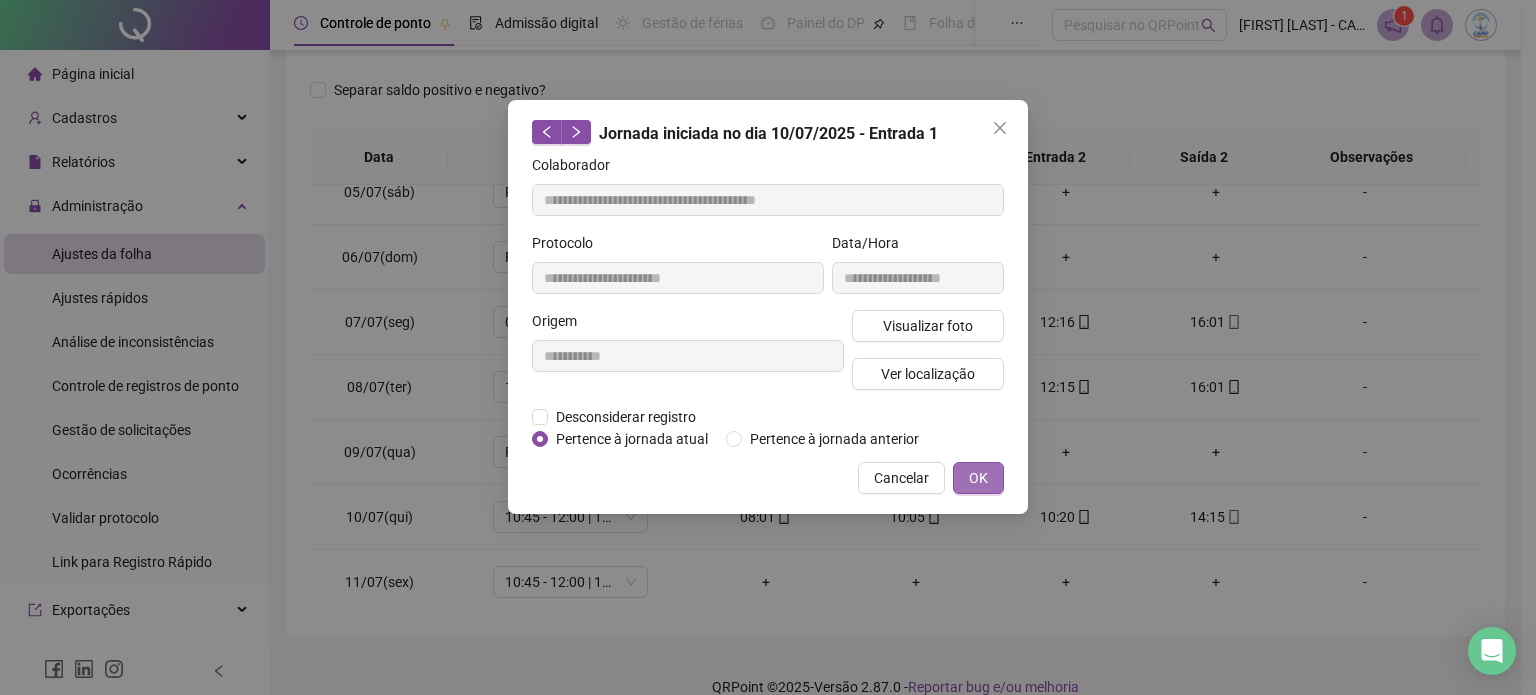 click on "OK" at bounding box center [978, 478] 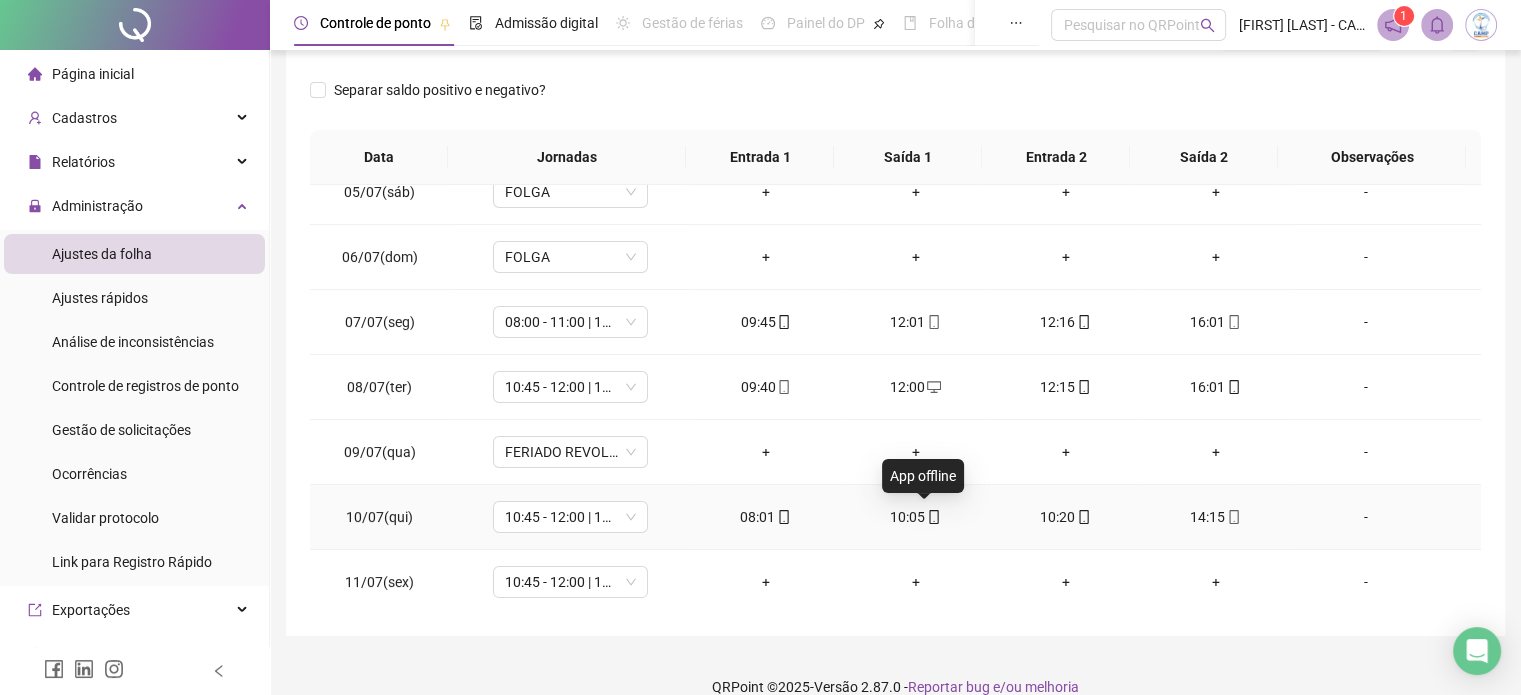 click 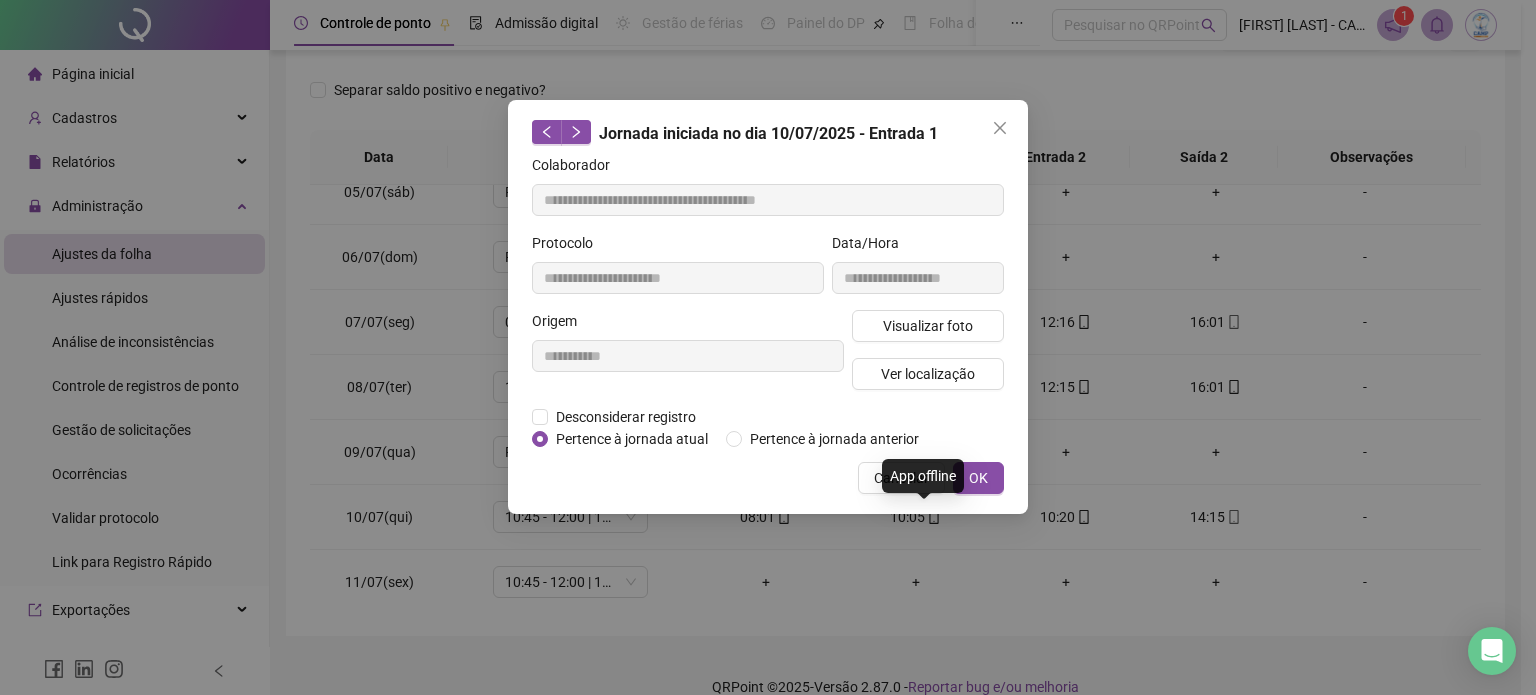 type on "**********" 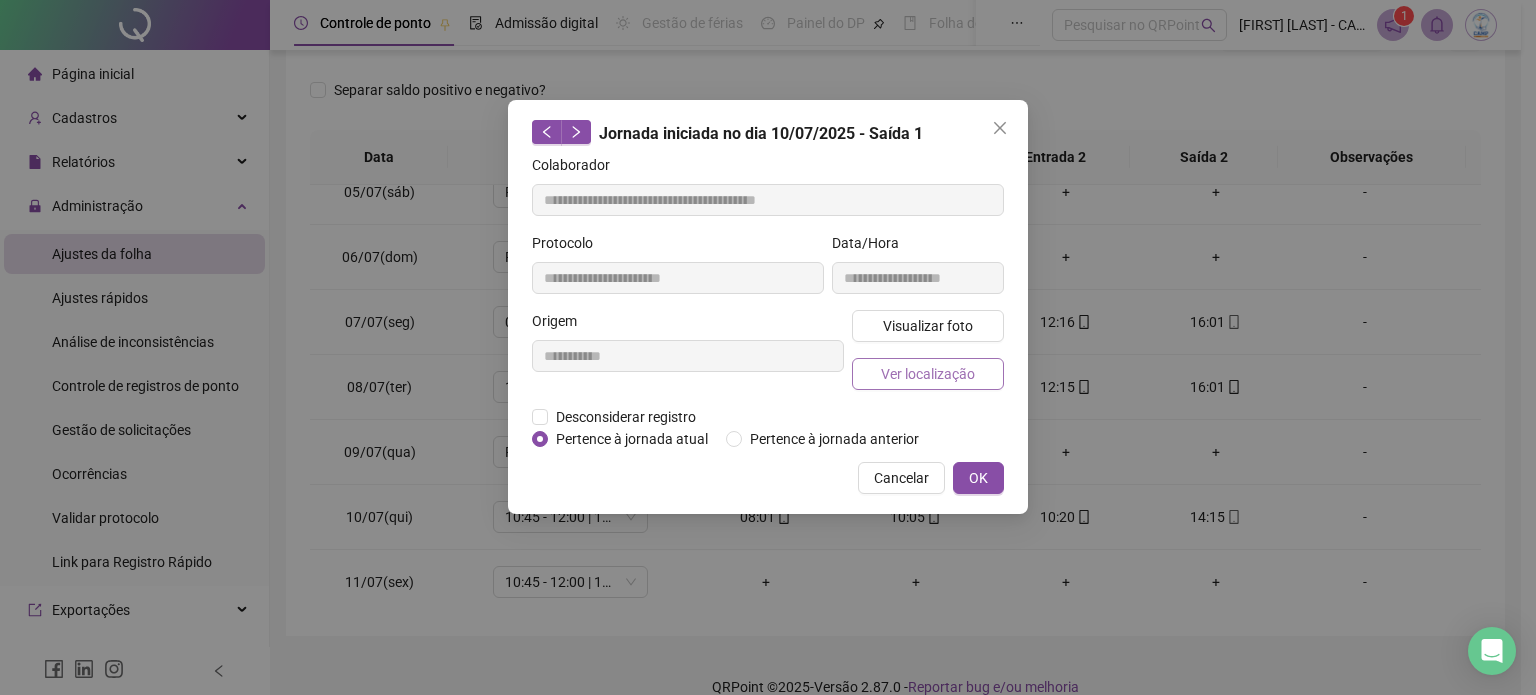 click on "Ver localização" at bounding box center (928, 374) 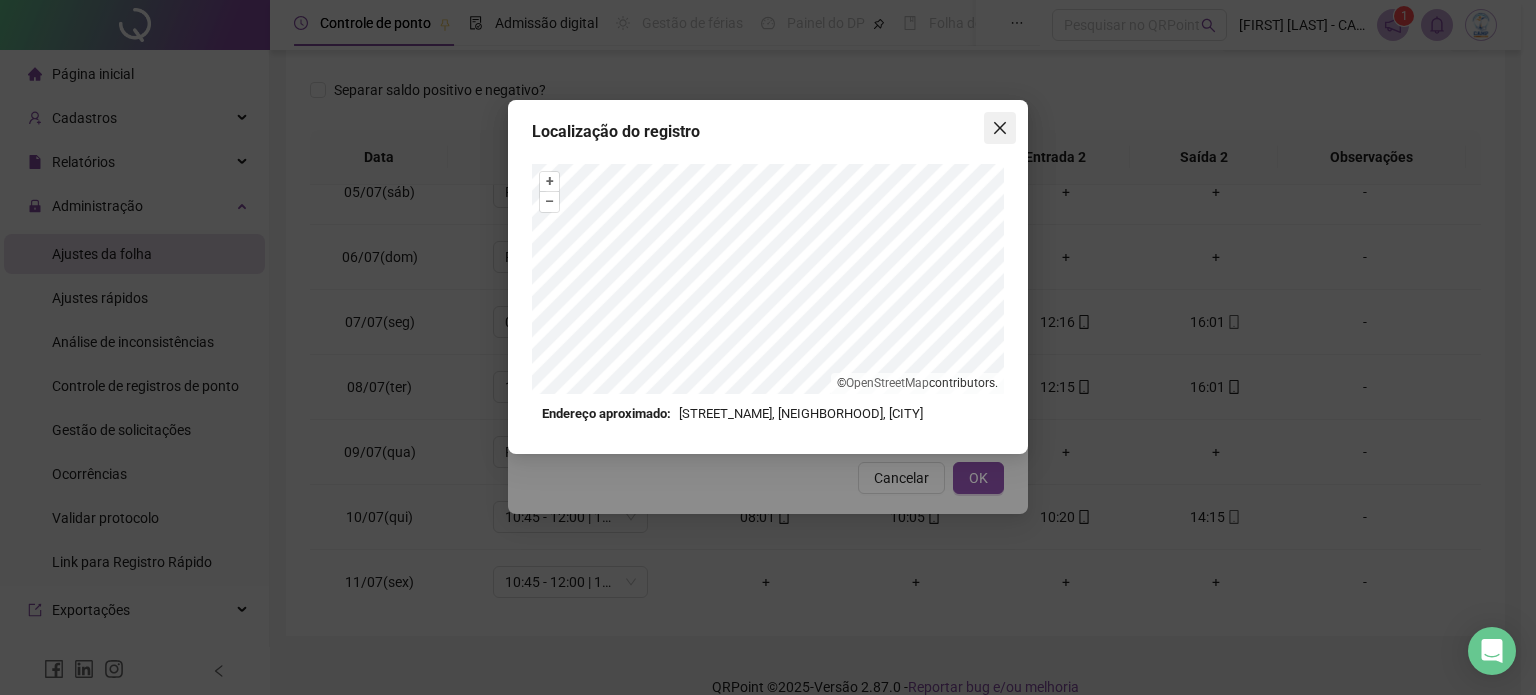 click at bounding box center (1000, 128) 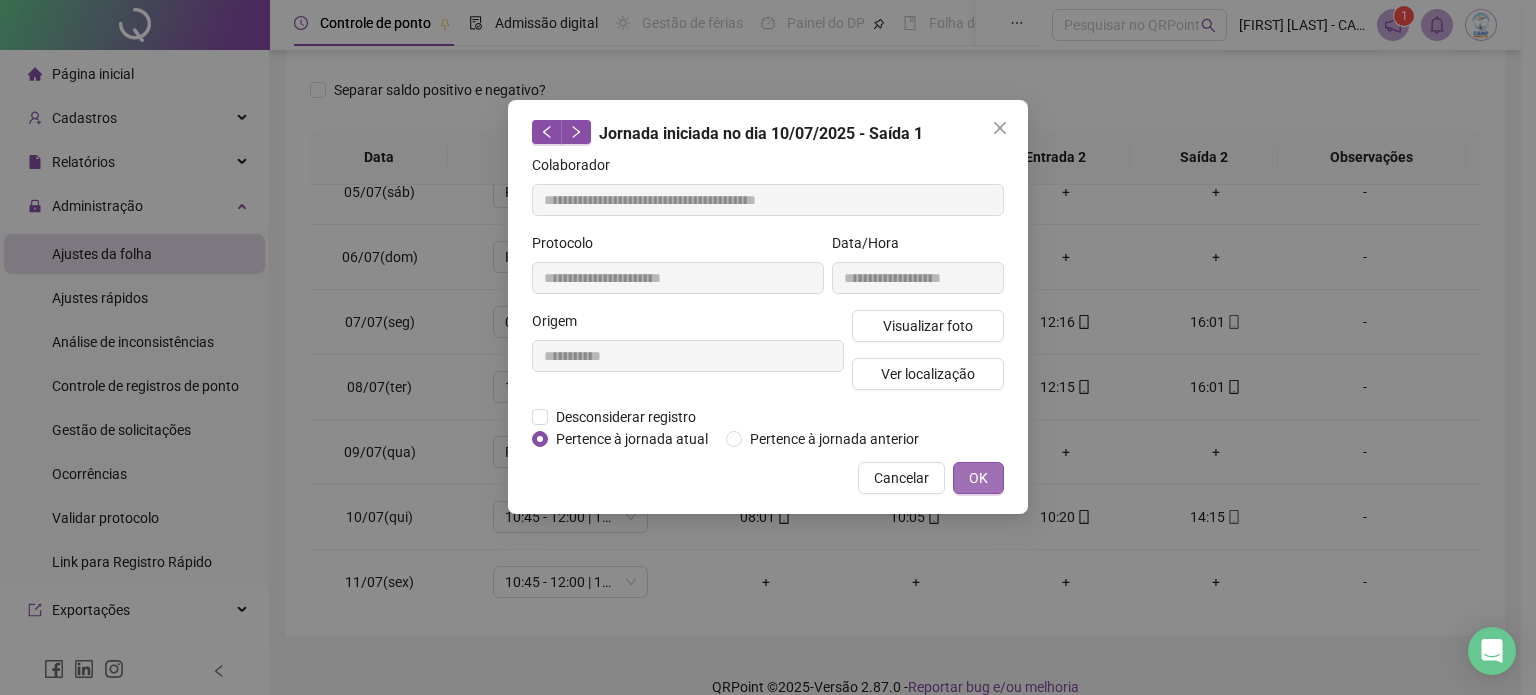 click on "OK" at bounding box center [978, 478] 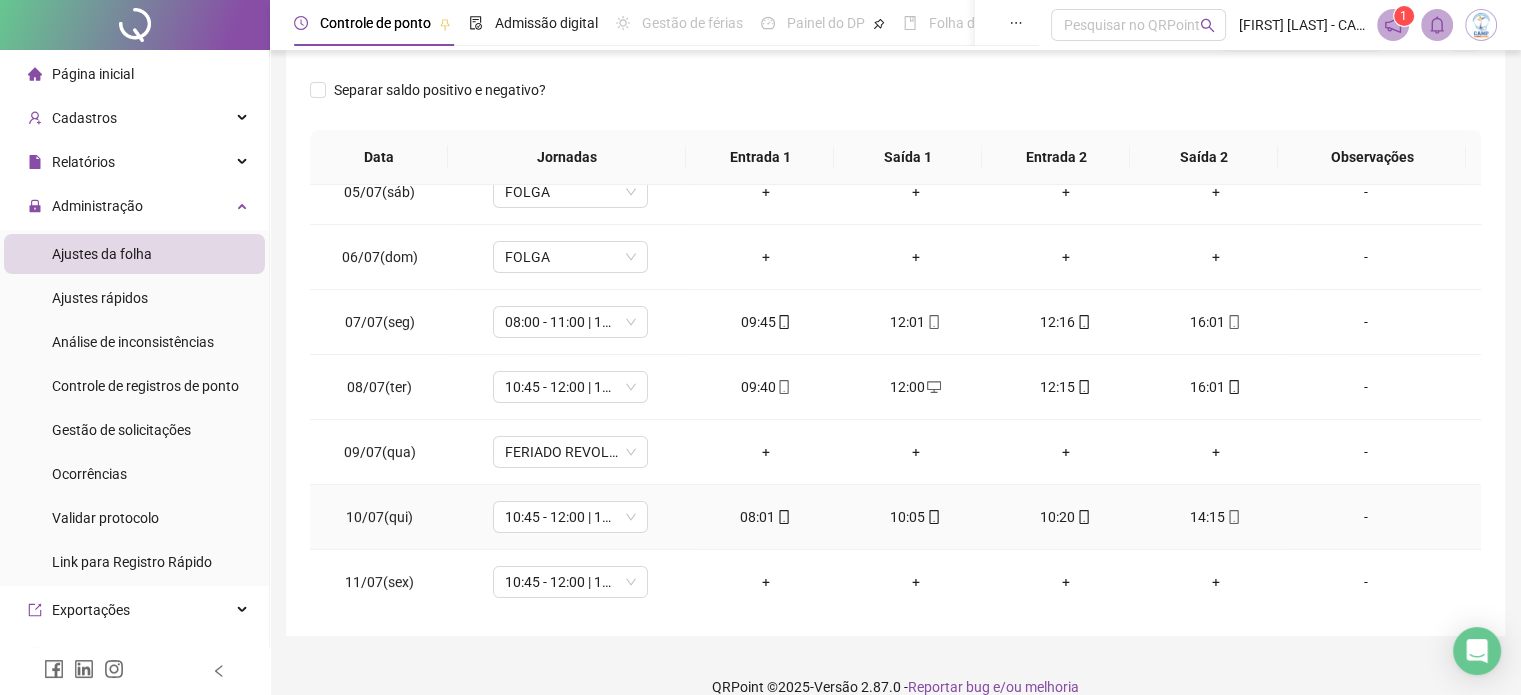 click on "10:20" at bounding box center (1066, 517) 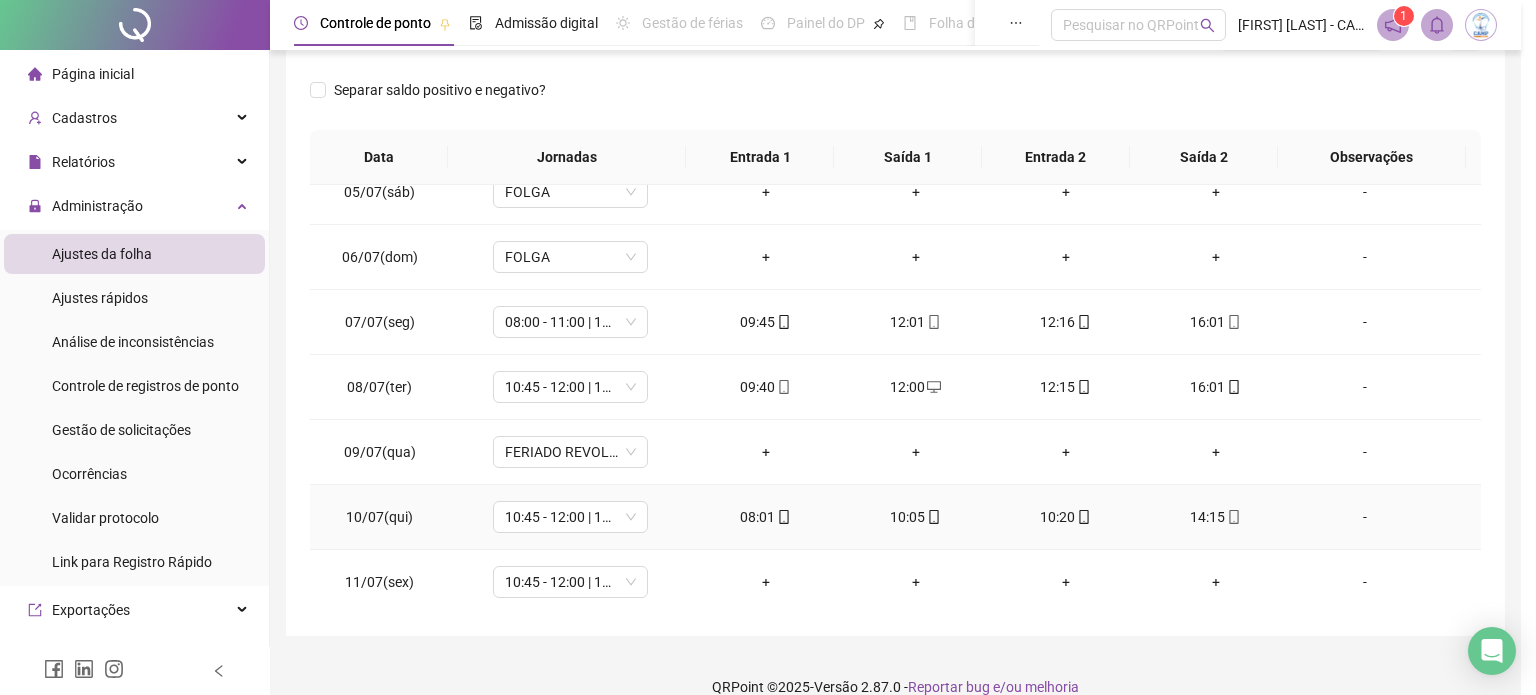 type on "**********" 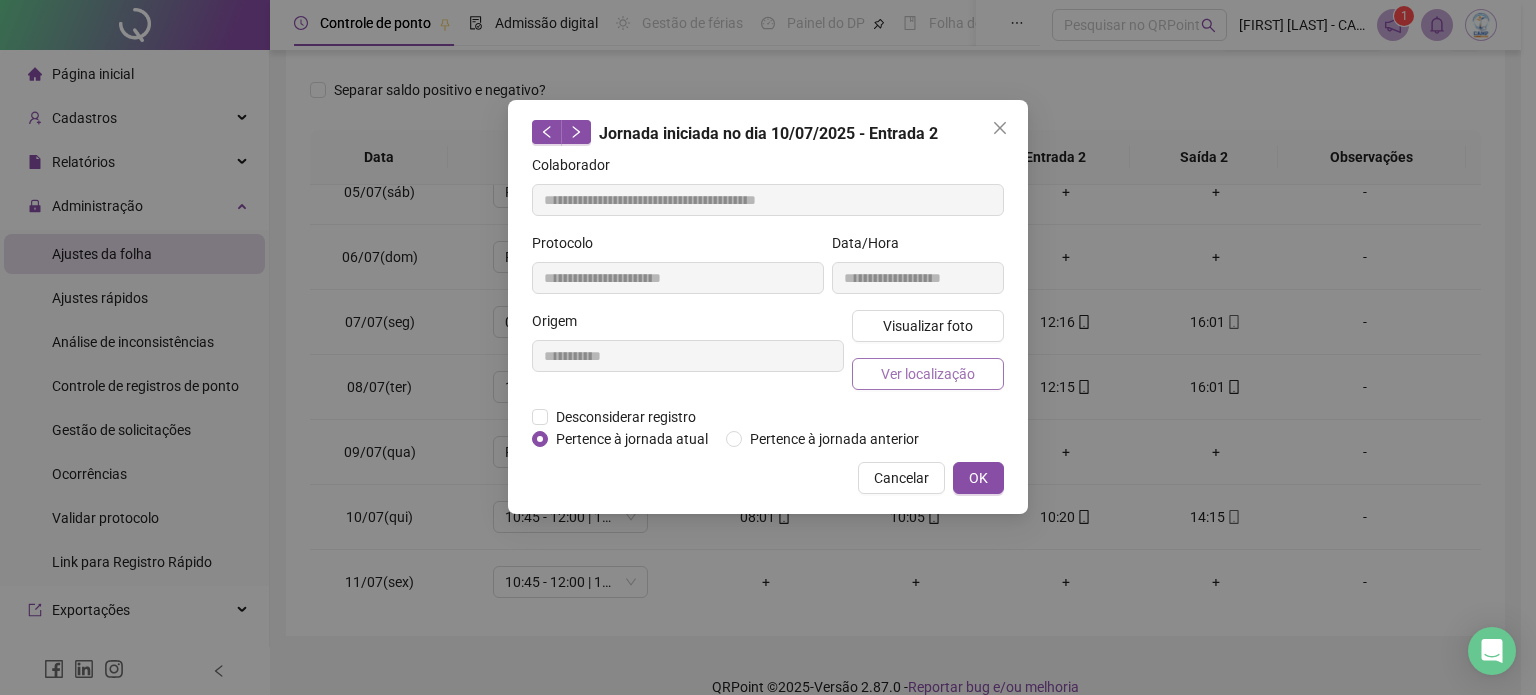 click on "Ver localização" at bounding box center (928, 374) 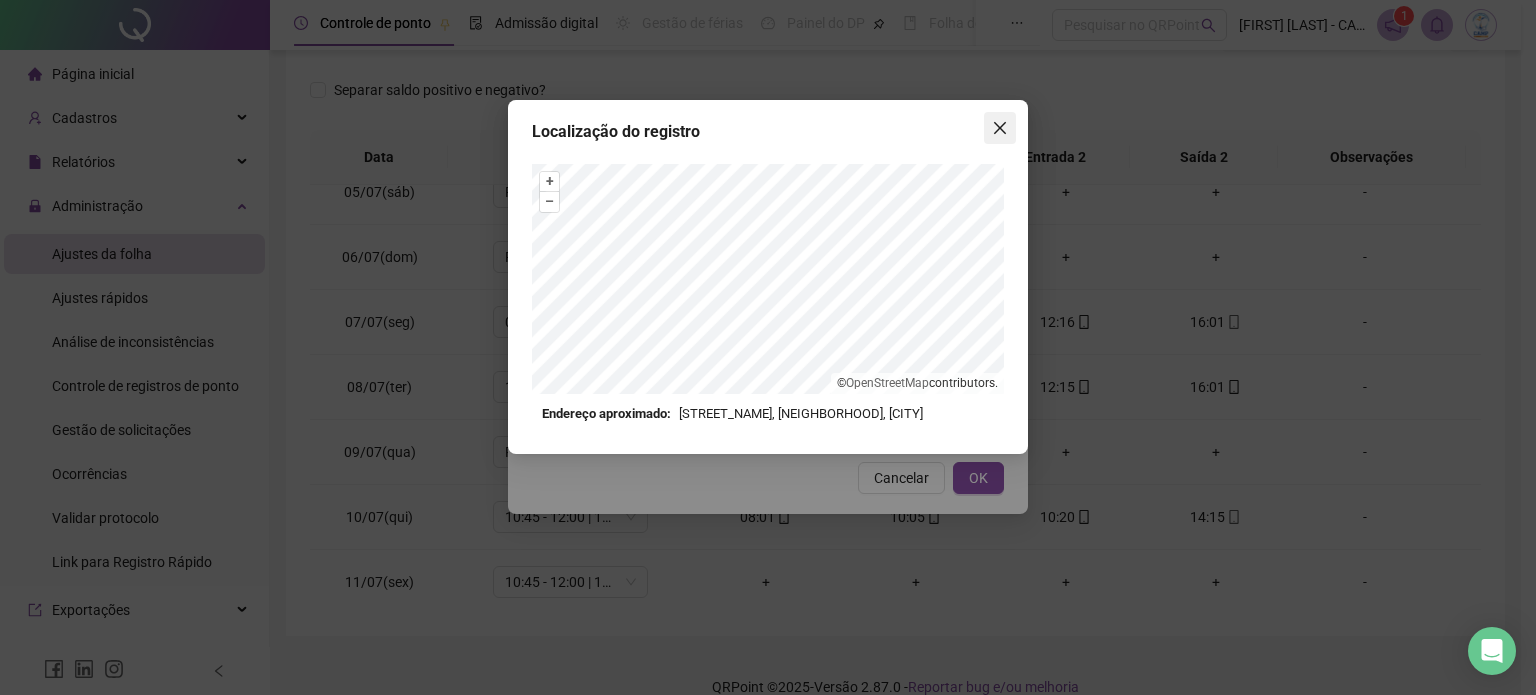 click at bounding box center [1000, 128] 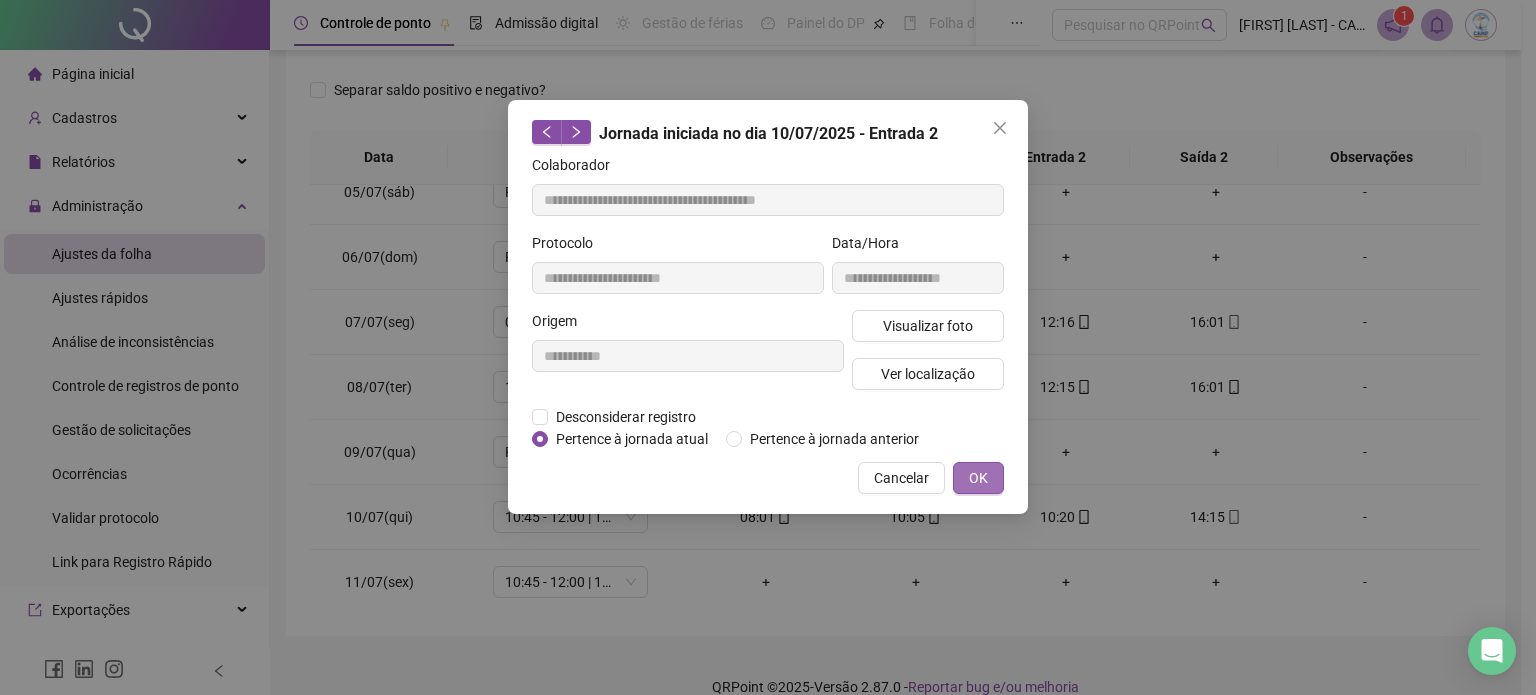 click on "OK" at bounding box center [978, 478] 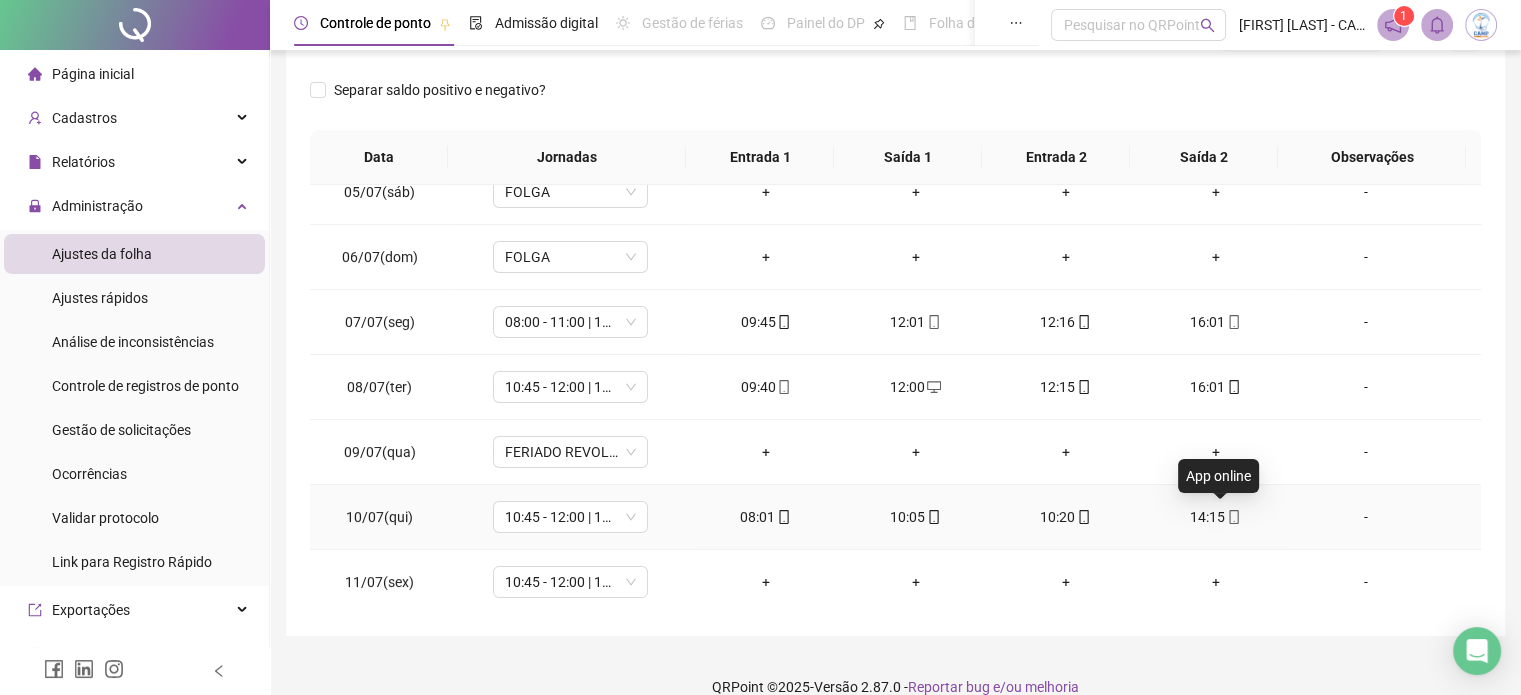click 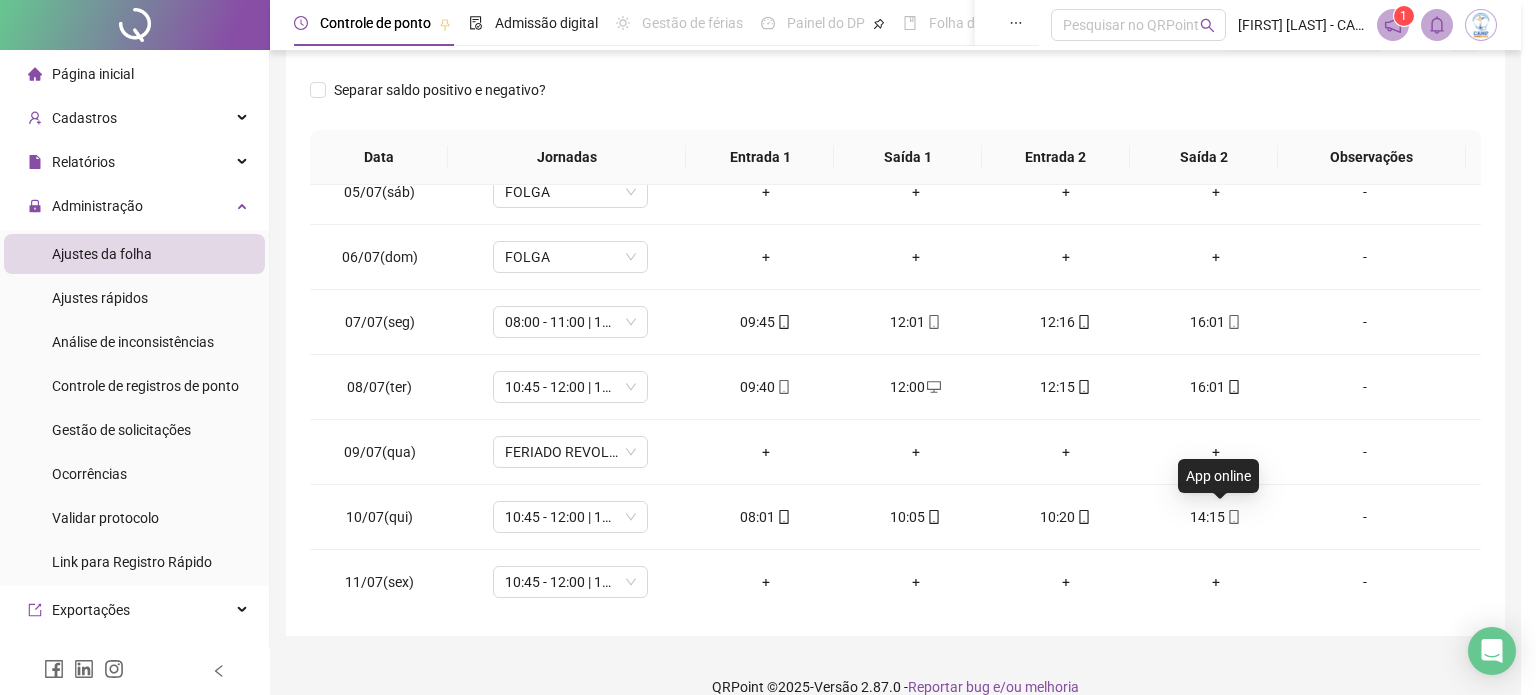 type on "**********" 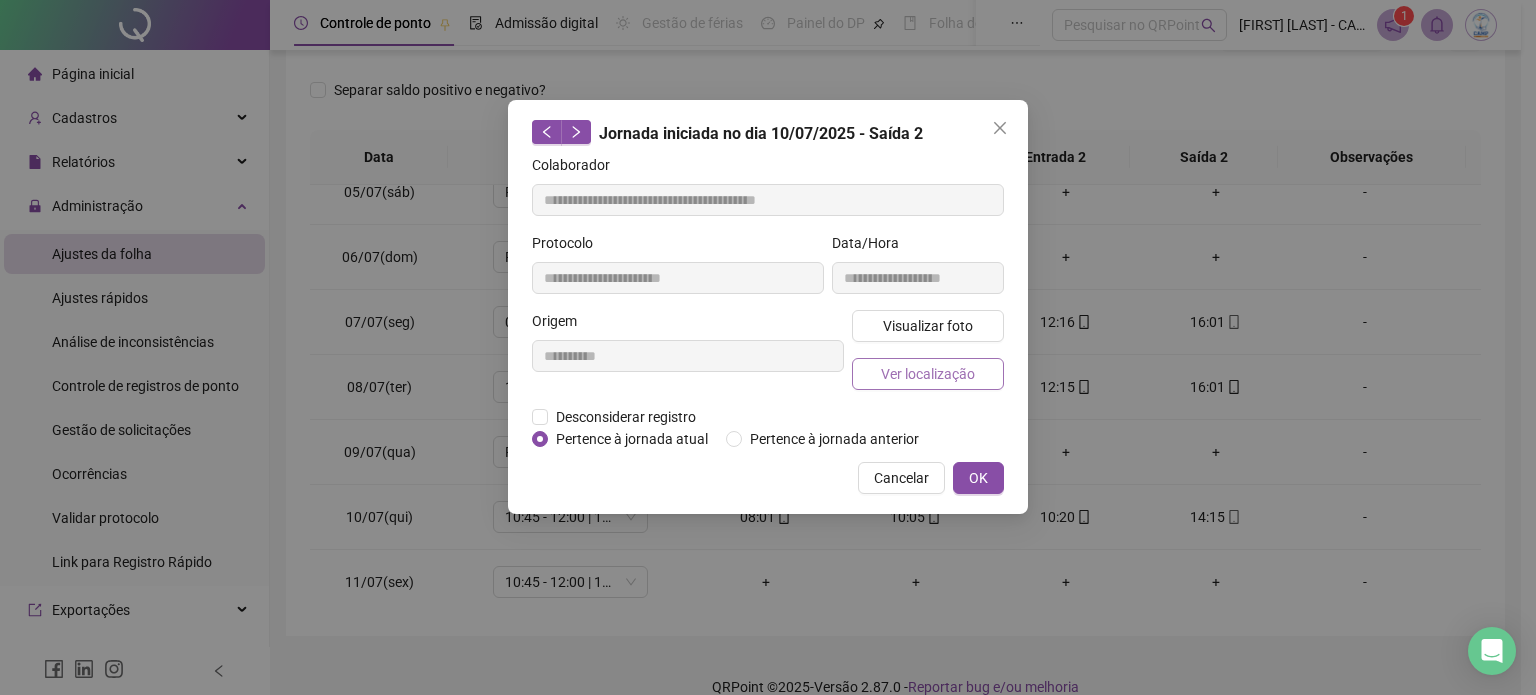 click on "Ver localização" at bounding box center [928, 374] 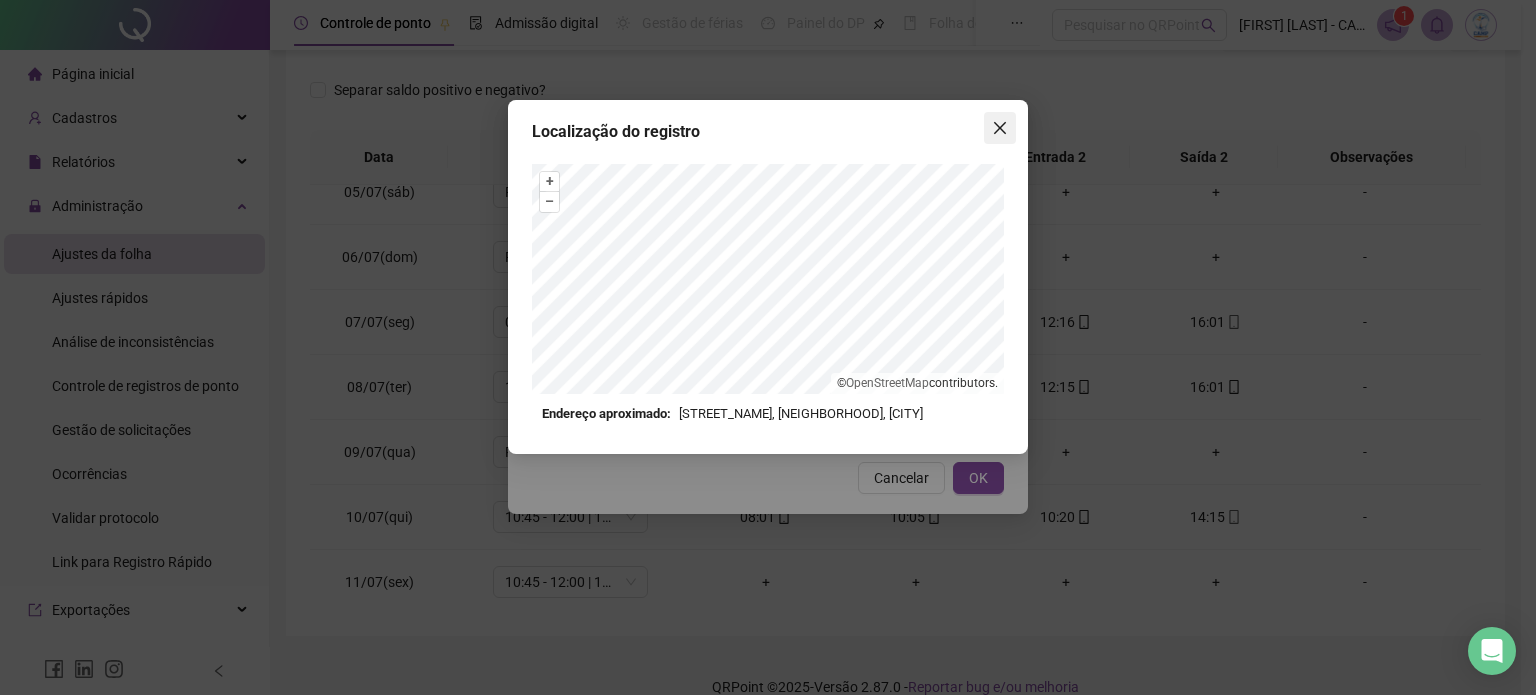 click at bounding box center [1000, 128] 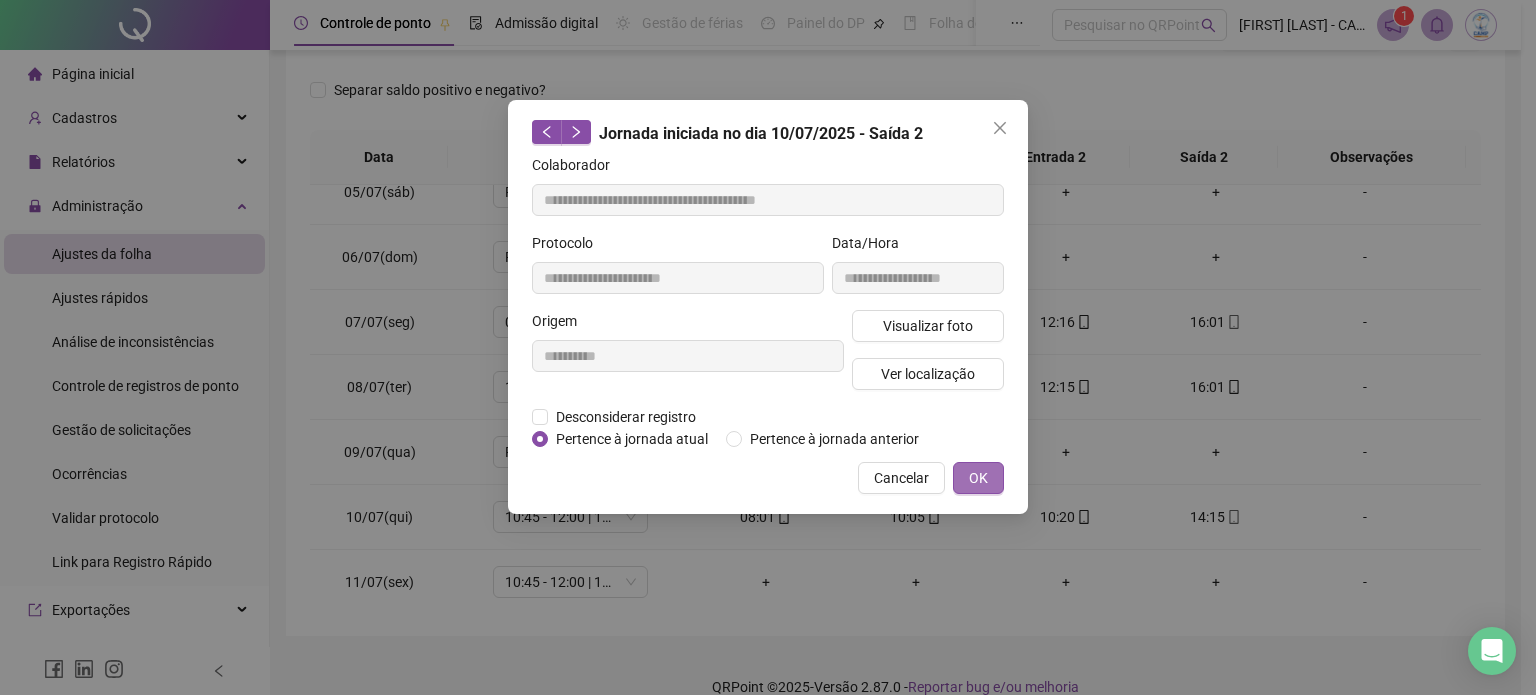 click on "OK" at bounding box center (978, 478) 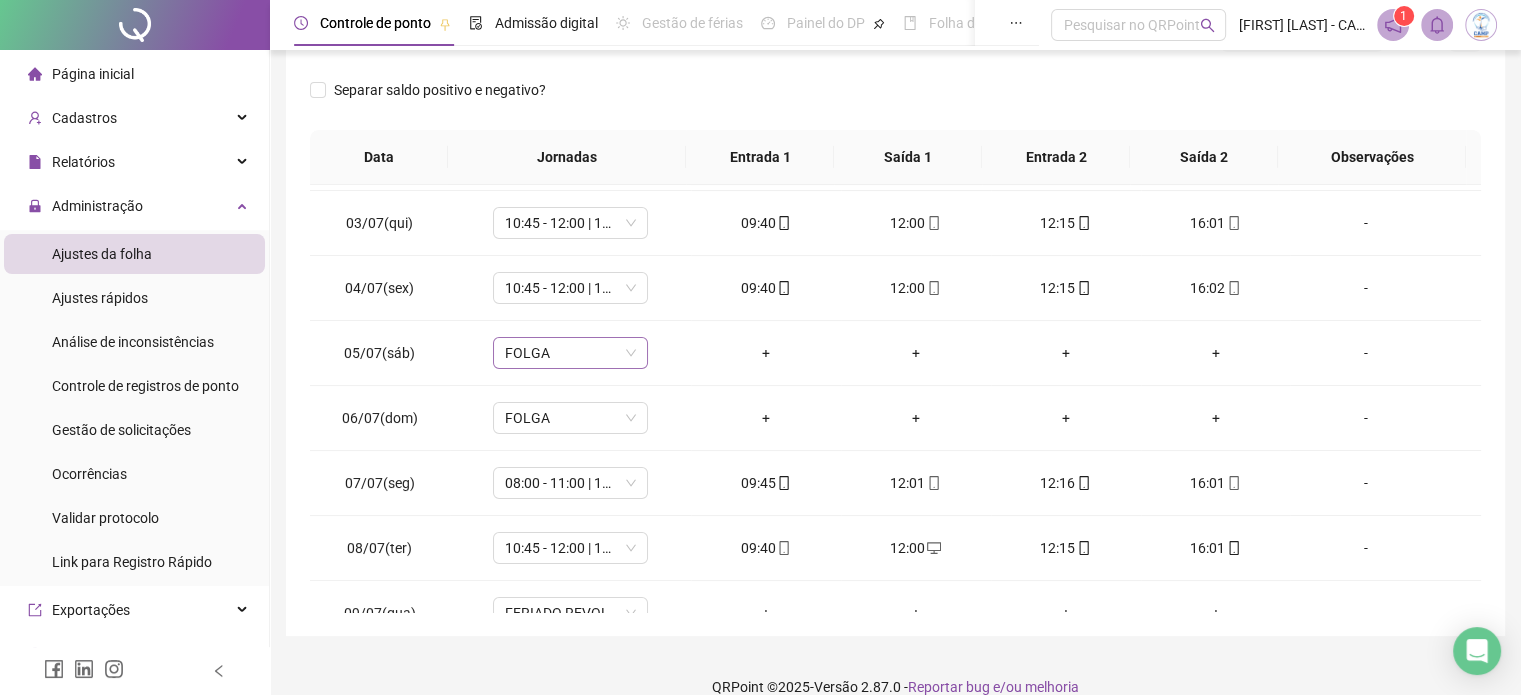 scroll, scrollTop: 0, scrollLeft: 0, axis: both 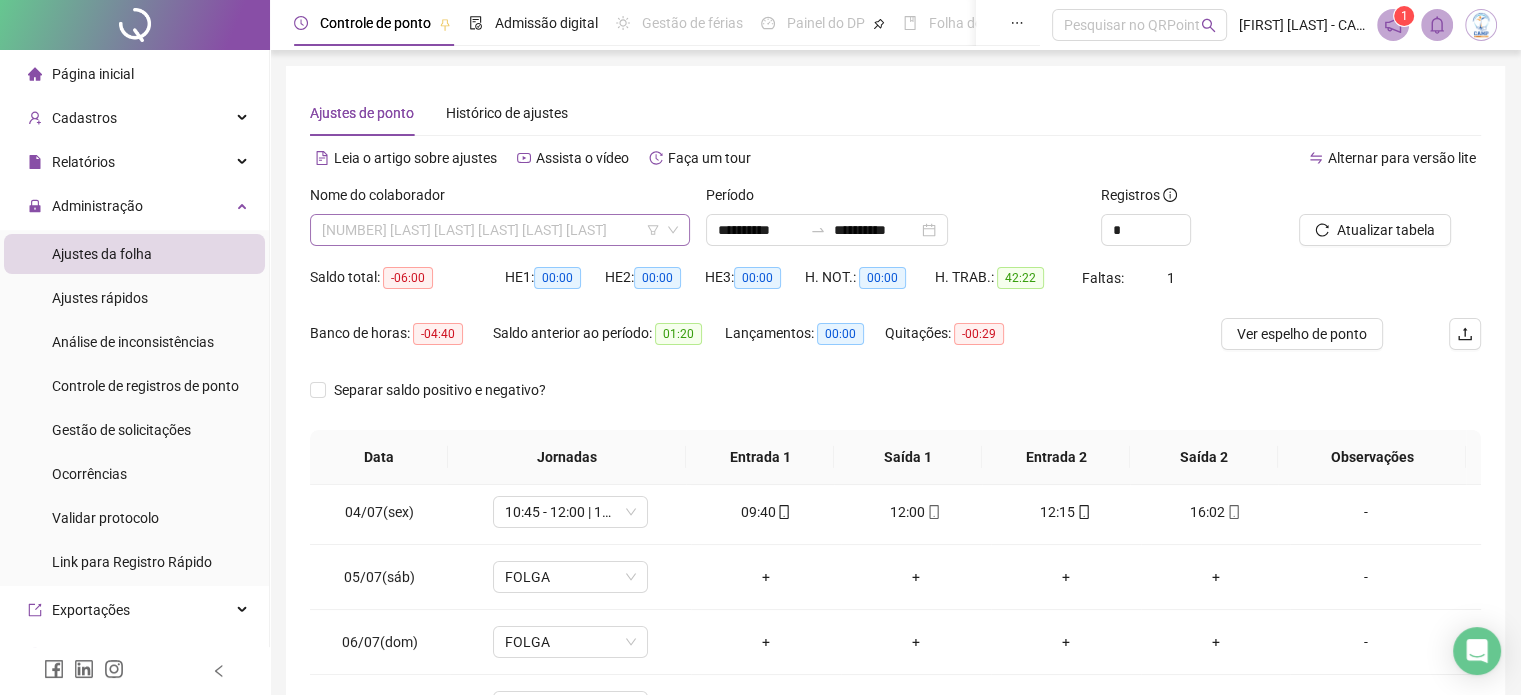 click on "[NUMBER] [LAST] [LAST] [LAST] [LAST] [LAST]" at bounding box center (500, 230) 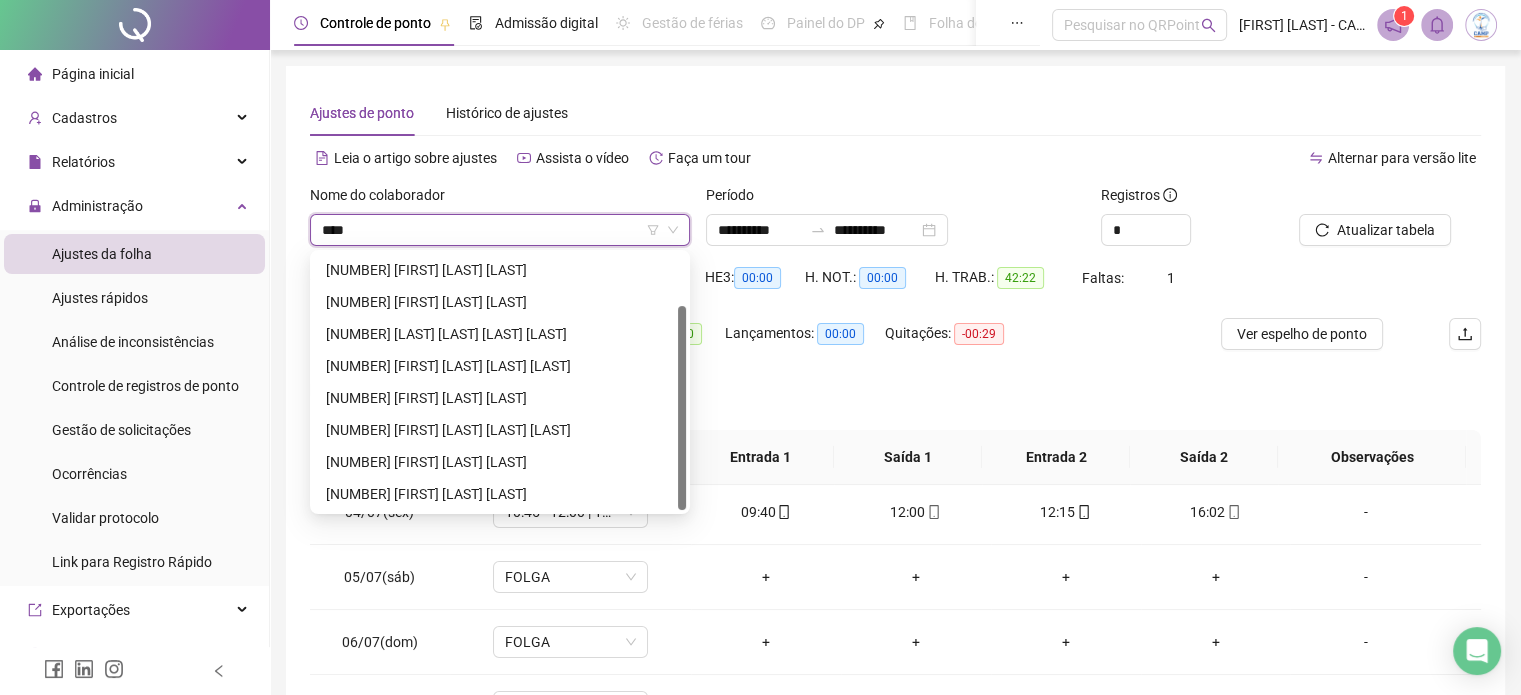 scroll, scrollTop: 64, scrollLeft: 0, axis: vertical 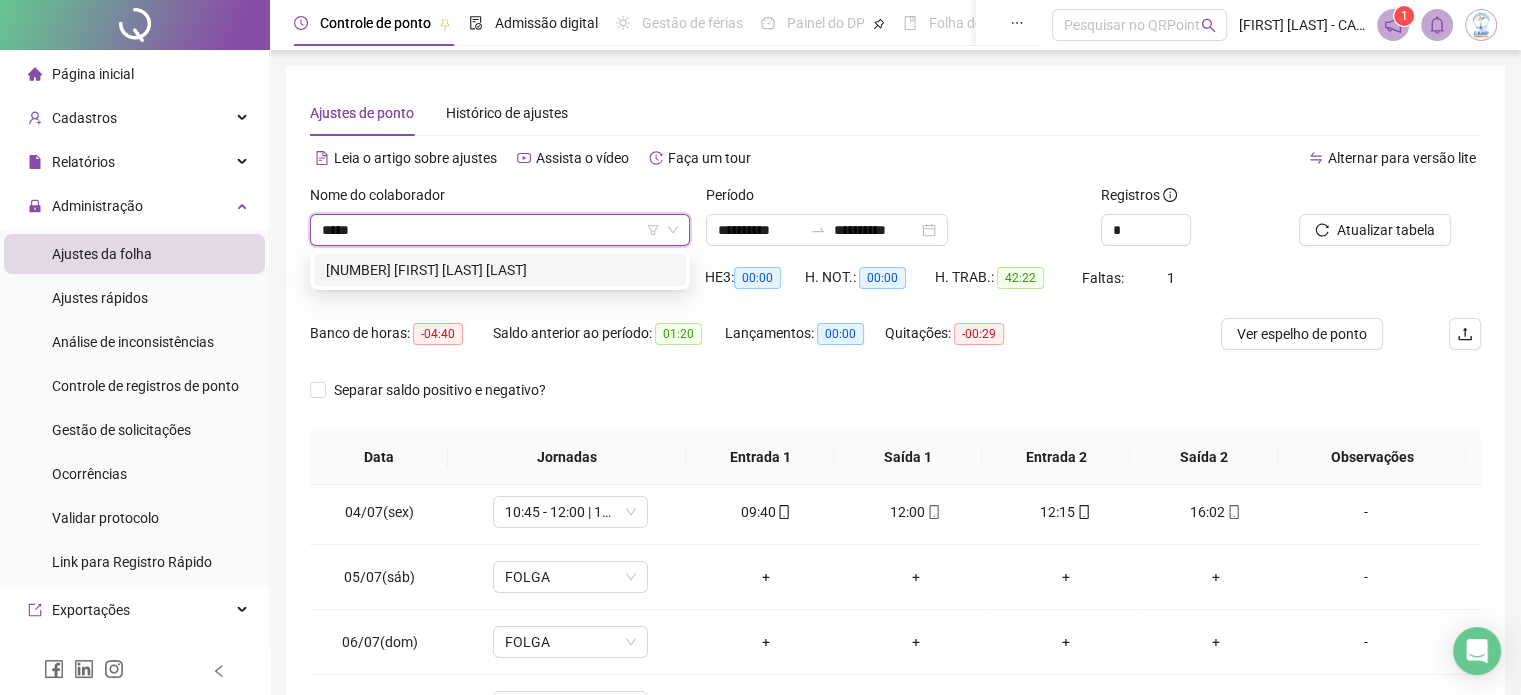 click on "[NUMBER] [FIRST] [LAST] [LAST]" at bounding box center (500, 270) 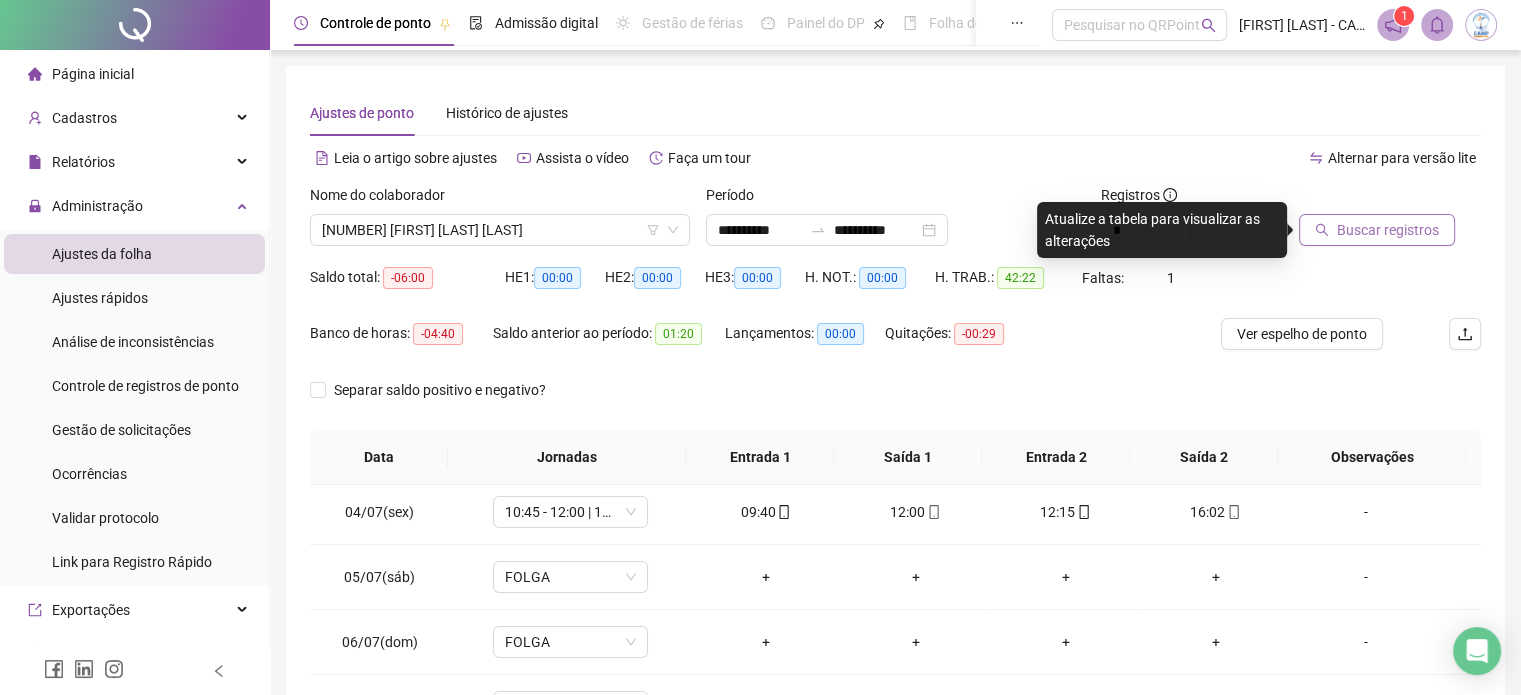click on "Buscar registros" at bounding box center [1388, 230] 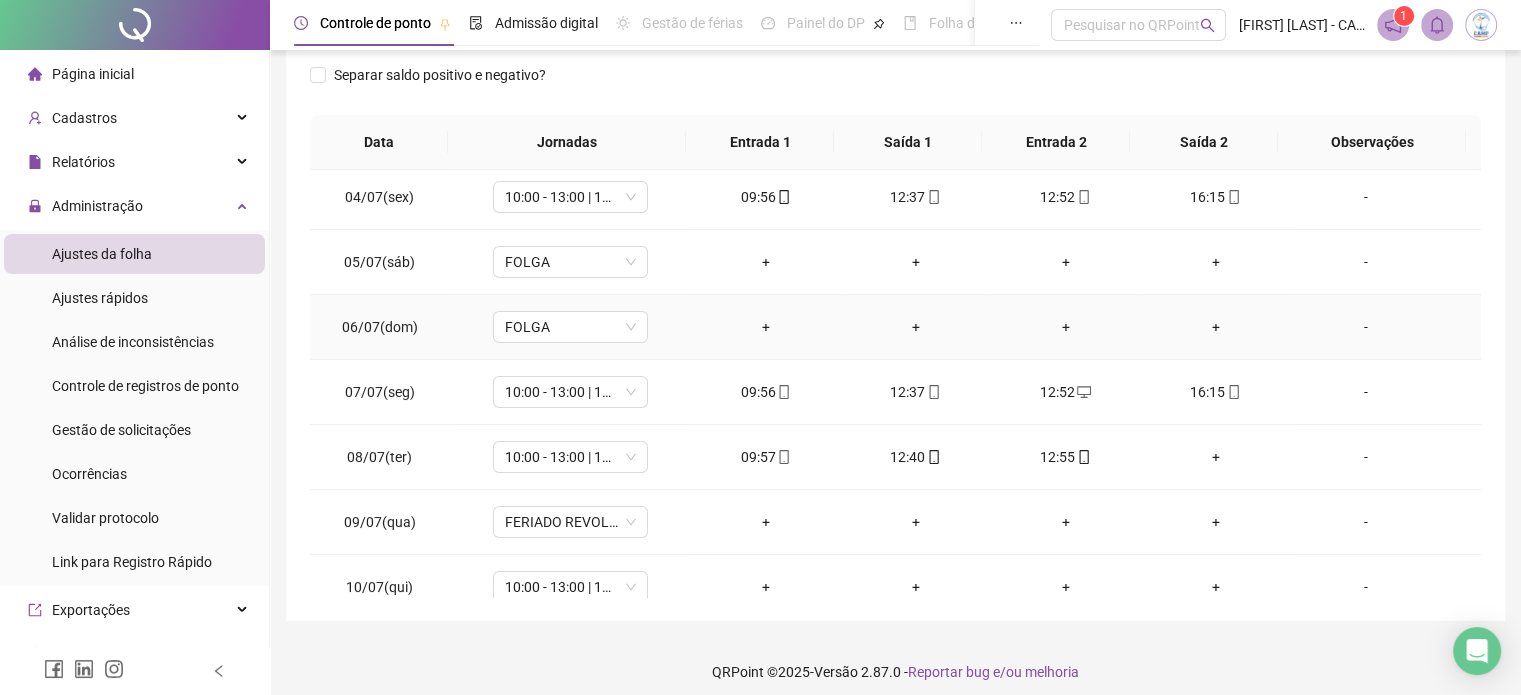 scroll, scrollTop: 326, scrollLeft: 0, axis: vertical 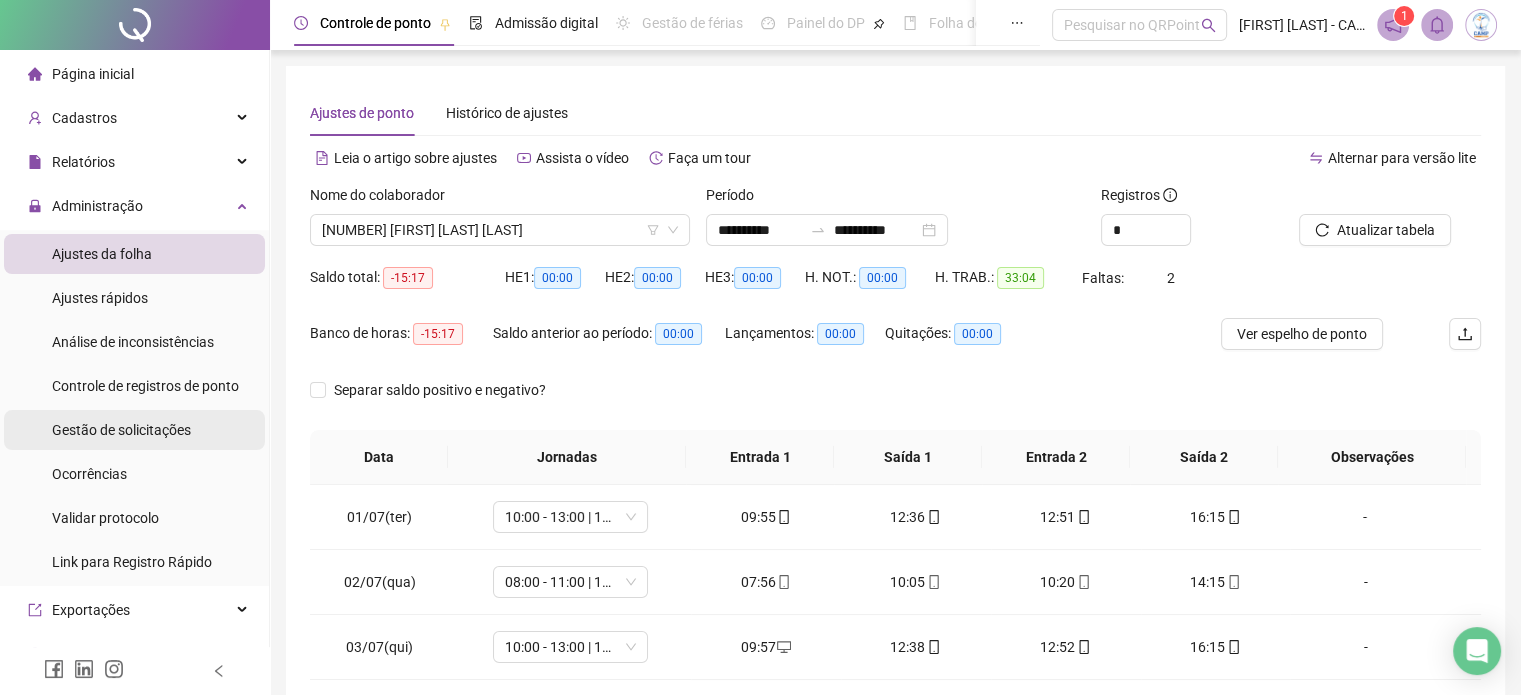click on "Gestão de solicitações" at bounding box center (121, 430) 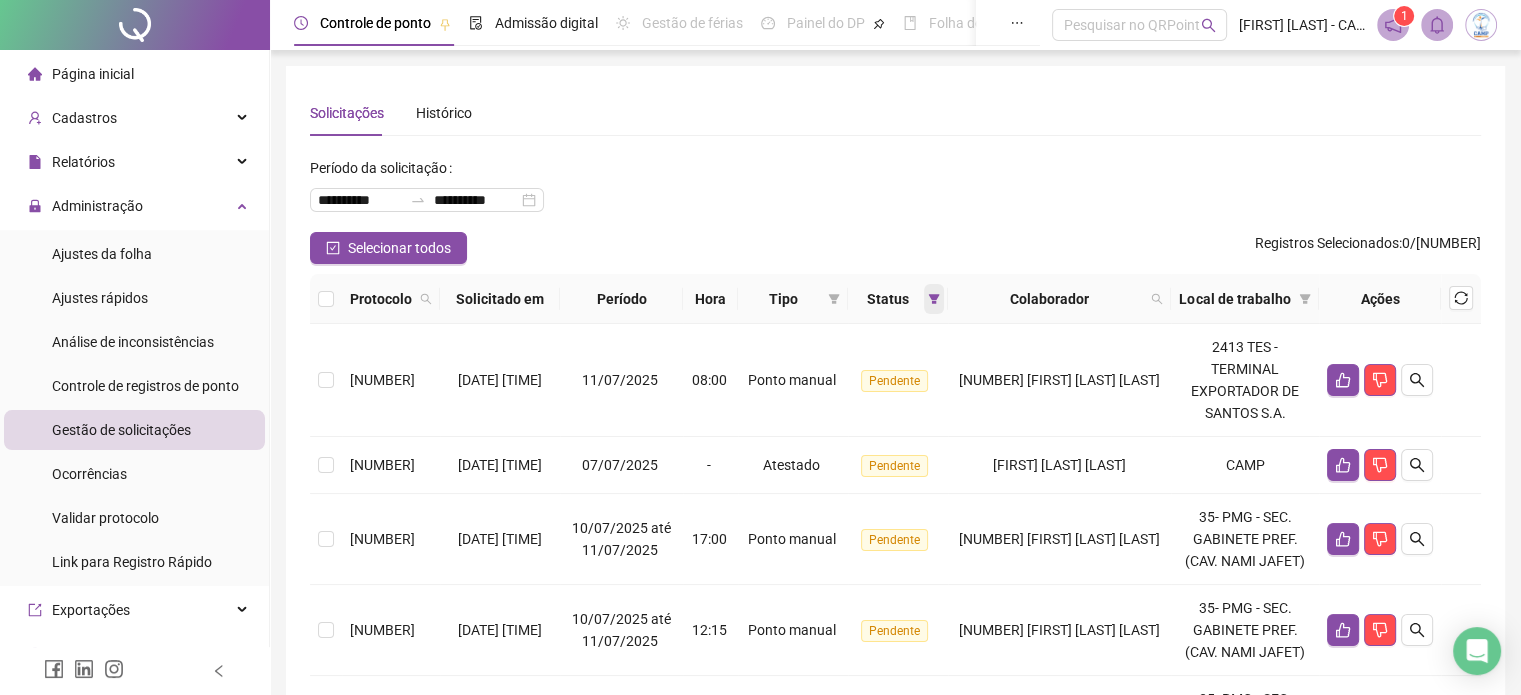 click at bounding box center [934, 299] 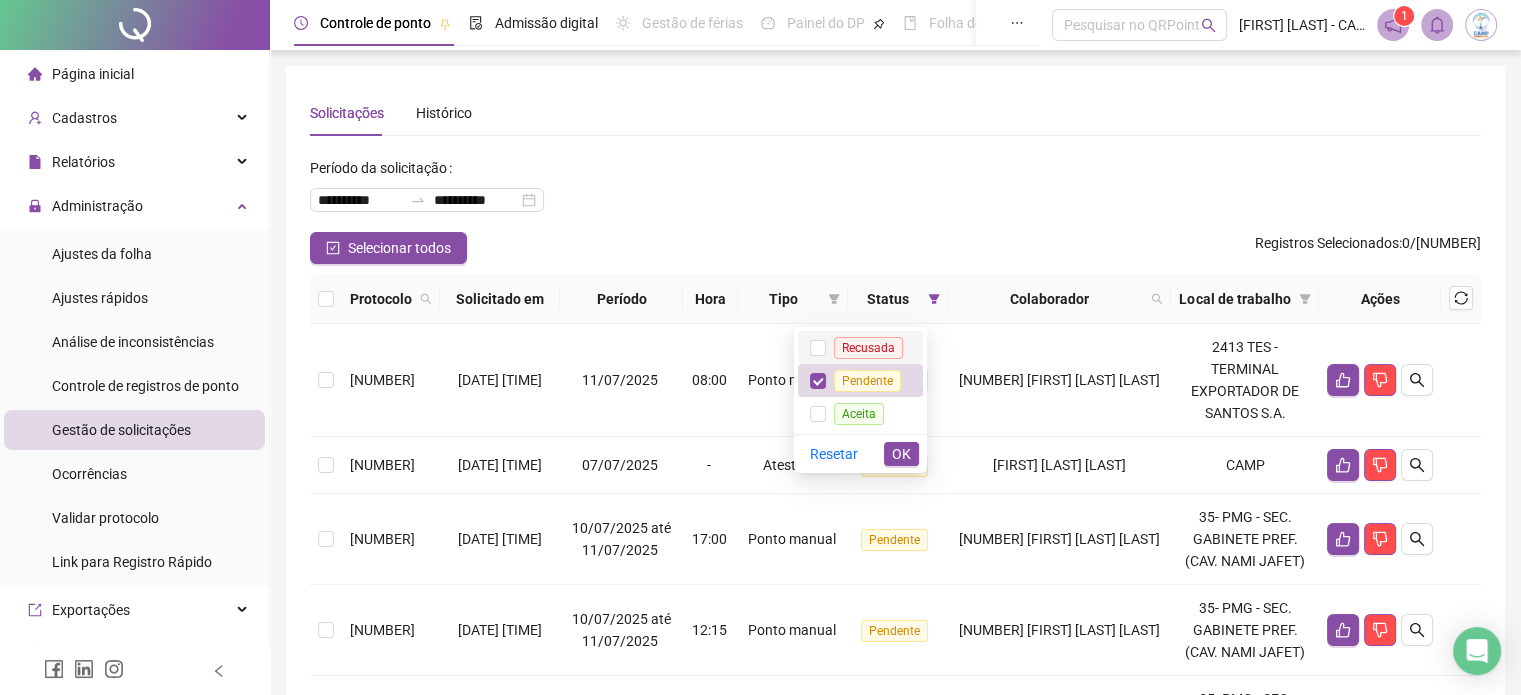 click on "Recusada" at bounding box center (868, 348) 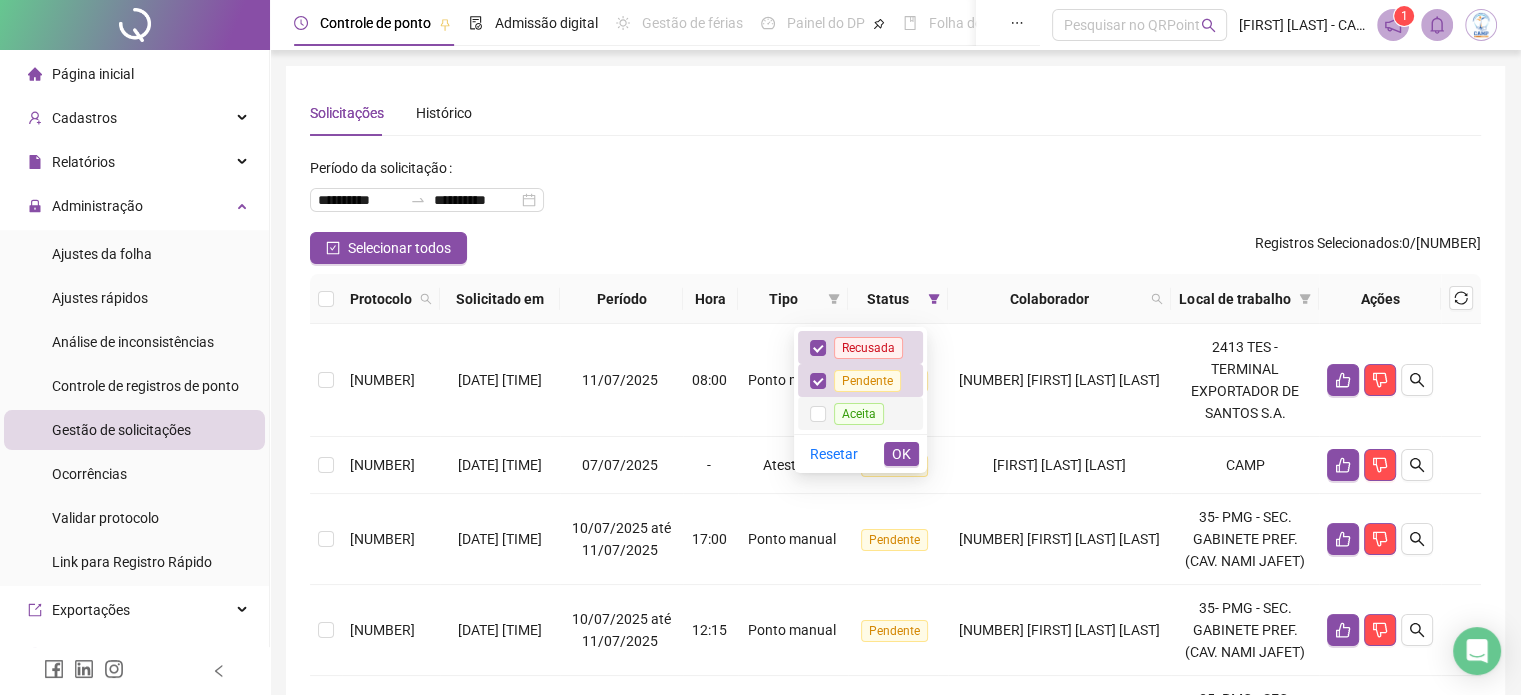 click on "Aceita" at bounding box center [860, 413] 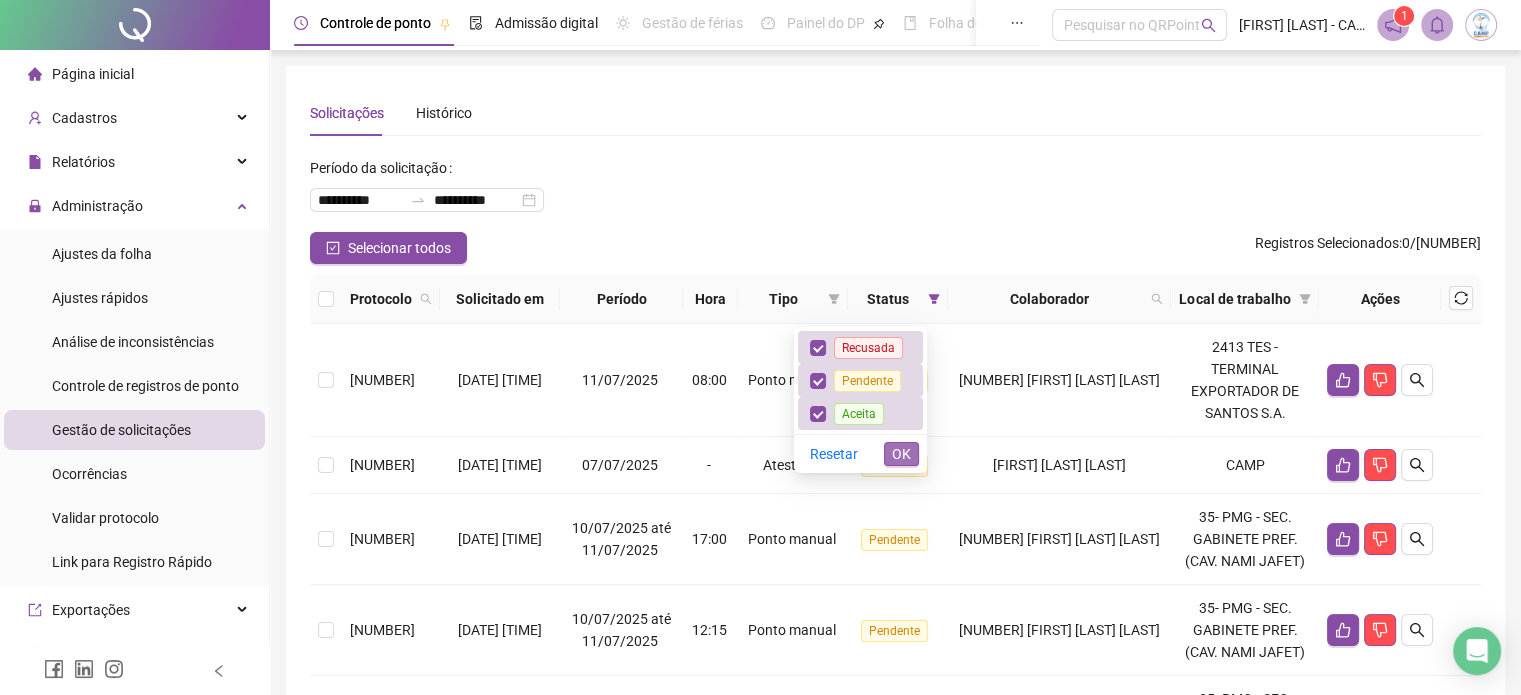 click on "OK" at bounding box center (901, 454) 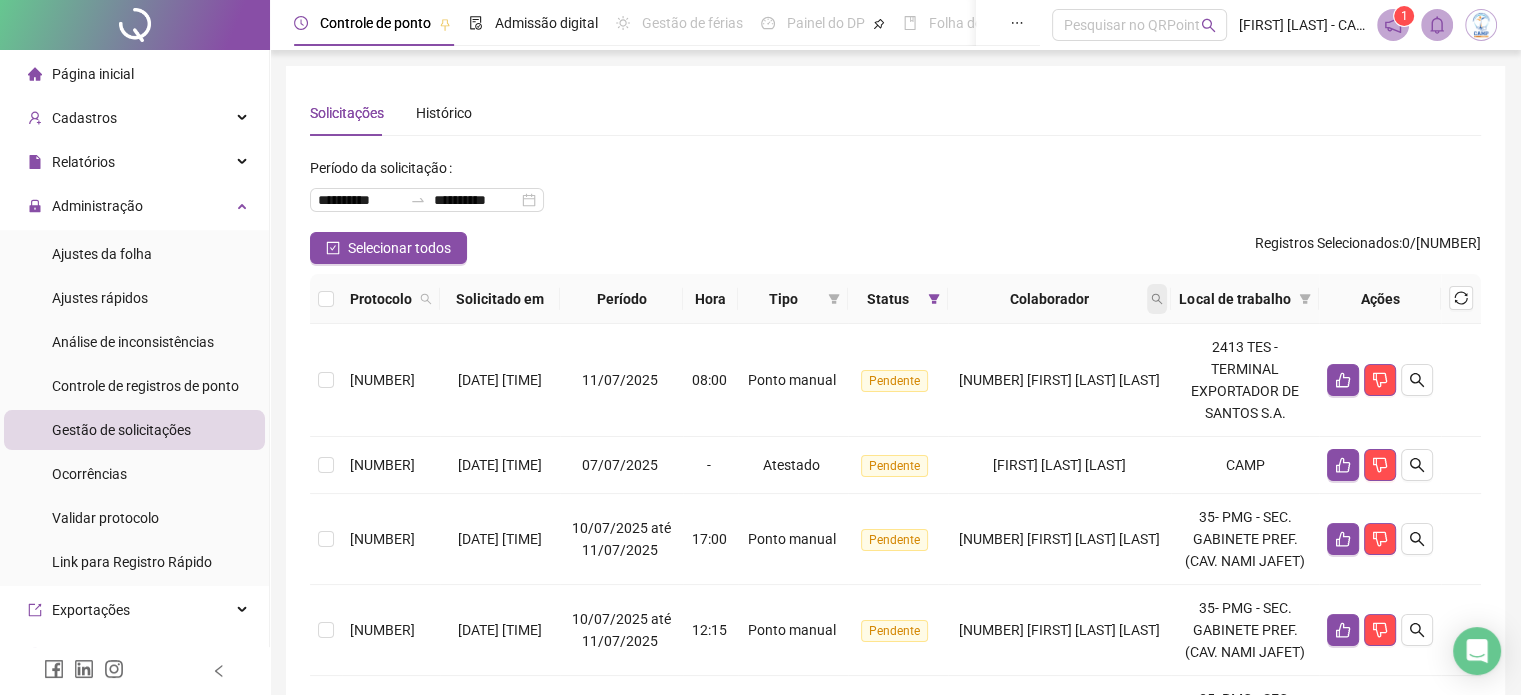 click 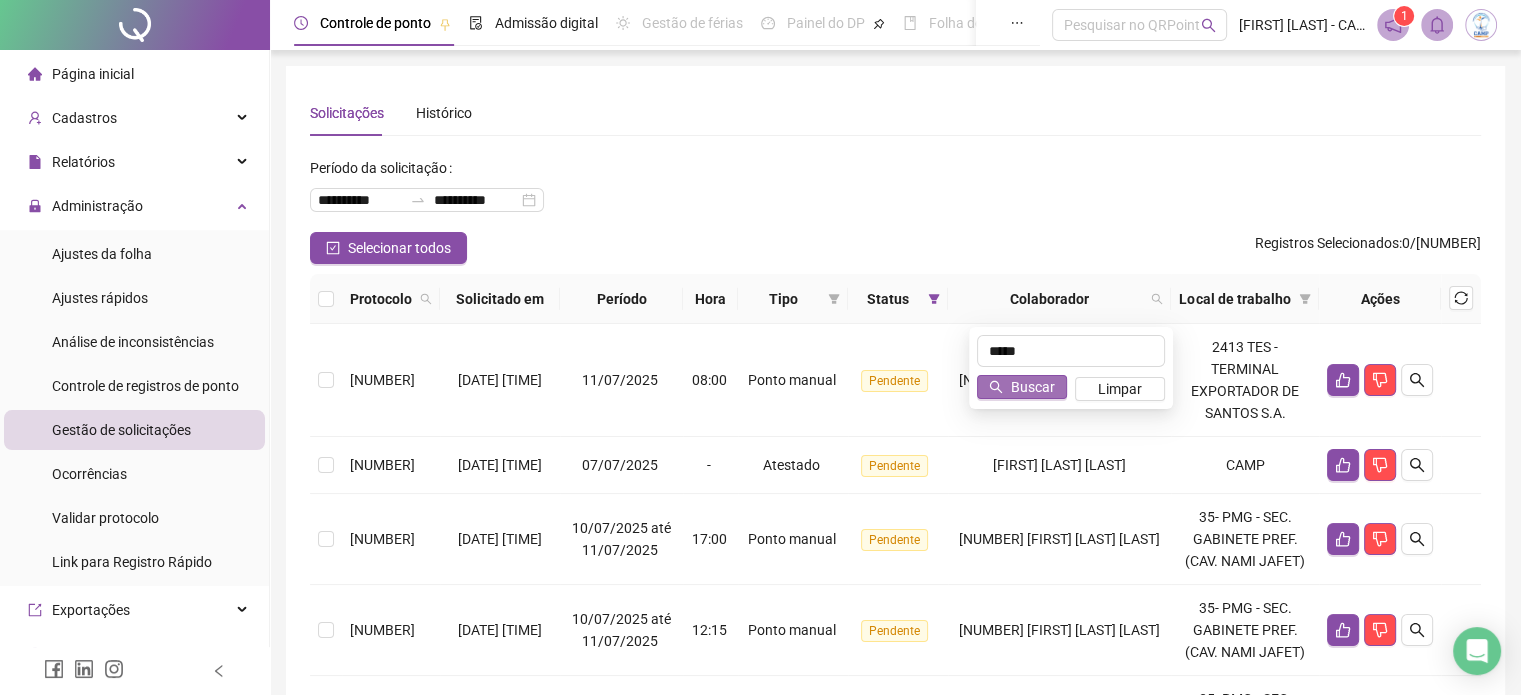 type on "*****" 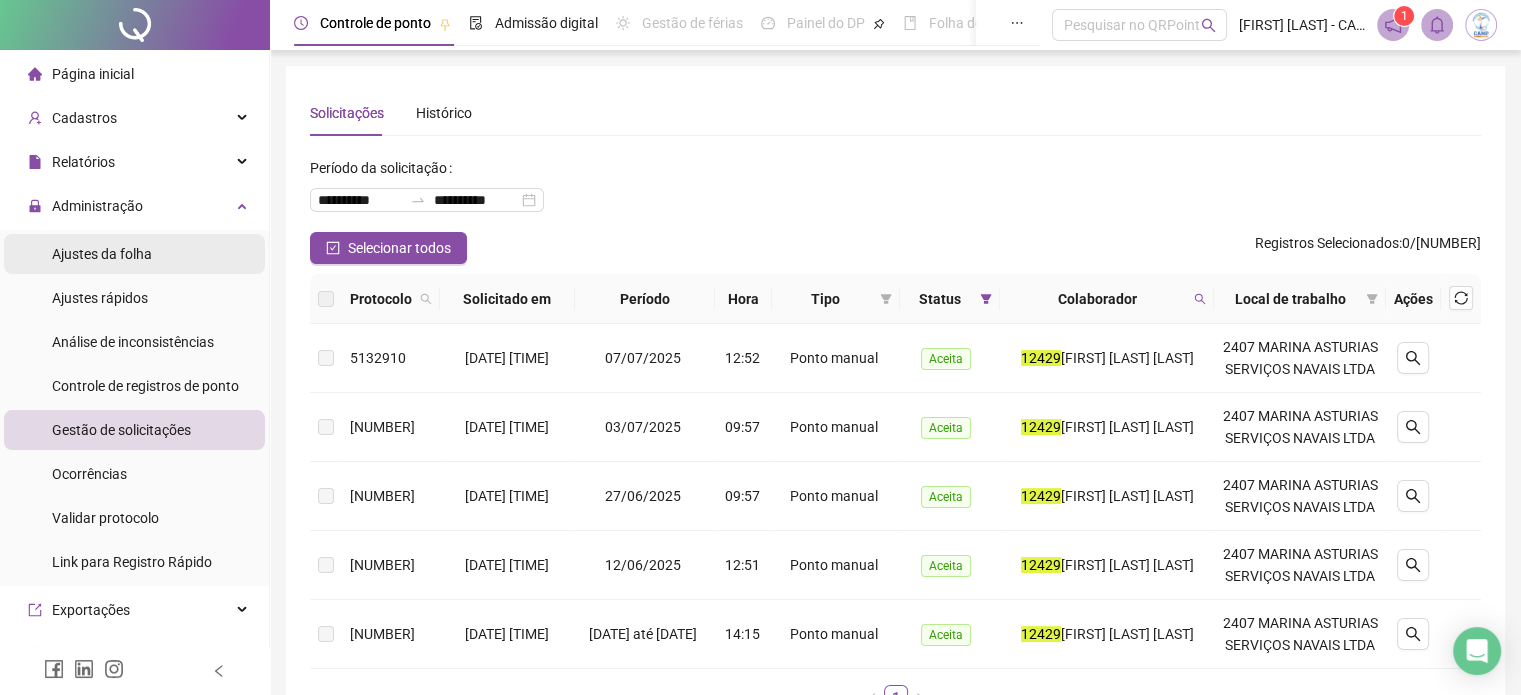 click on "Ajustes da folha" at bounding box center [102, 254] 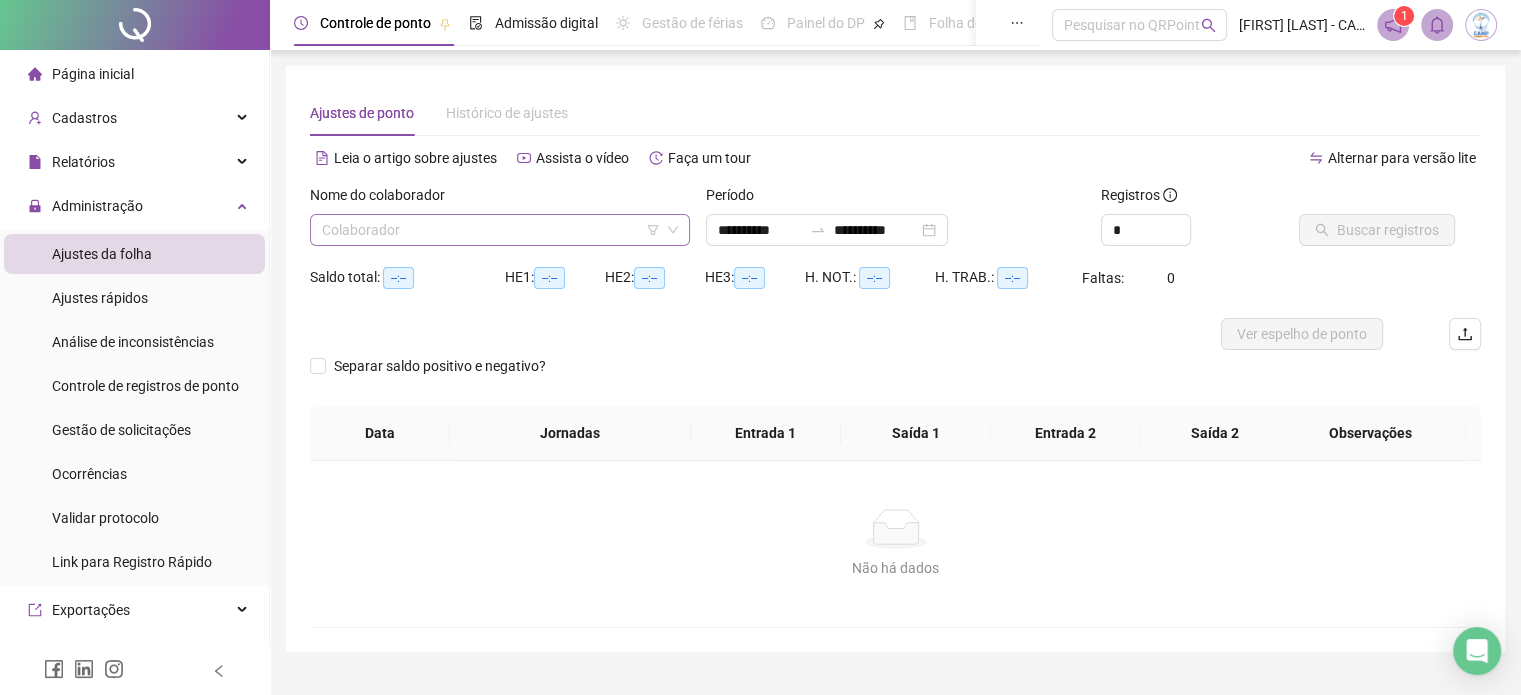 click at bounding box center [494, 230] 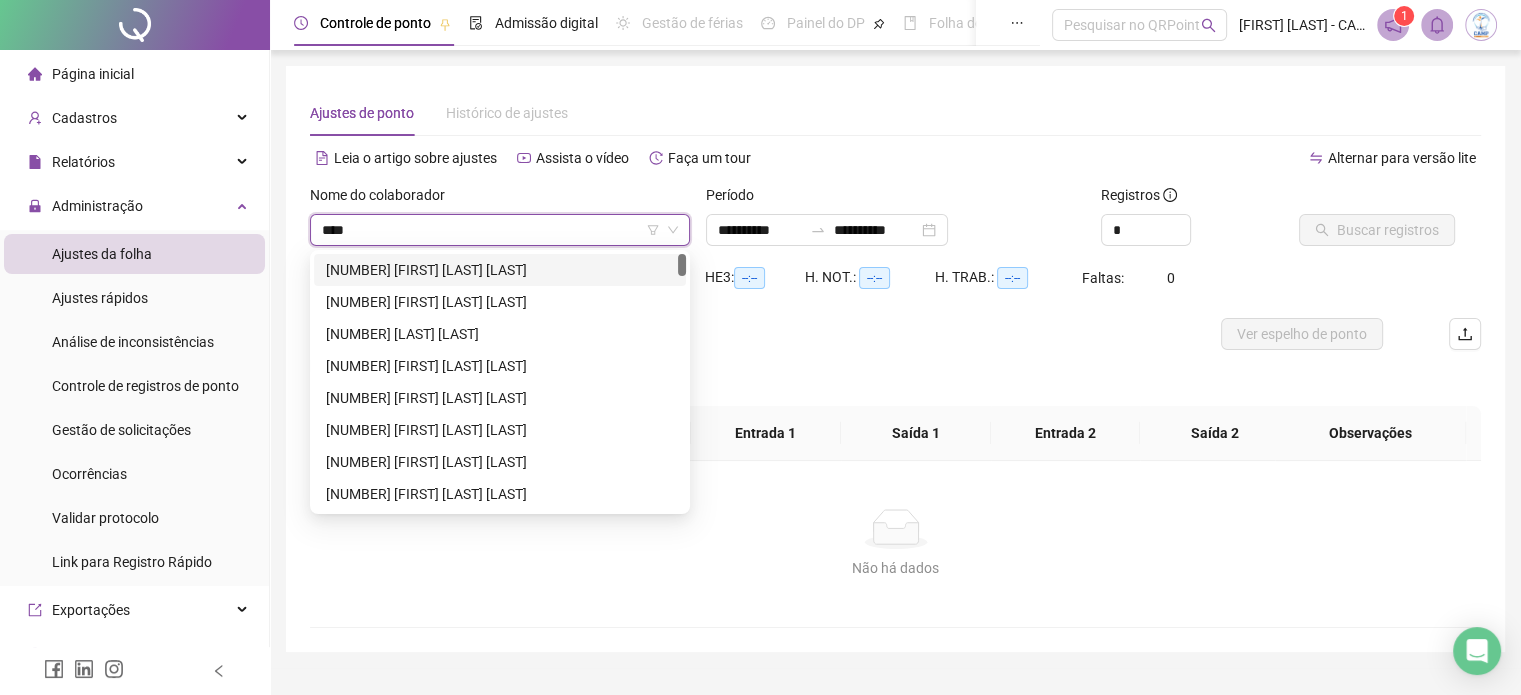 type on "*****" 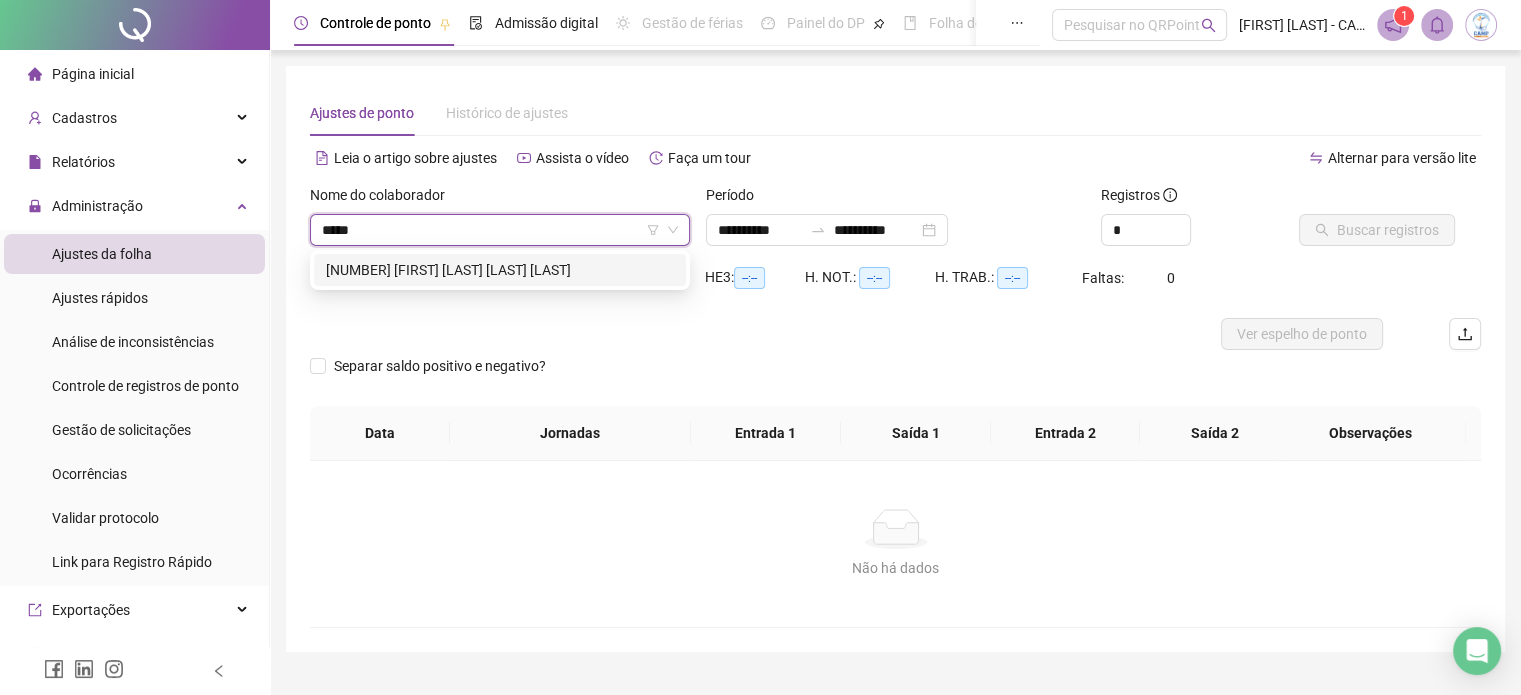 click on "[NUMBER] [FIRST] [LAST] [LAST] [LAST]" at bounding box center [500, 270] 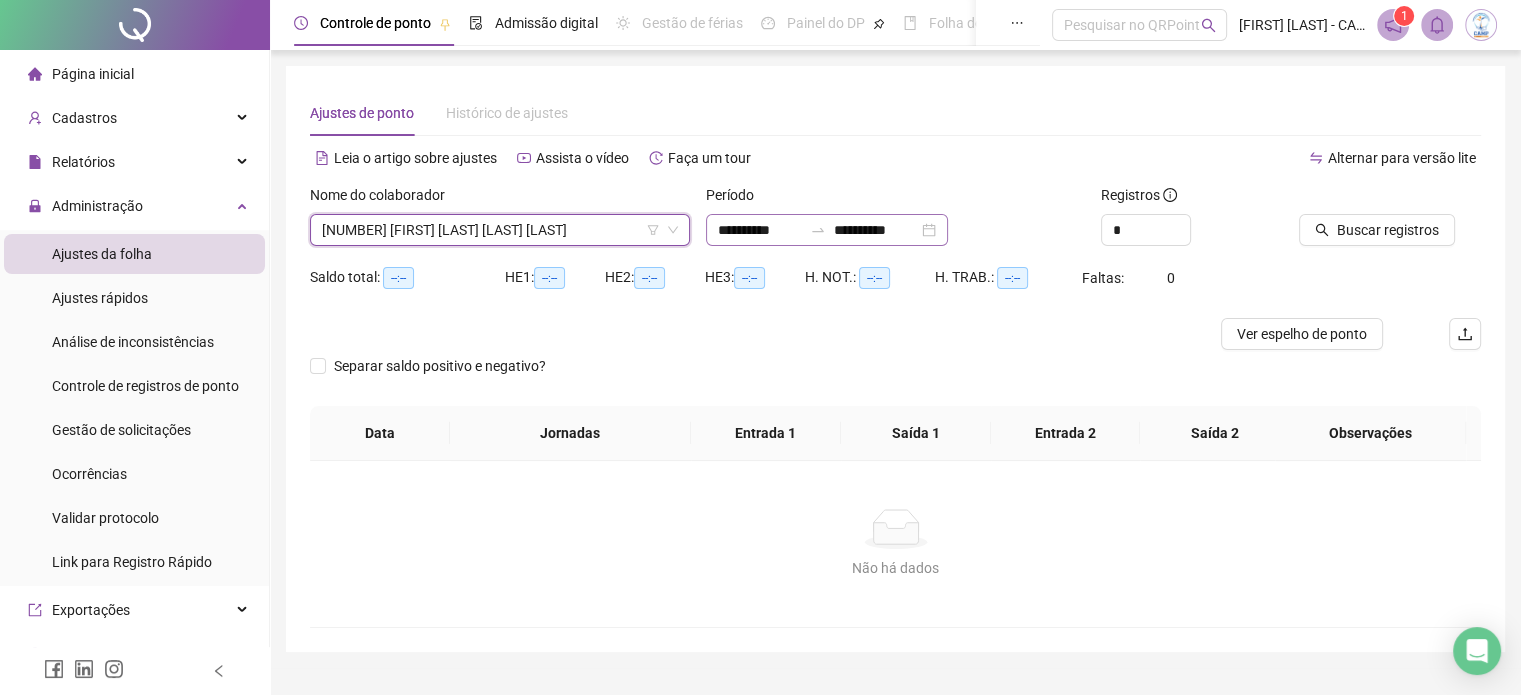click on "**********" at bounding box center (827, 230) 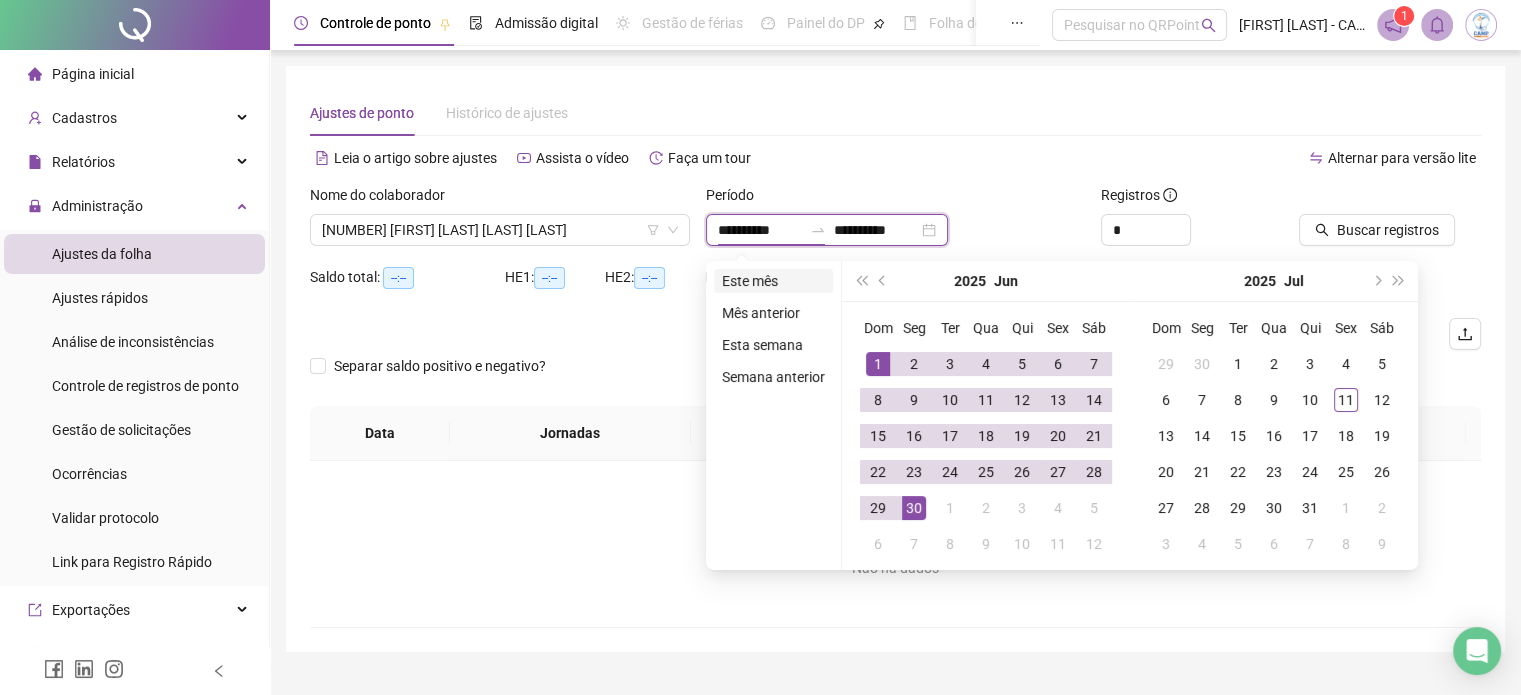 type on "**********" 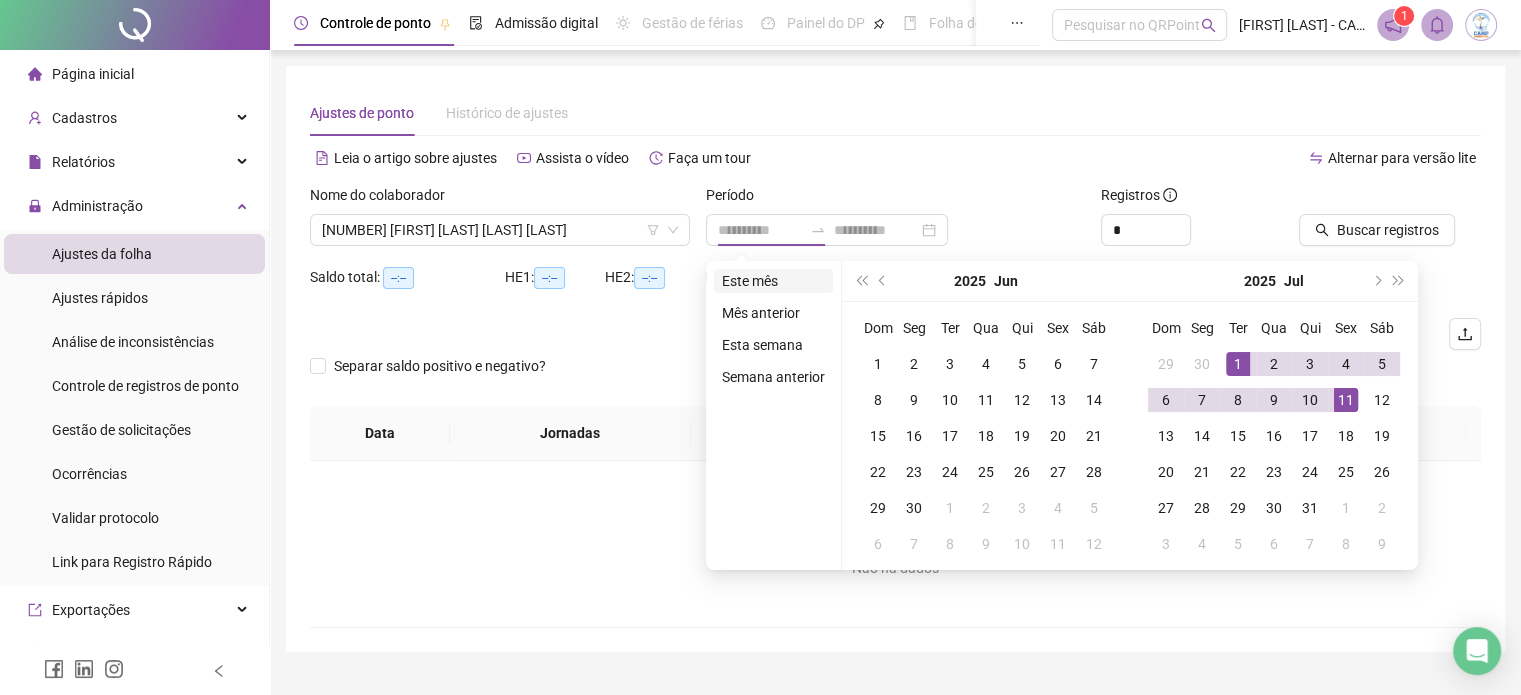 click on "Este mês" at bounding box center [773, 281] 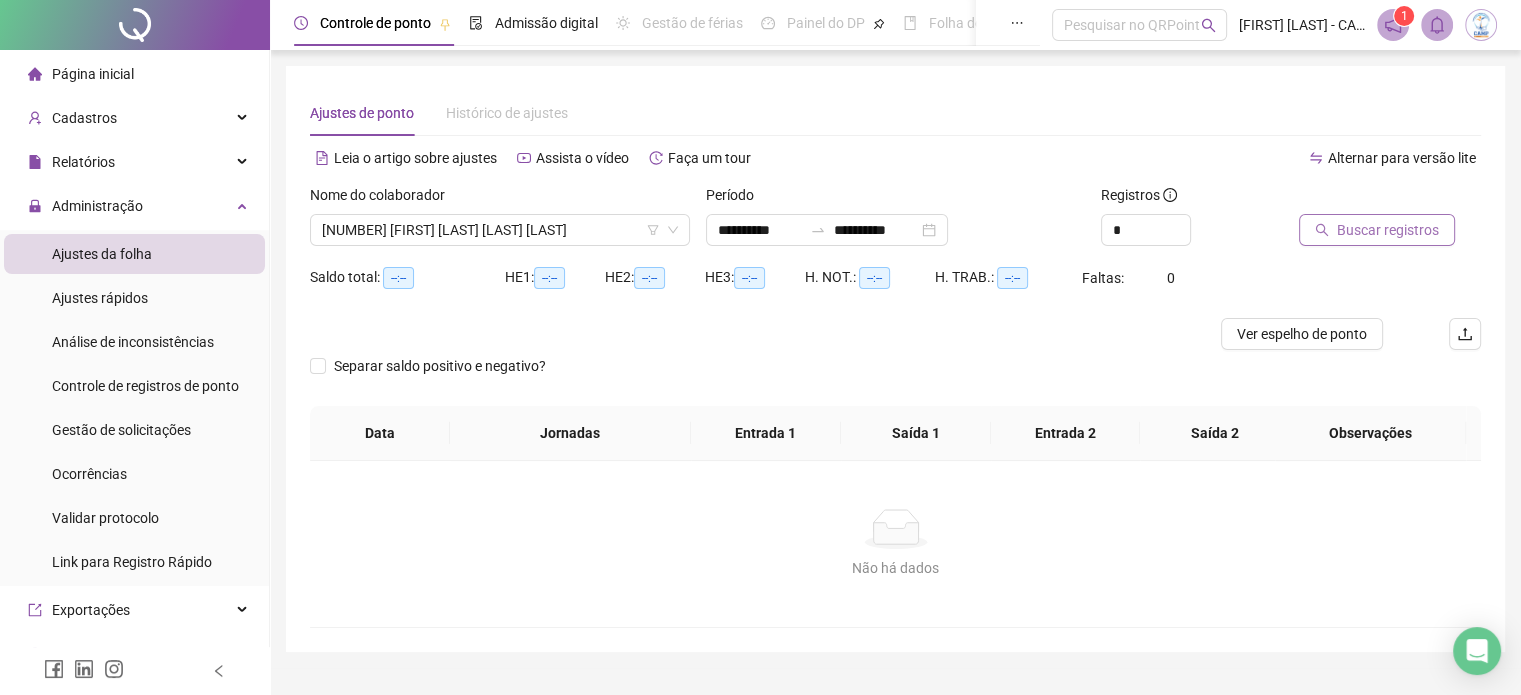click on "Buscar registros" at bounding box center [1388, 230] 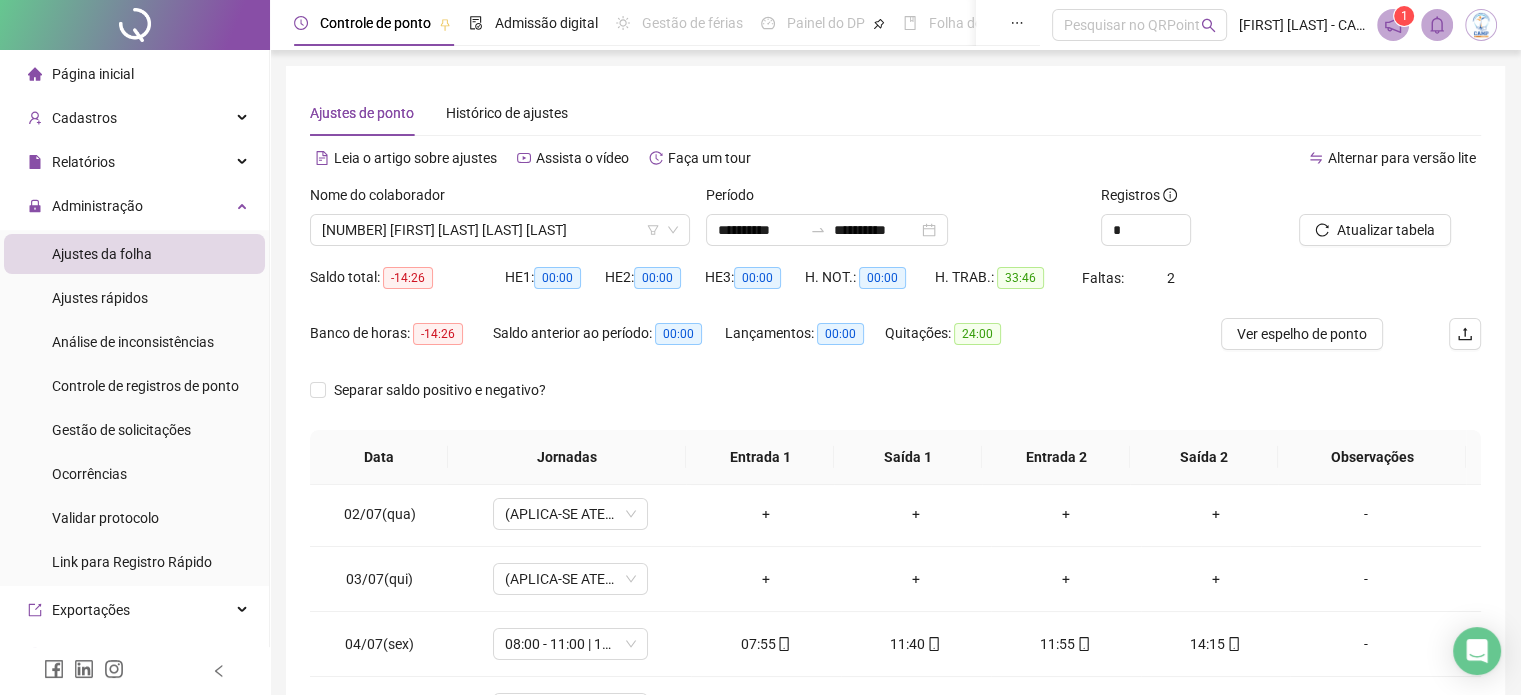 scroll, scrollTop: 285, scrollLeft: 0, axis: vertical 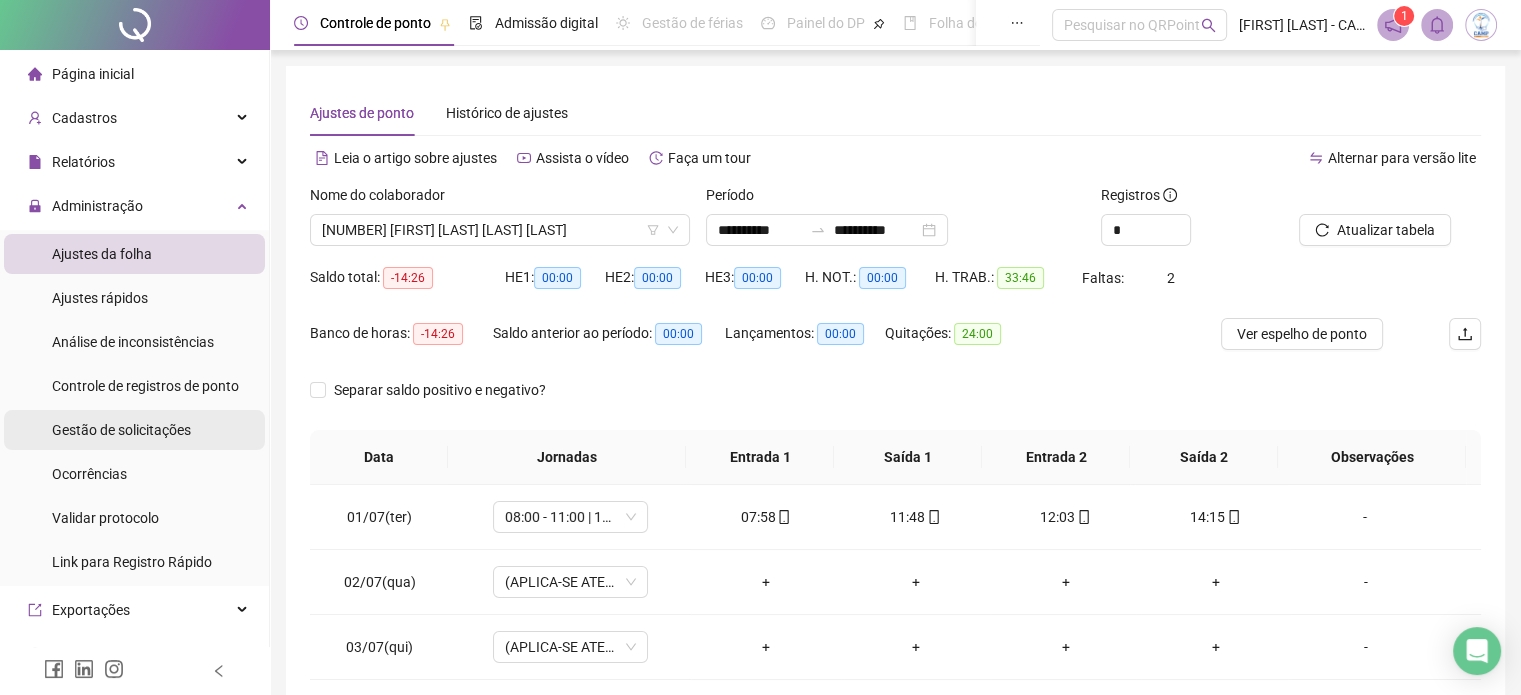 click on "Gestão de solicitações" at bounding box center (121, 430) 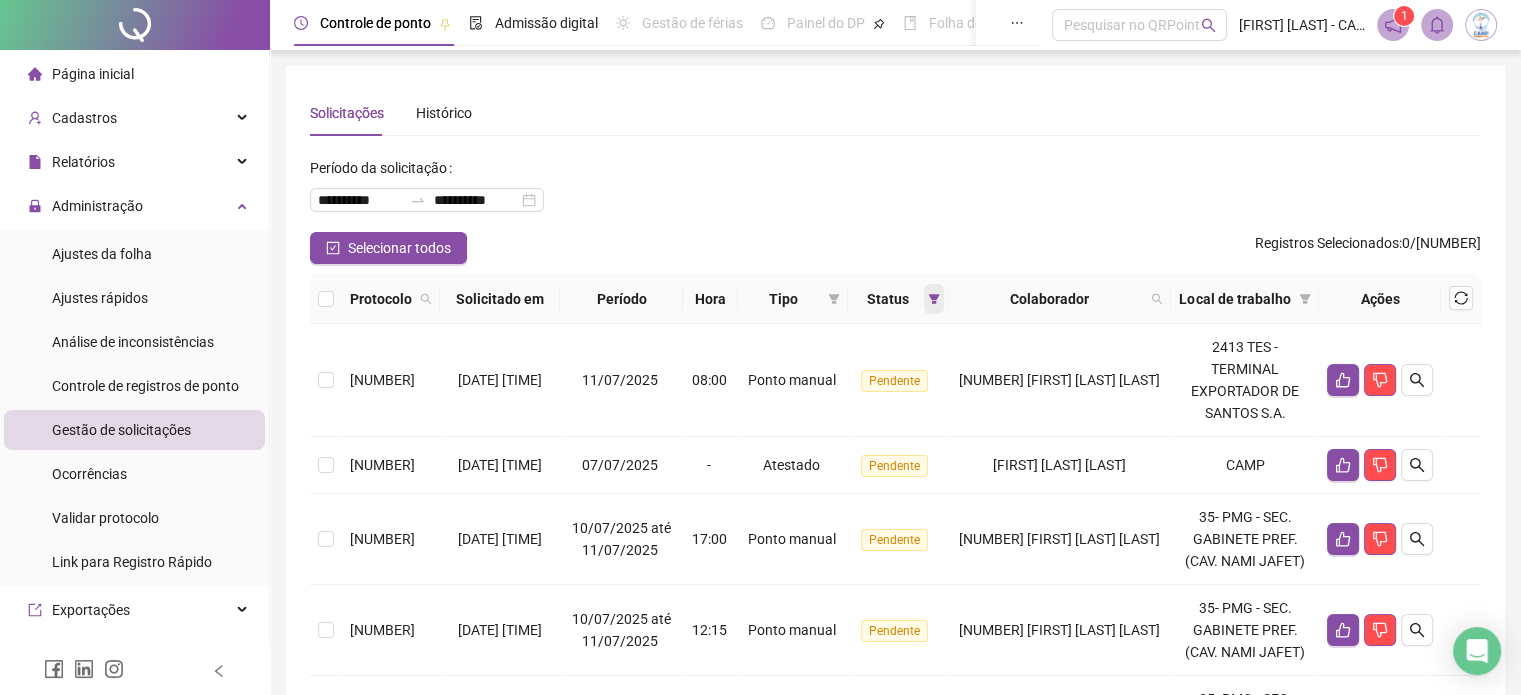 click 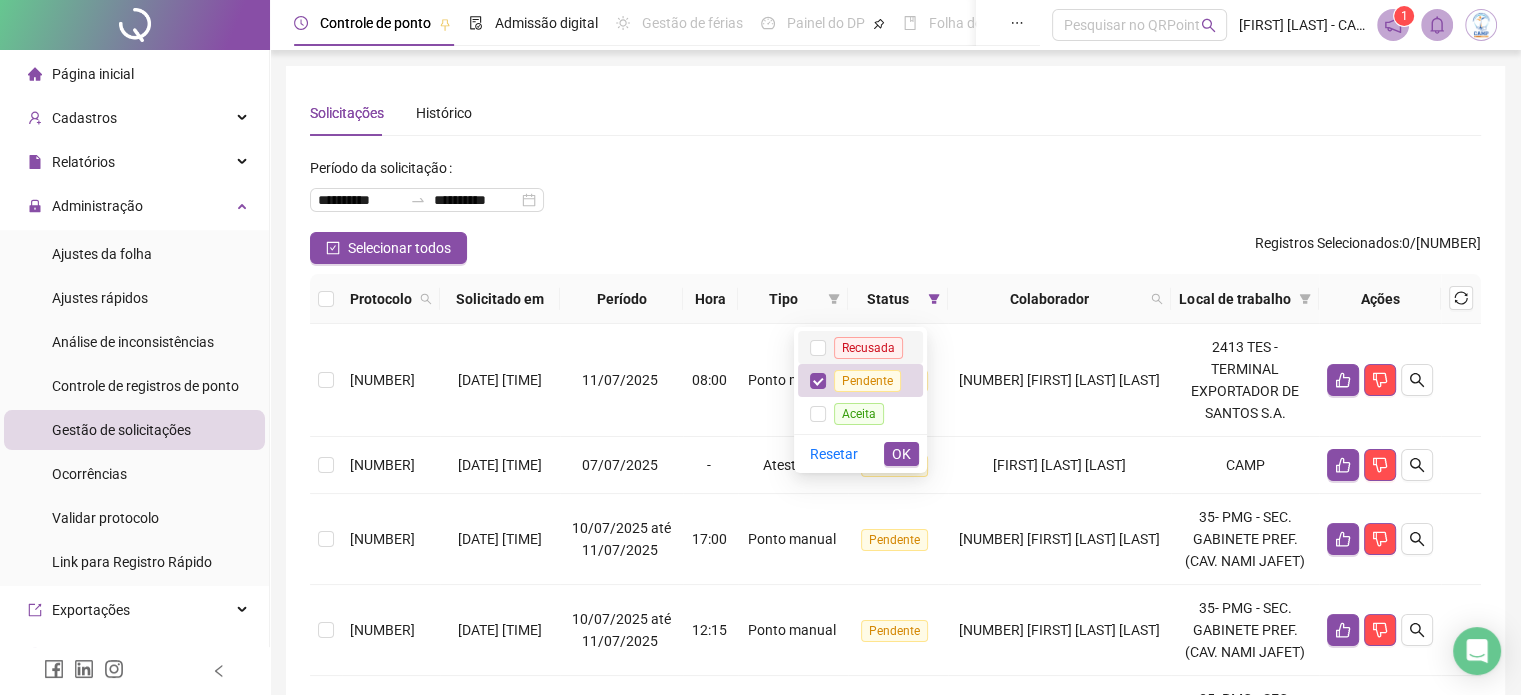 click on "Recusada" at bounding box center (868, 347) 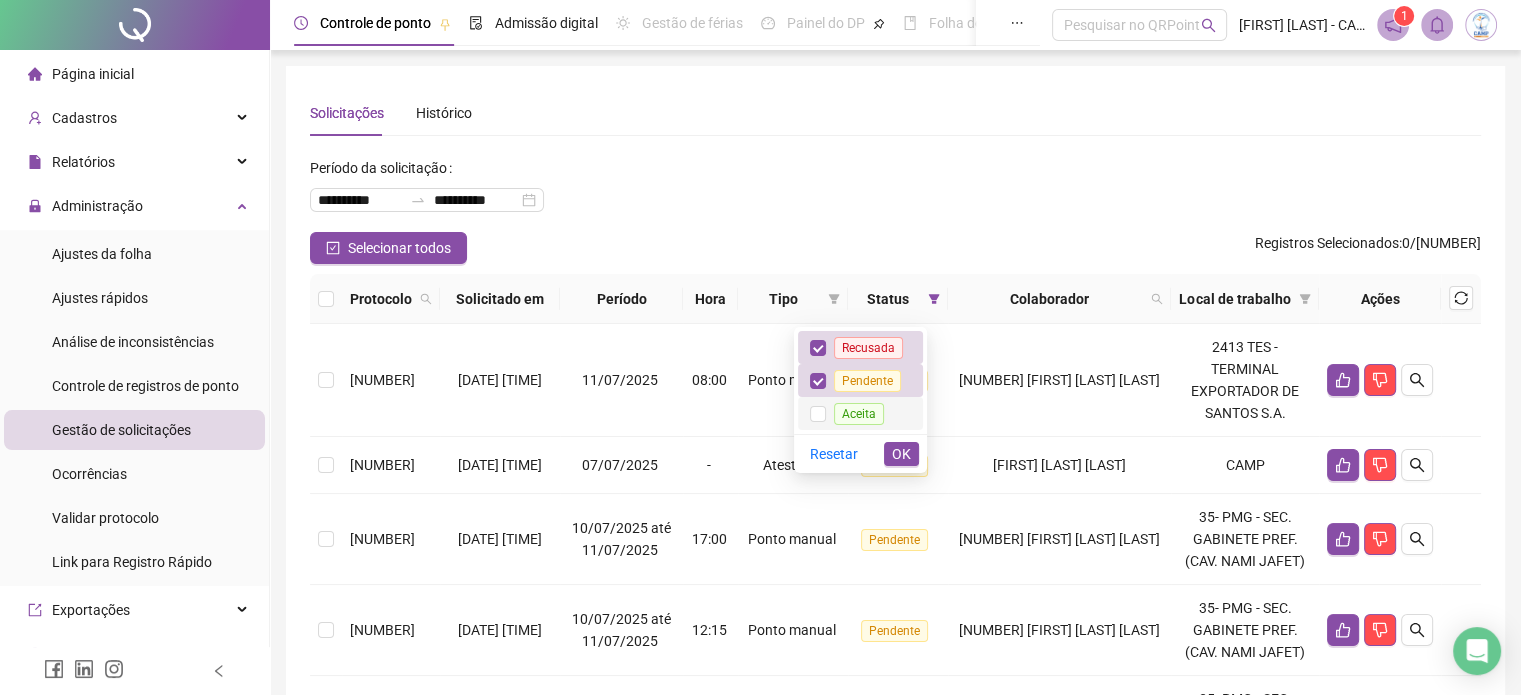 click on "Aceita" at bounding box center (859, 413) 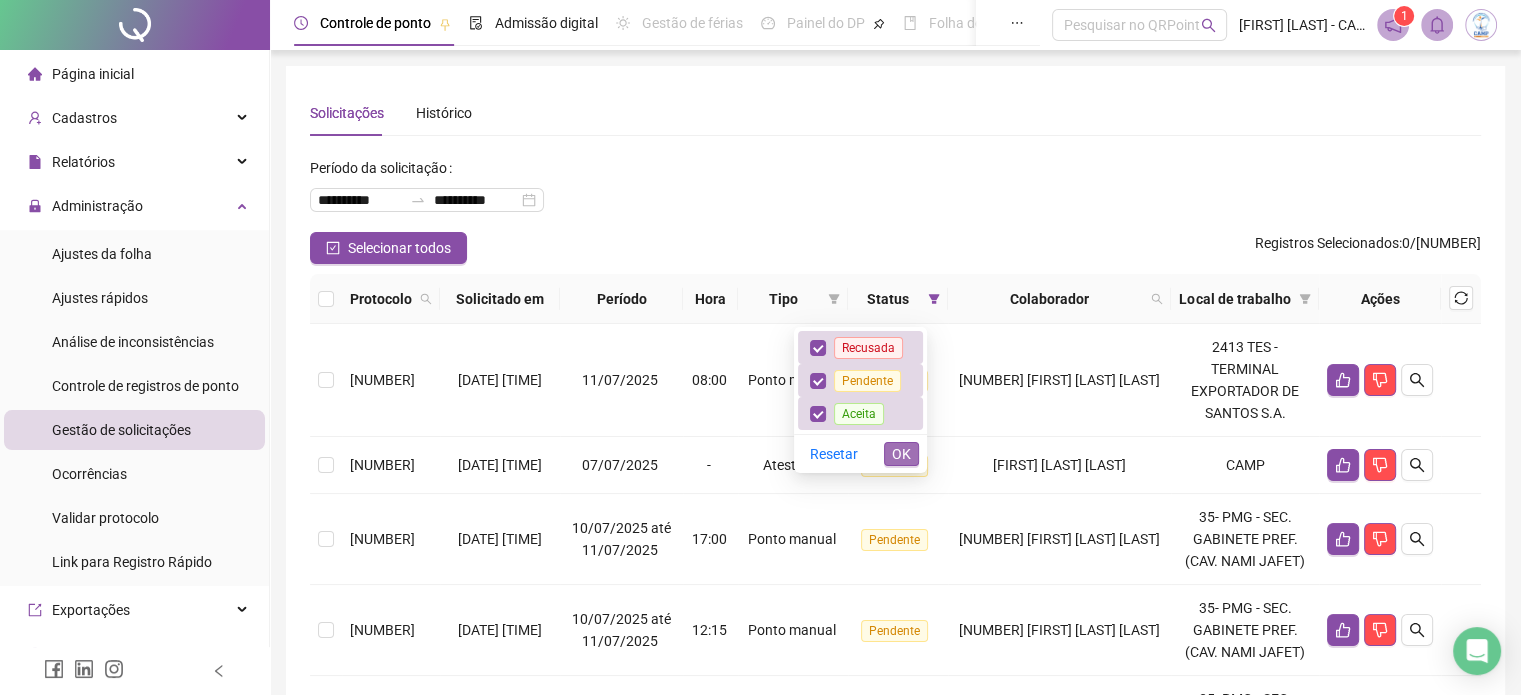 click on "OK" at bounding box center (901, 454) 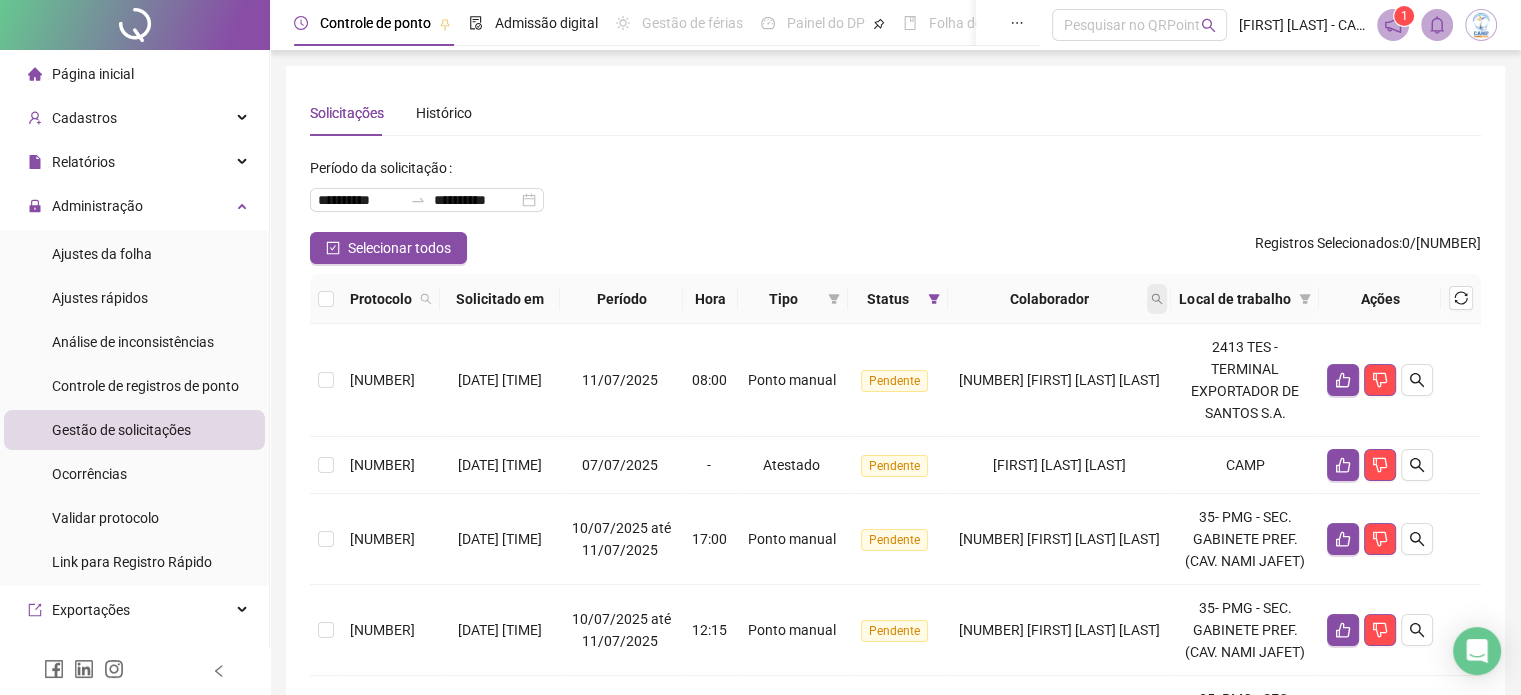 click at bounding box center (1157, 299) 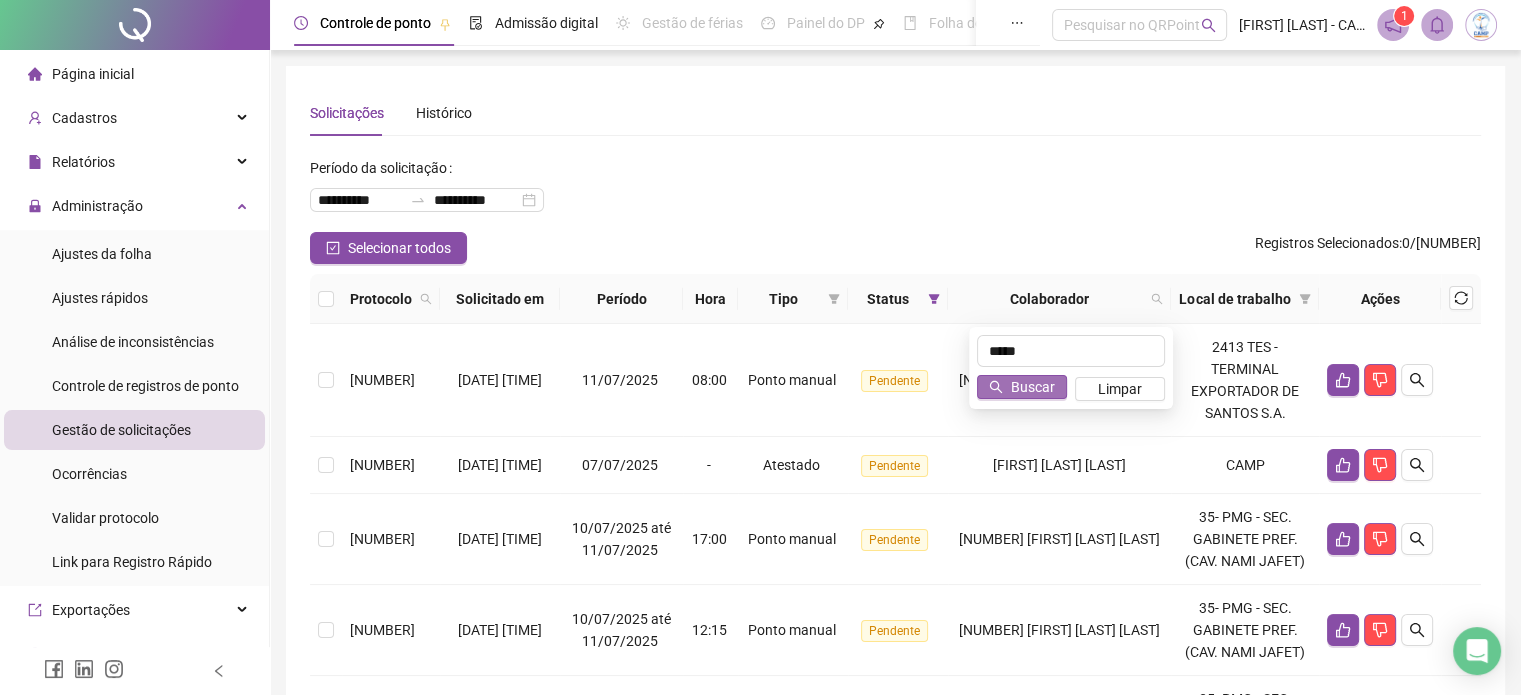 type on "*****" 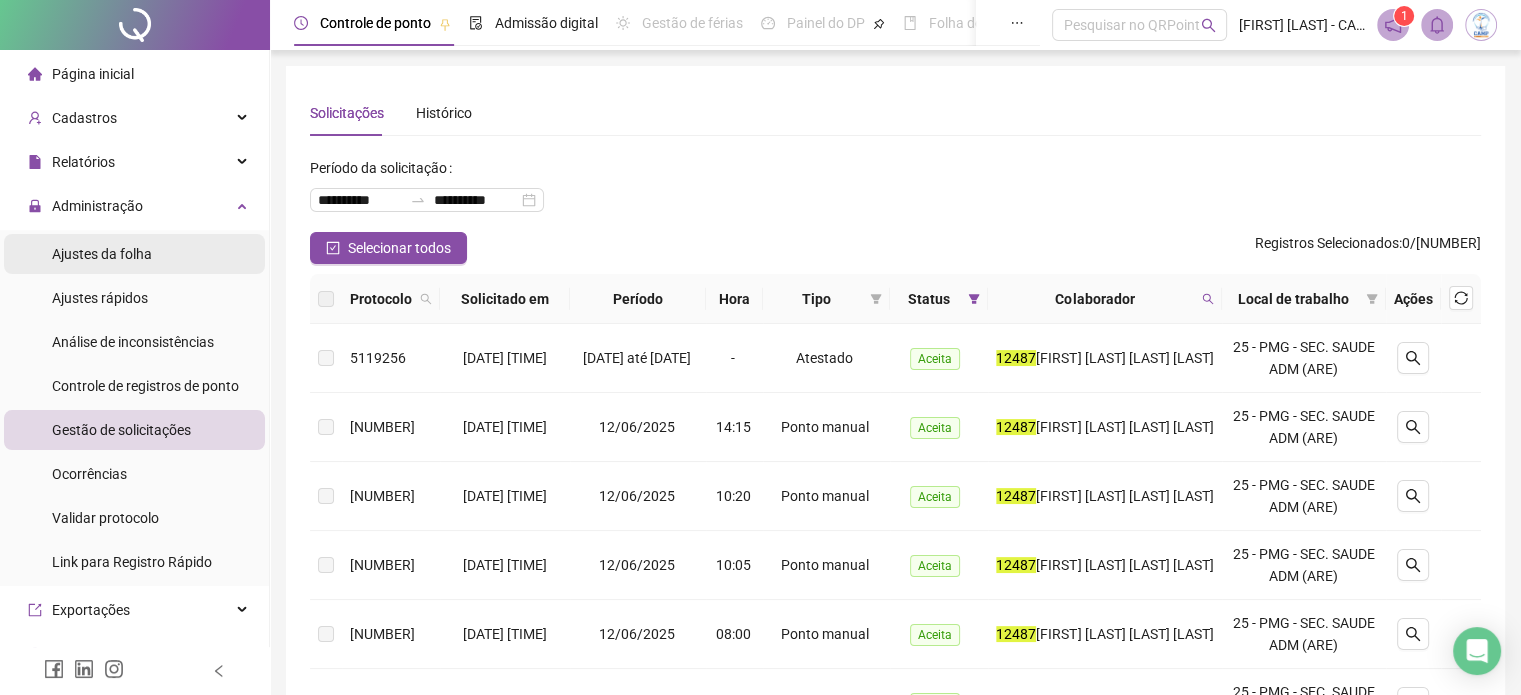 click on "Ajustes da folha" at bounding box center [102, 254] 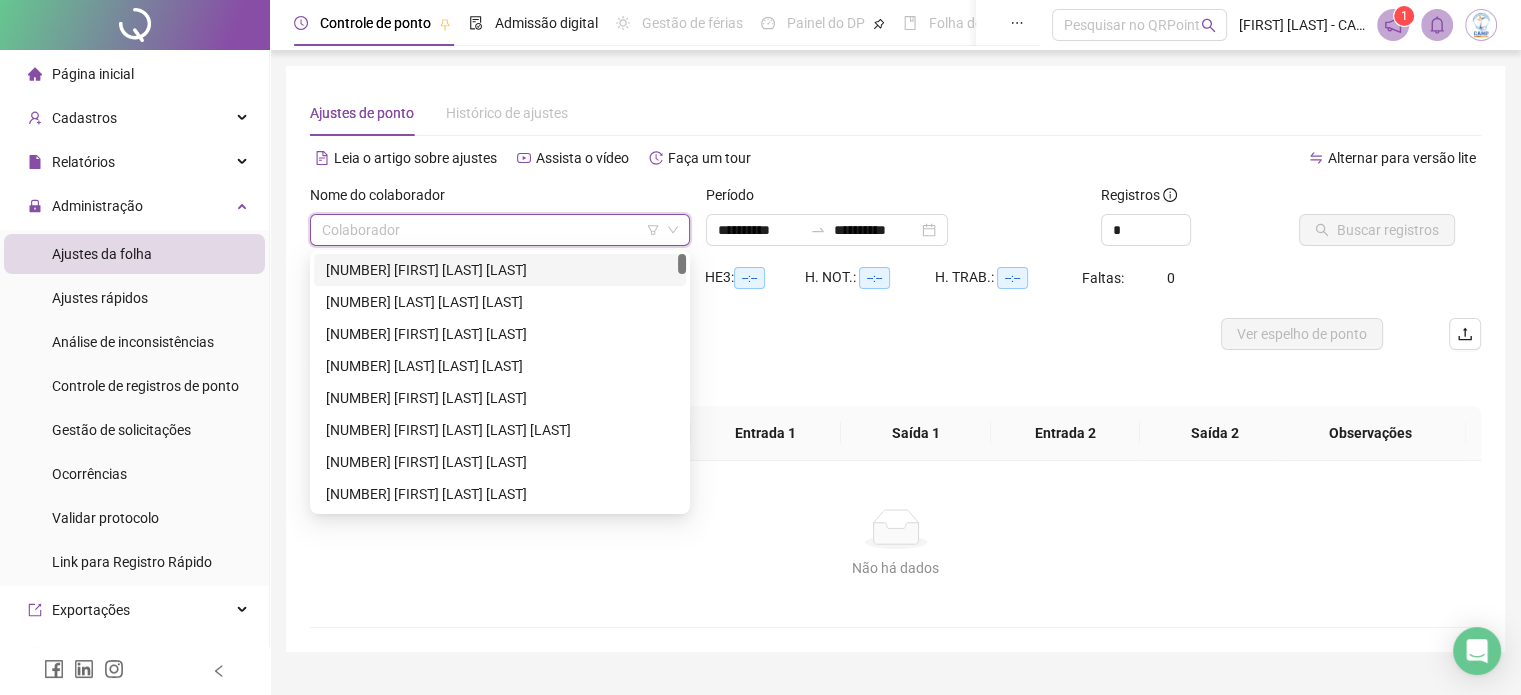click at bounding box center [494, 230] 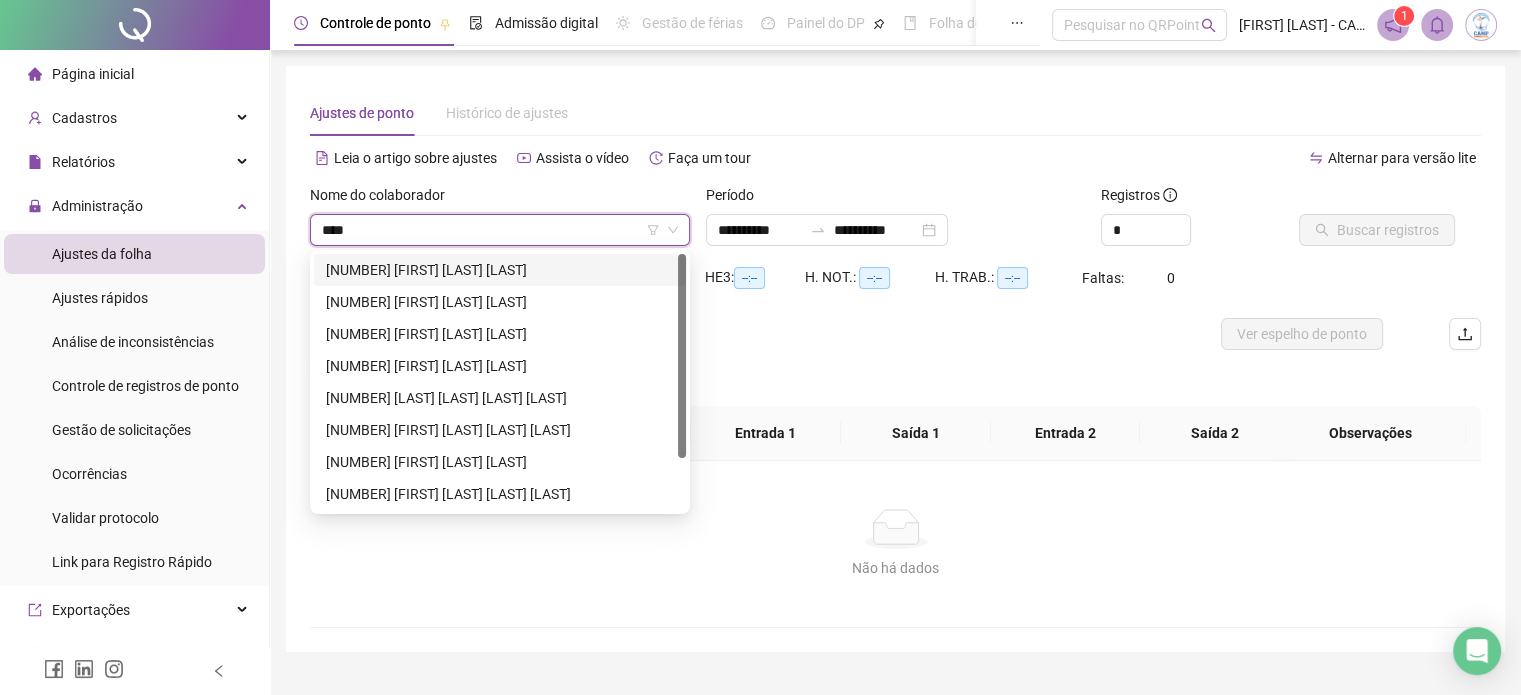 type on "*****" 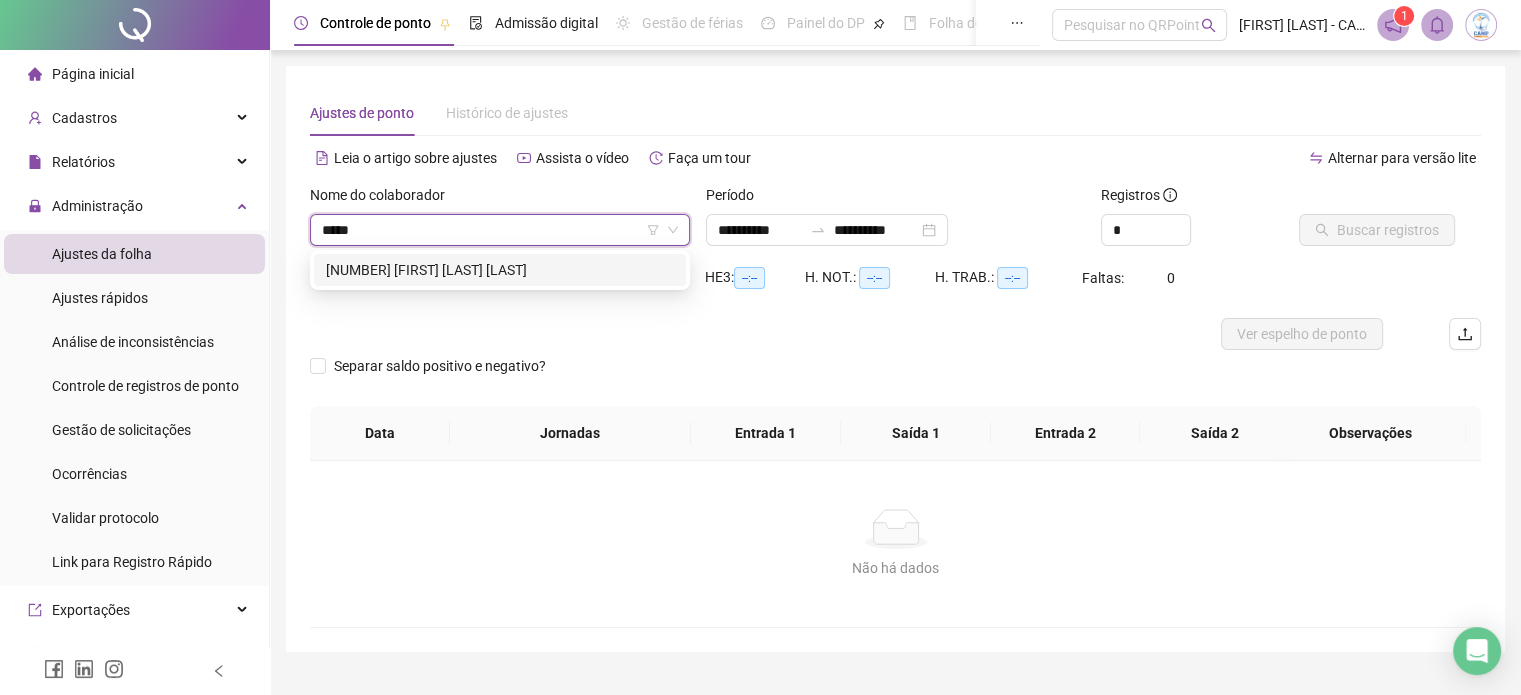 click on "[NUMBER] [FIRST] [LAST] [LAST]" at bounding box center (500, 270) 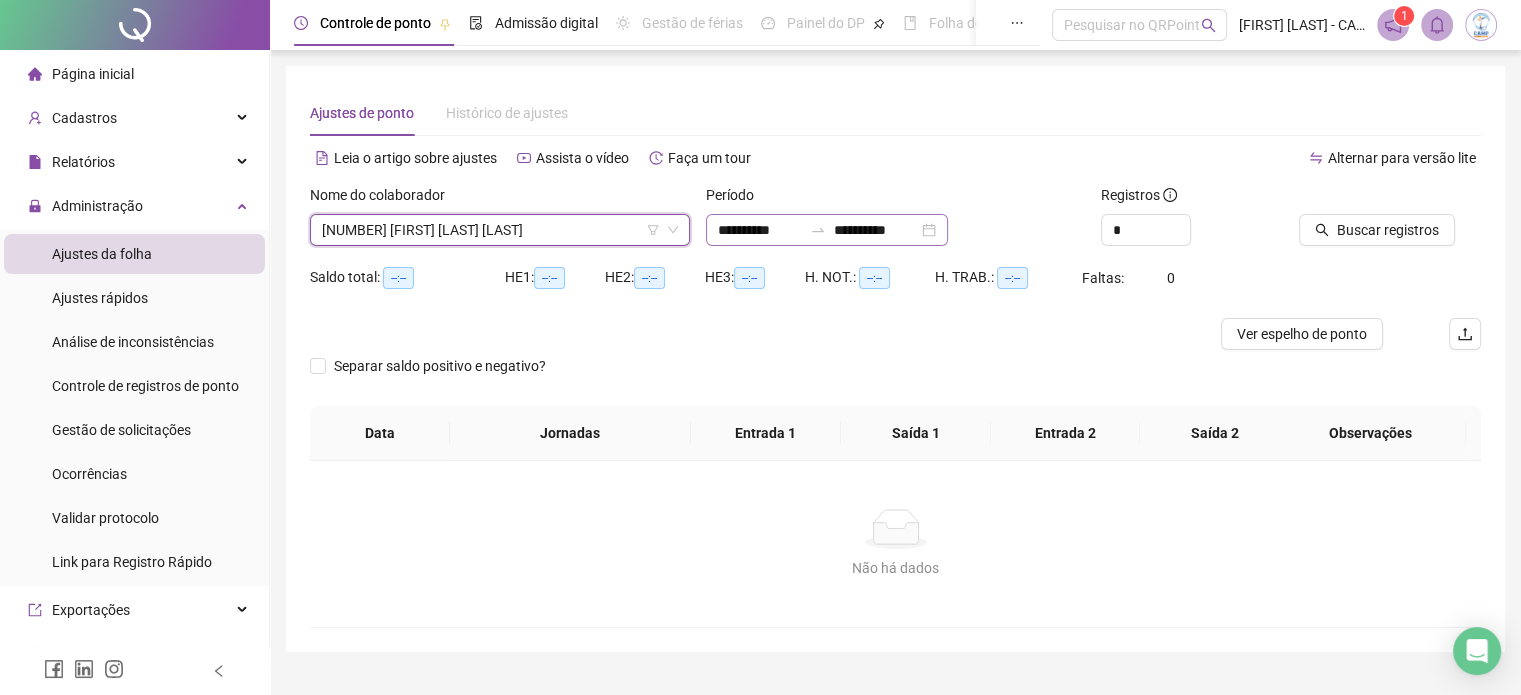 click on "**********" at bounding box center (827, 230) 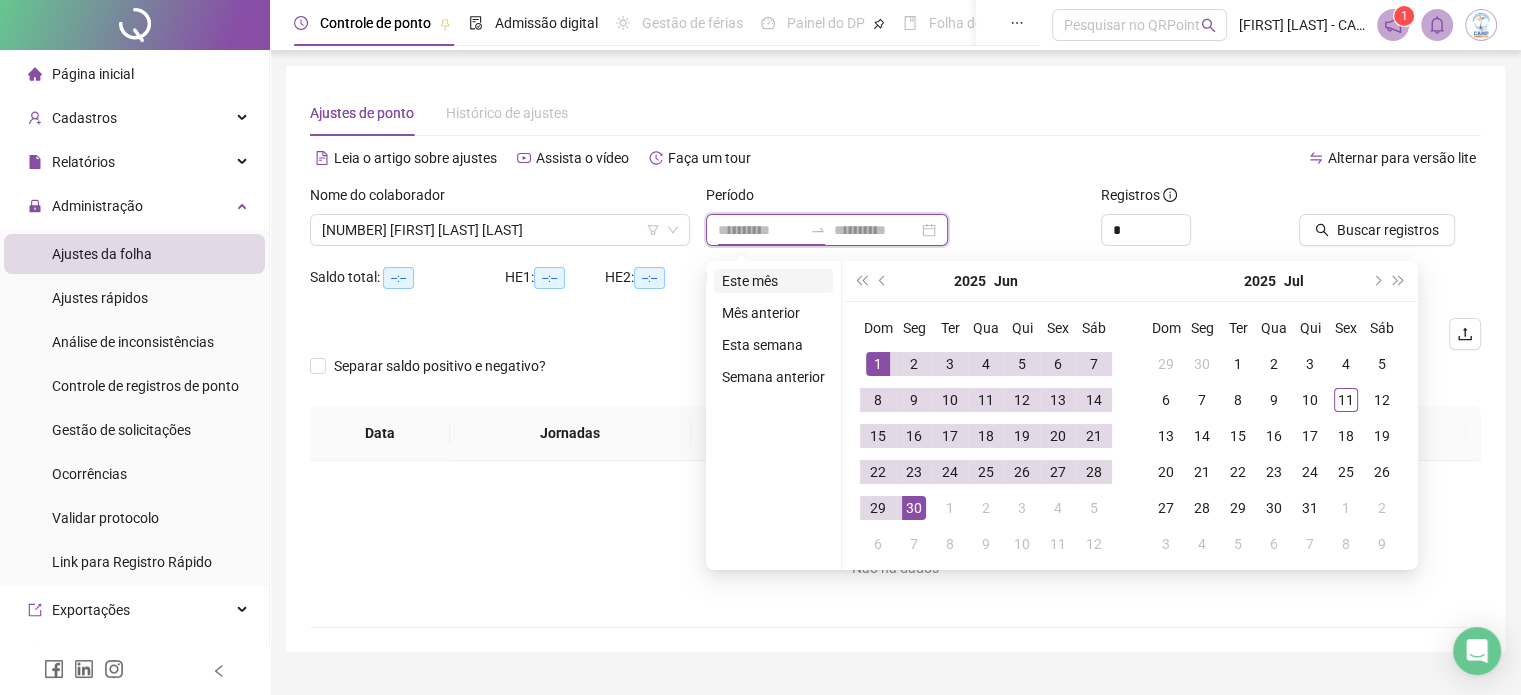 type on "**********" 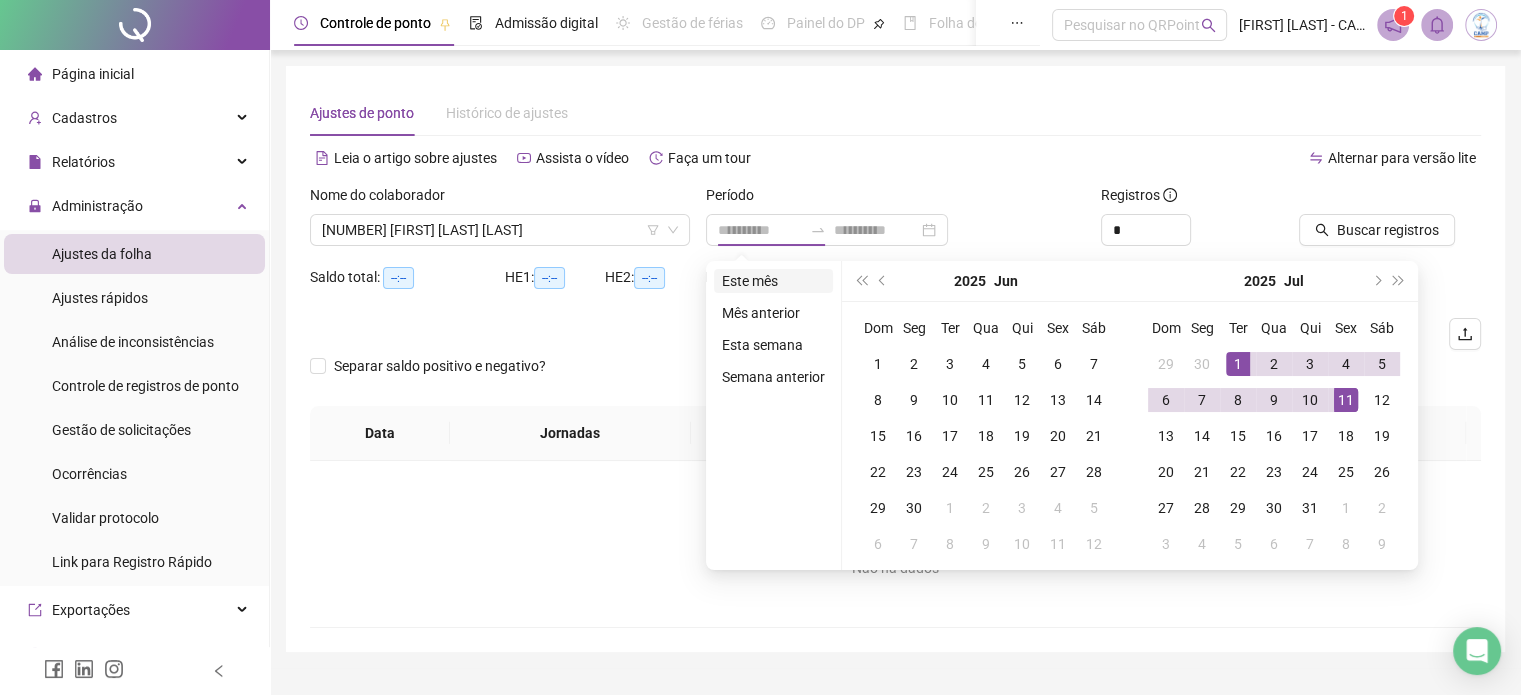 click on "Este mês" at bounding box center [773, 281] 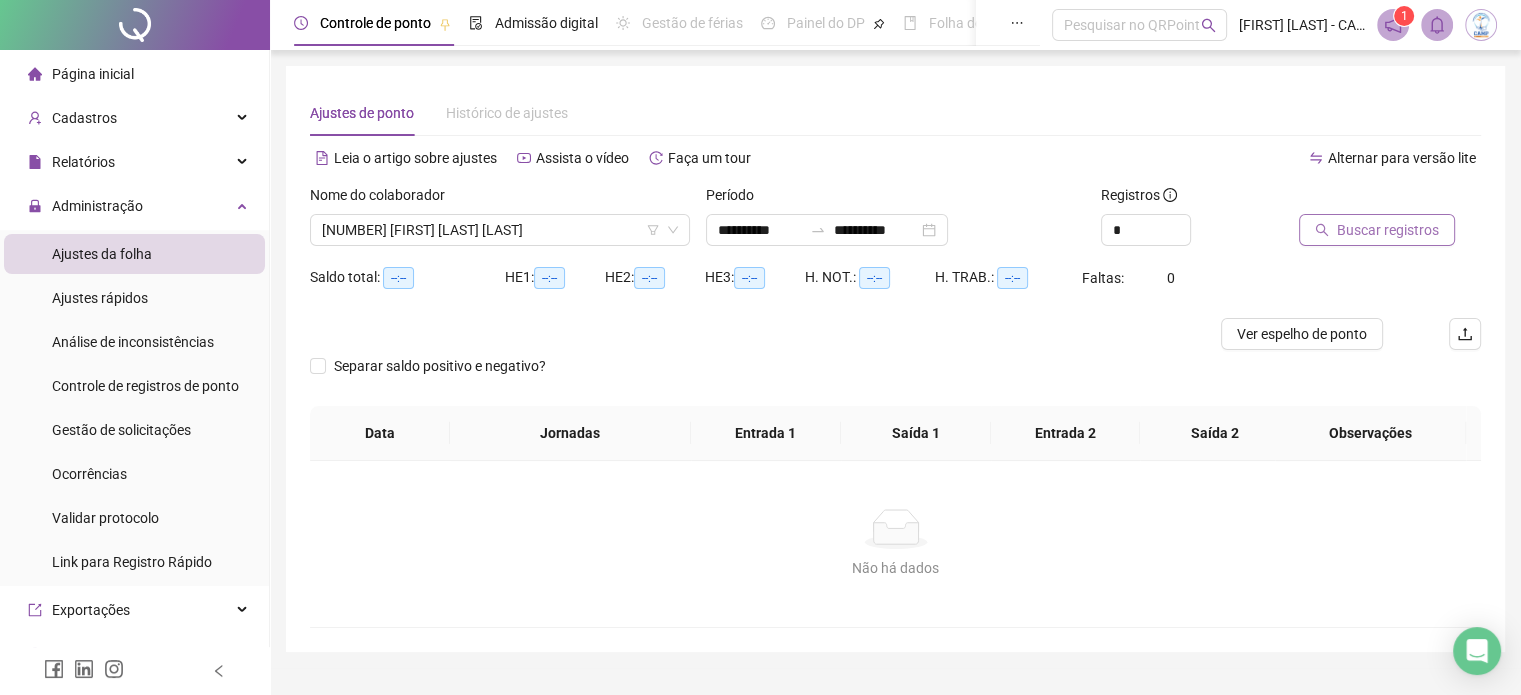 click on "Buscar registros" at bounding box center [1388, 230] 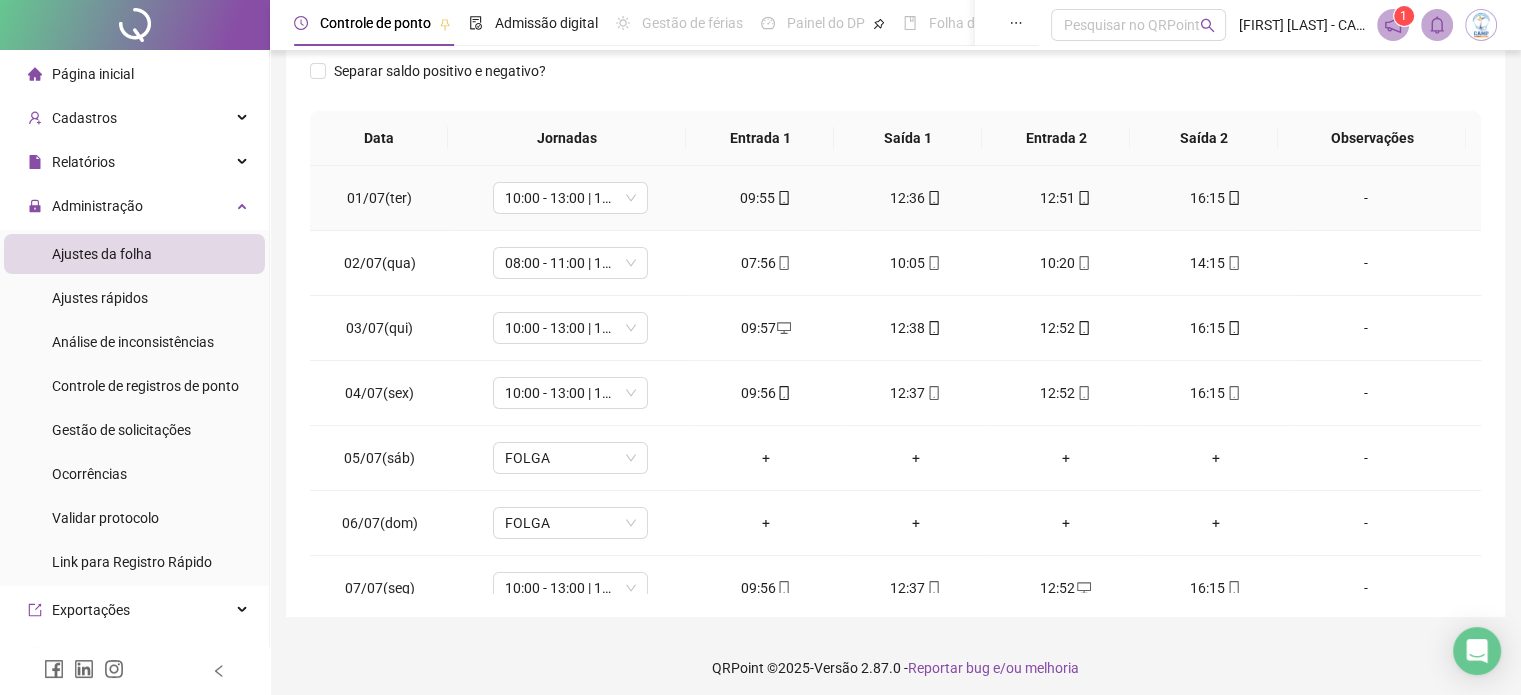 scroll, scrollTop: 326, scrollLeft: 0, axis: vertical 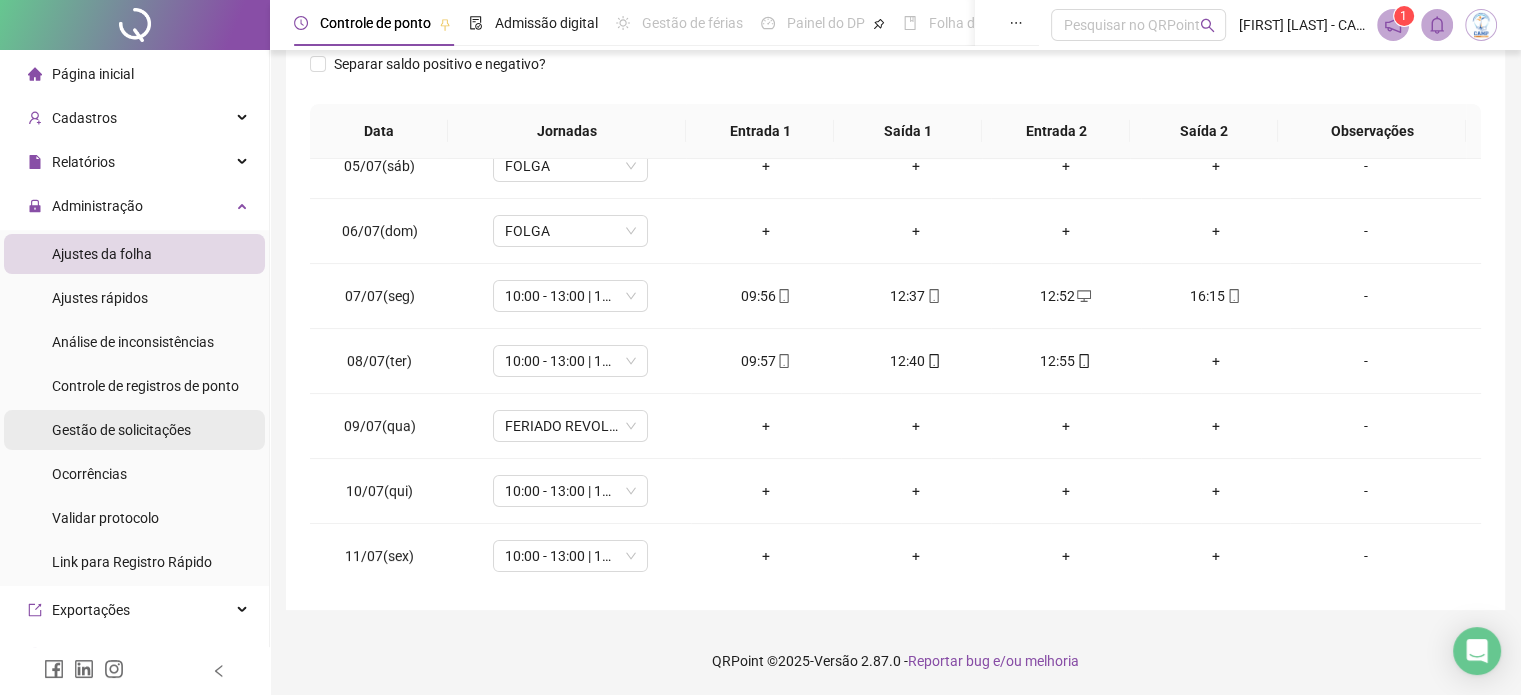 click on "Gestão de solicitações" at bounding box center (121, 430) 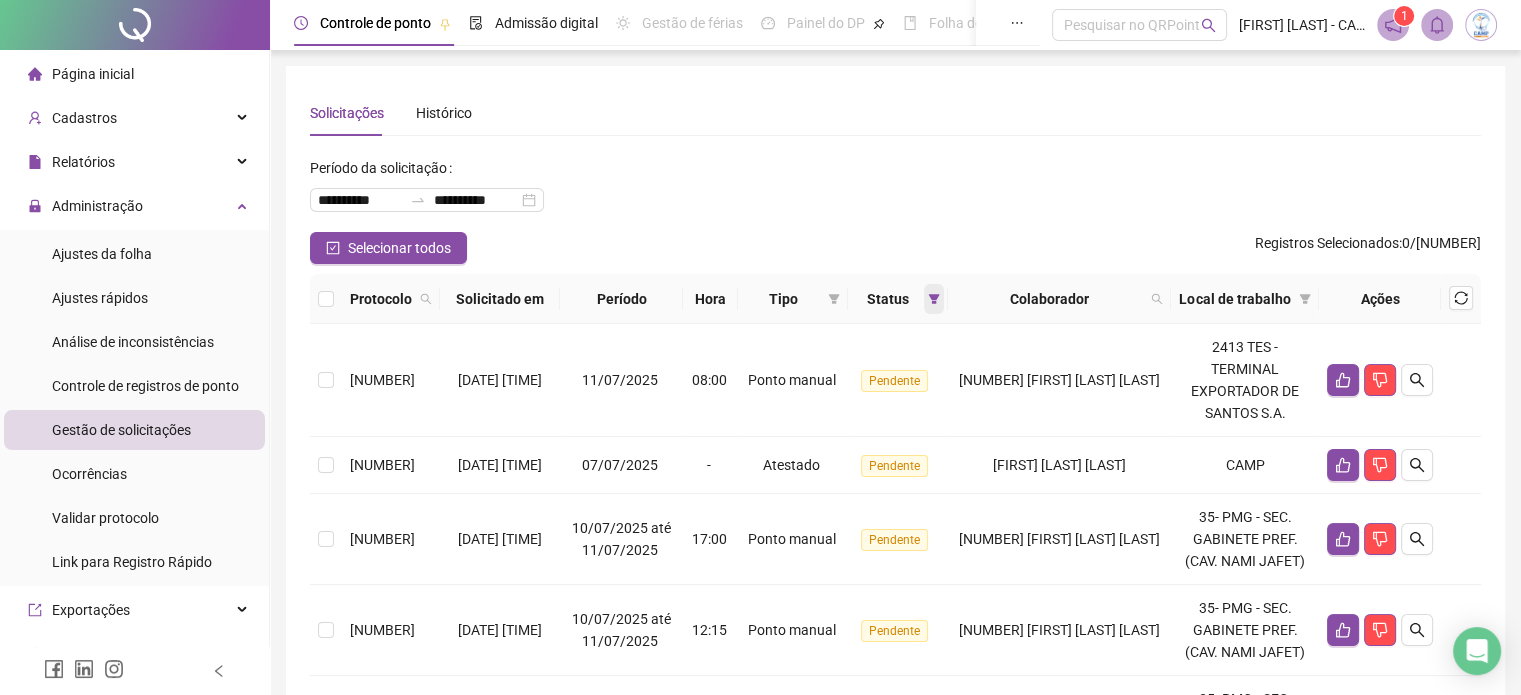 click 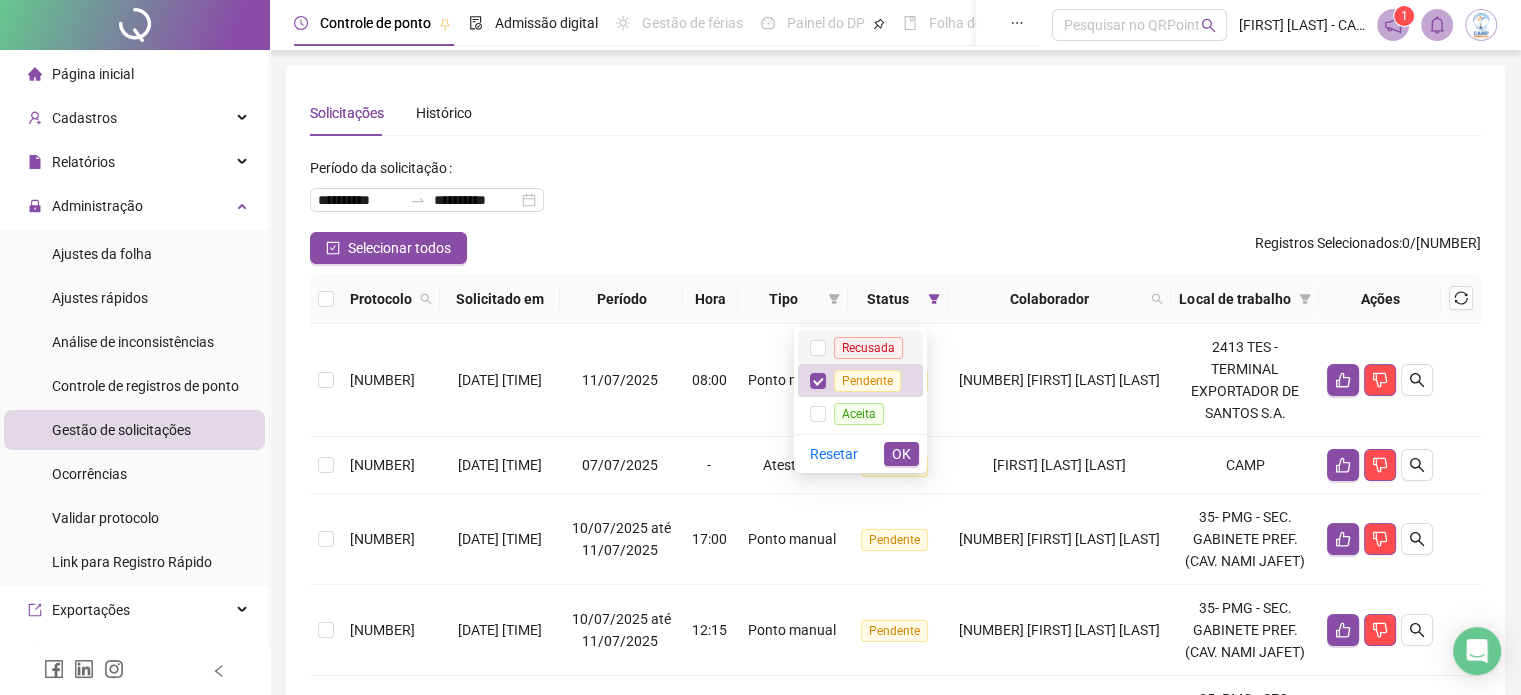 click on "Recusada" at bounding box center [868, 347] 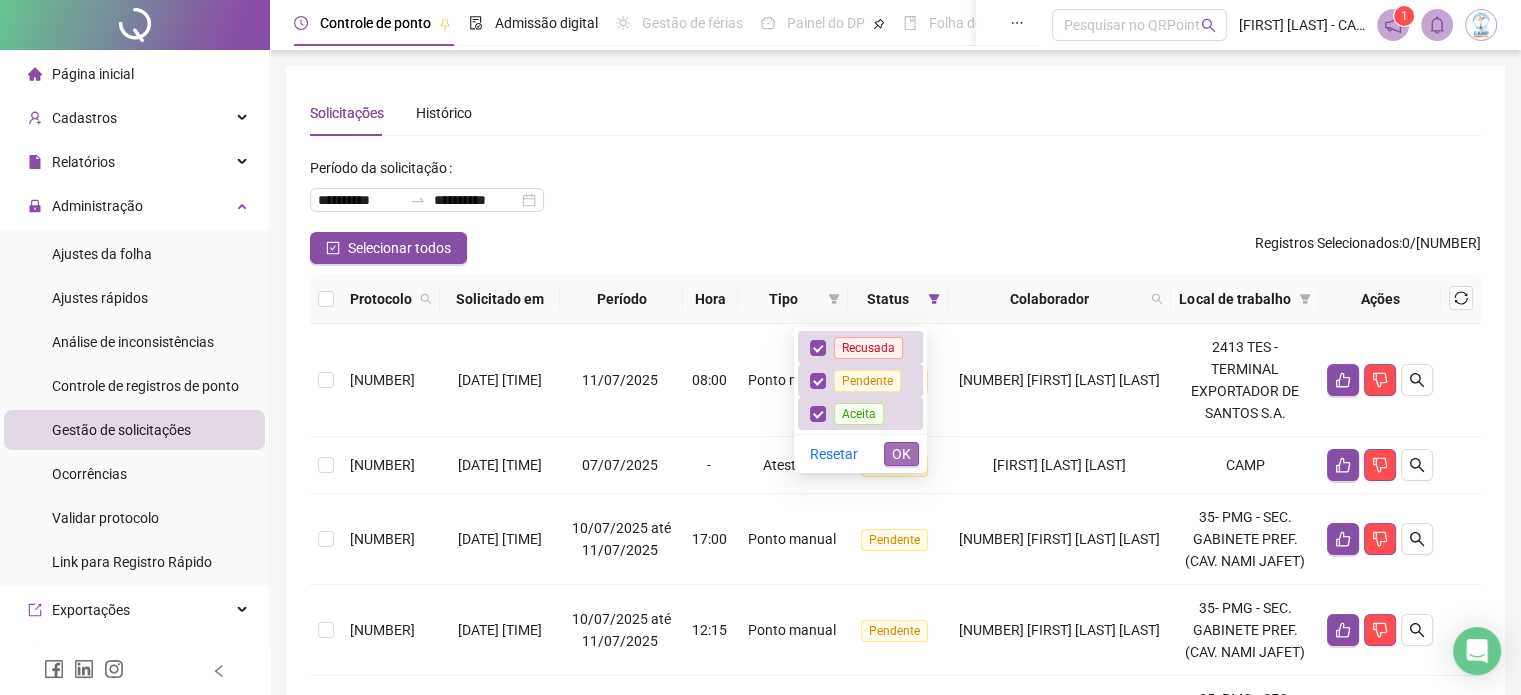 click on "OK" at bounding box center (901, 454) 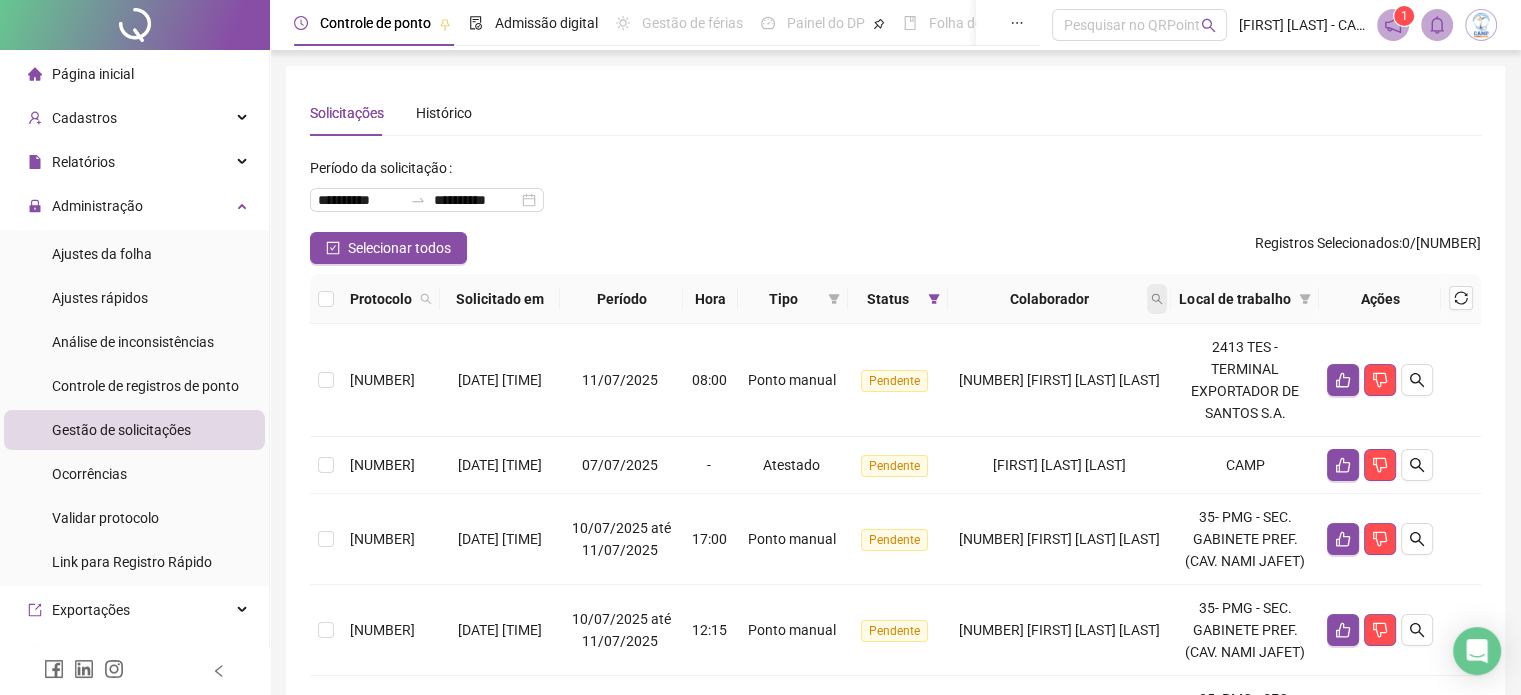 click at bounding box center (1157, 299) 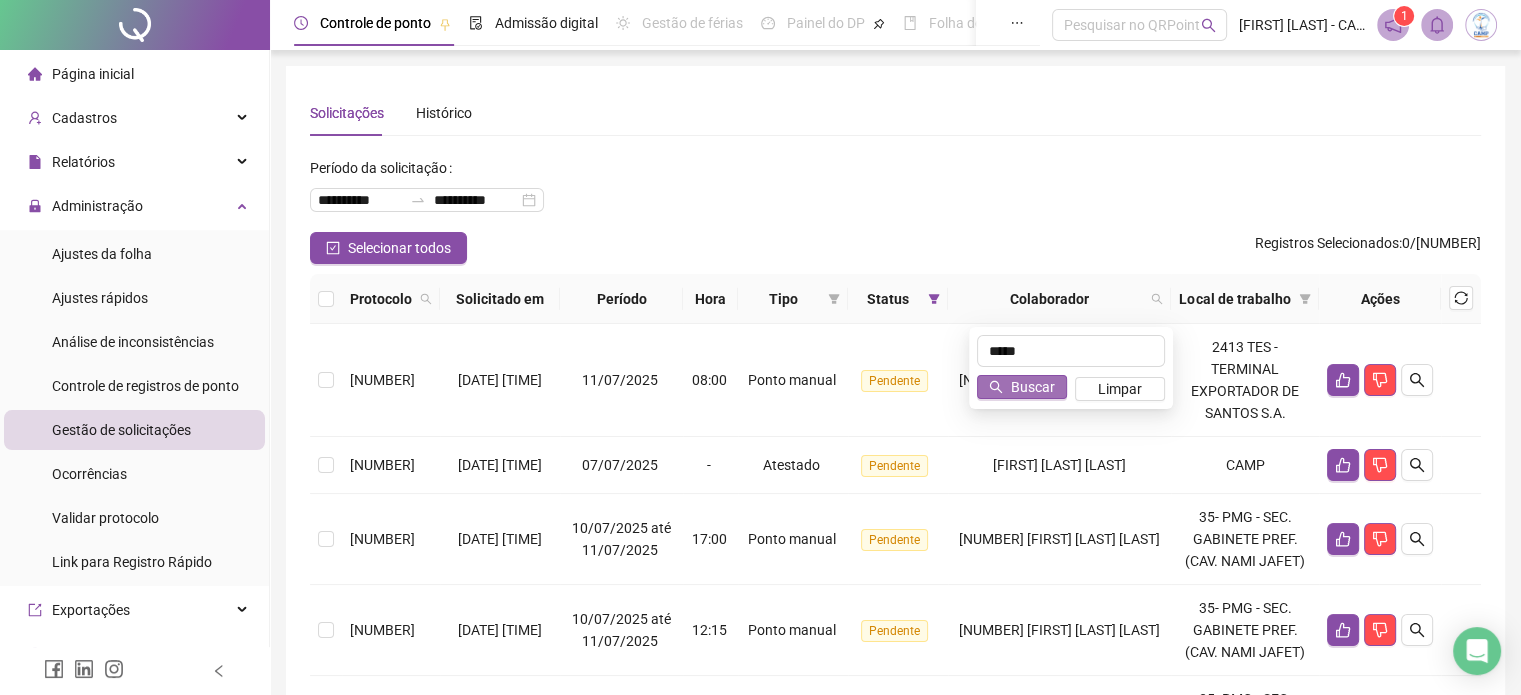 type on "*****" 